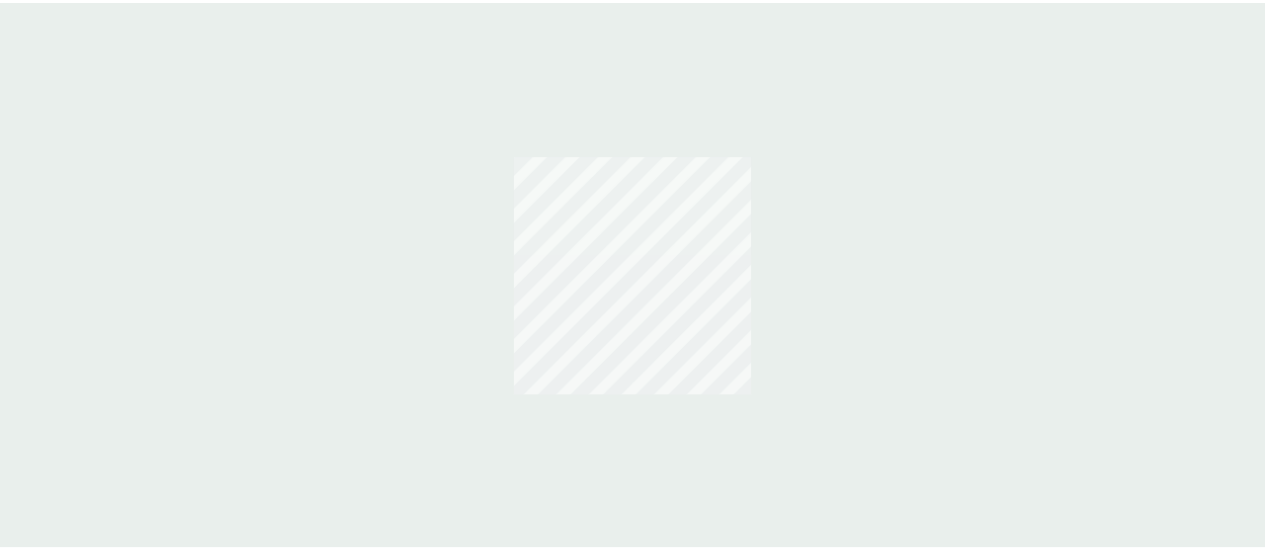 scroll, scrollTop: 0, scrollLeft: 0, axis: both 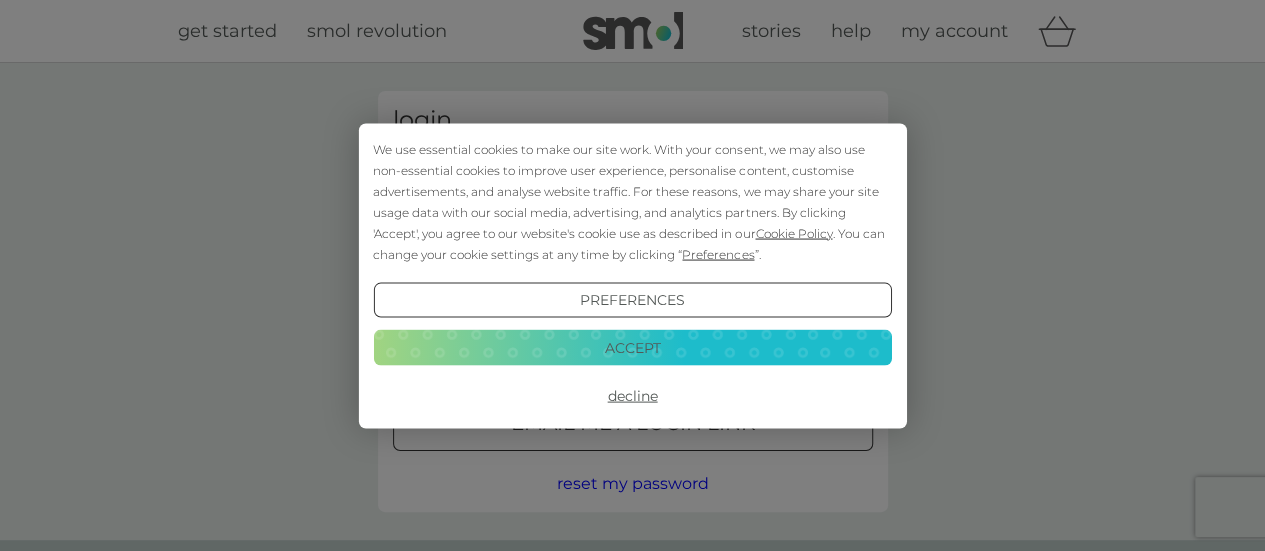 type on "beaklee6@gmail.com" 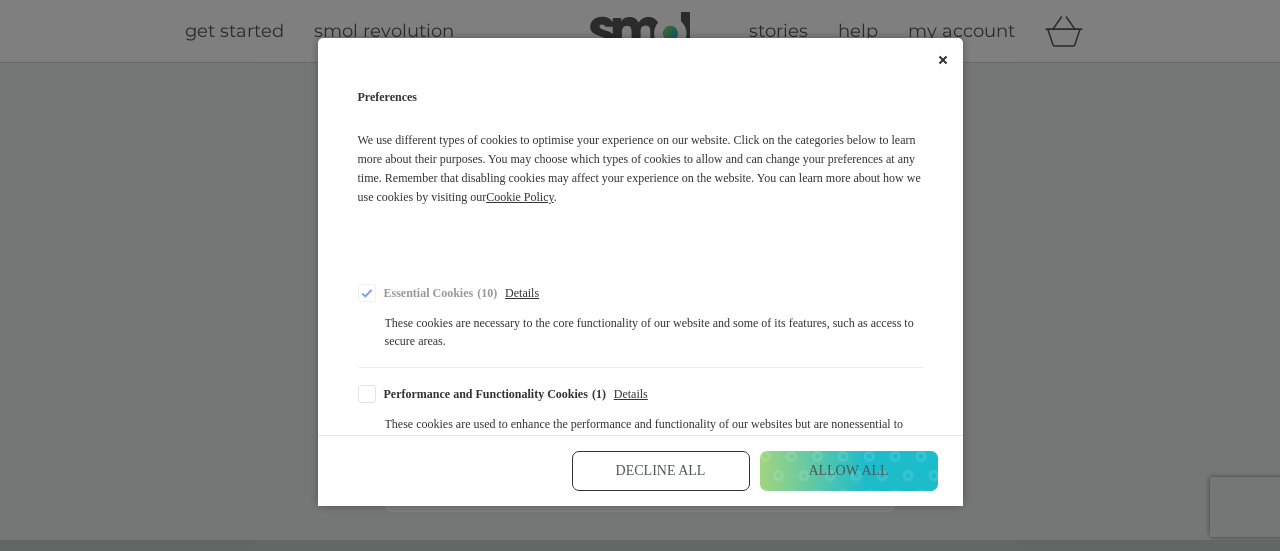 click on "Decline All" at bounding box center (661, 471) 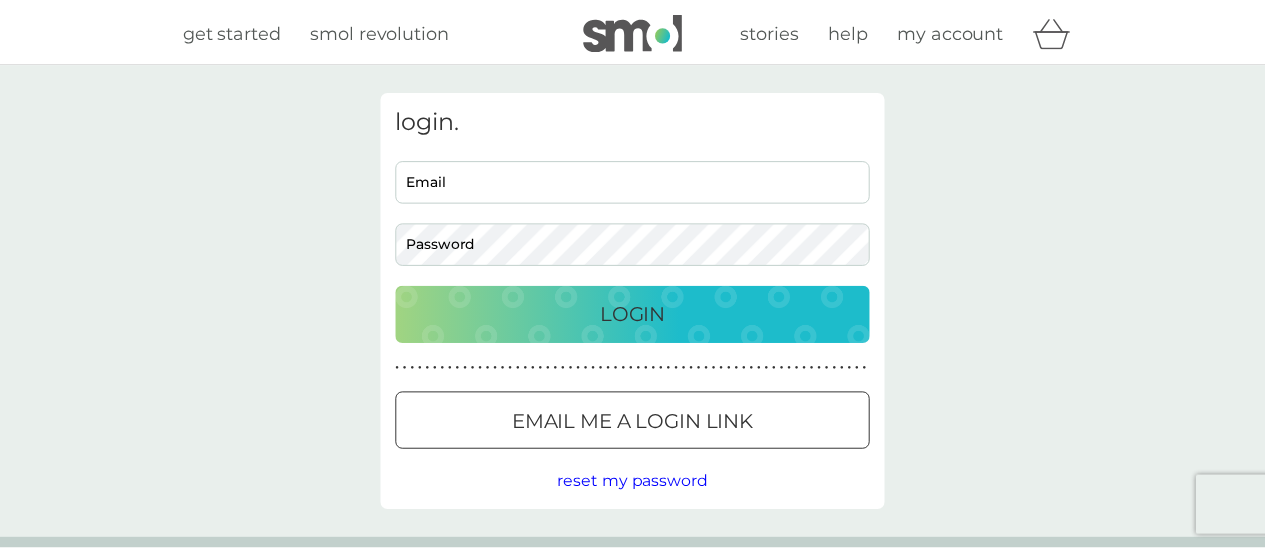 scroll, scrollTop: 0, scrollLeft: 0, axis: both 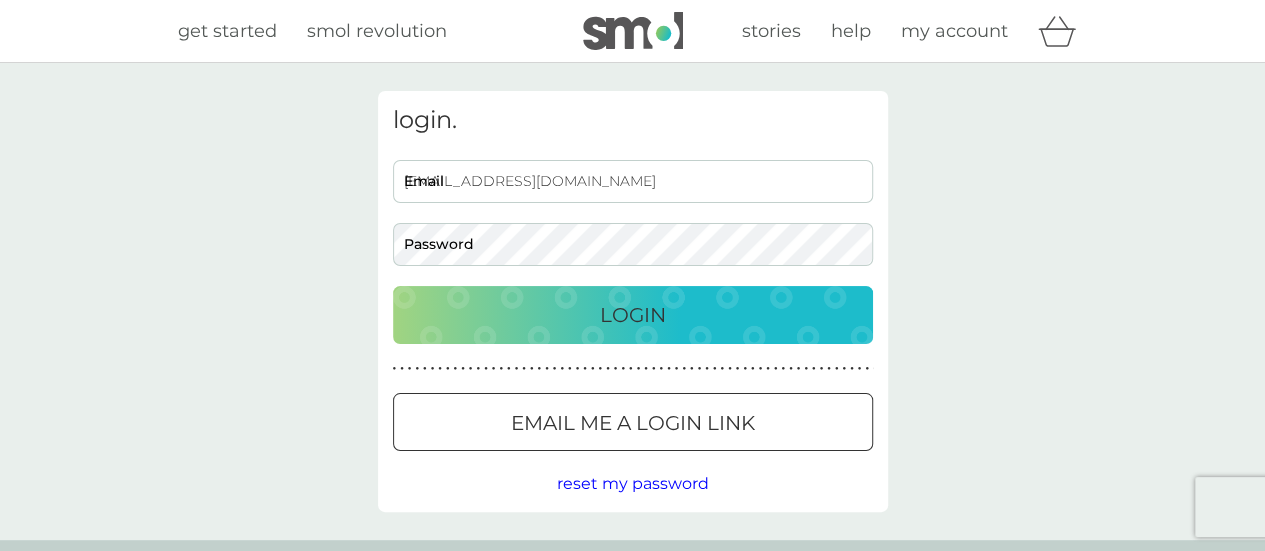 click on "Email me a login link" at bounding box center [633, 423] 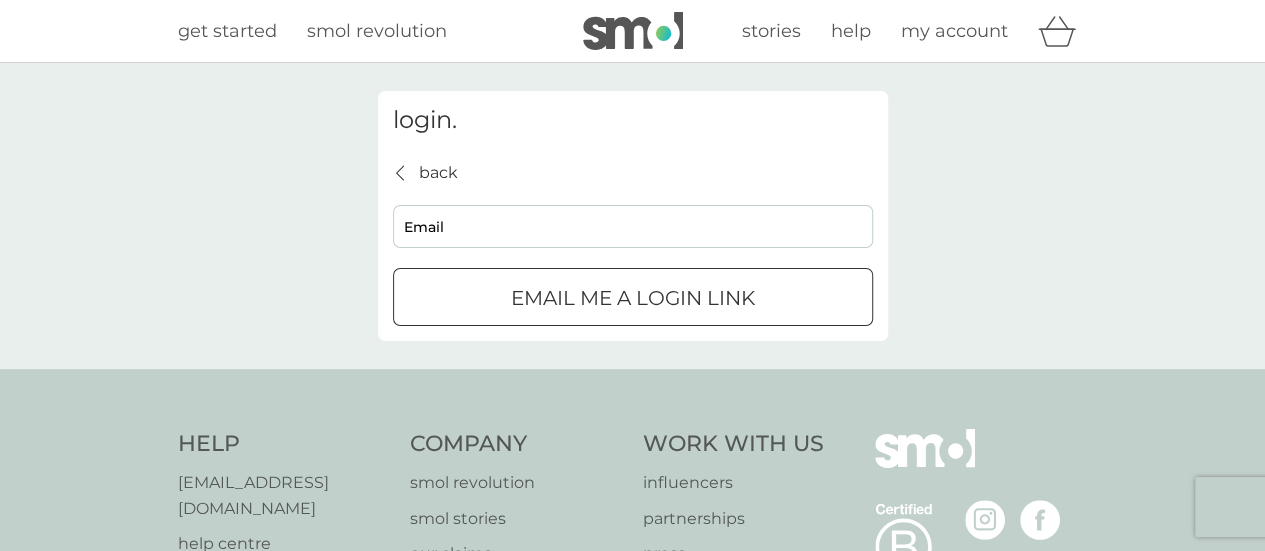click on "Email me a login link" at bounding box center (633, 298) 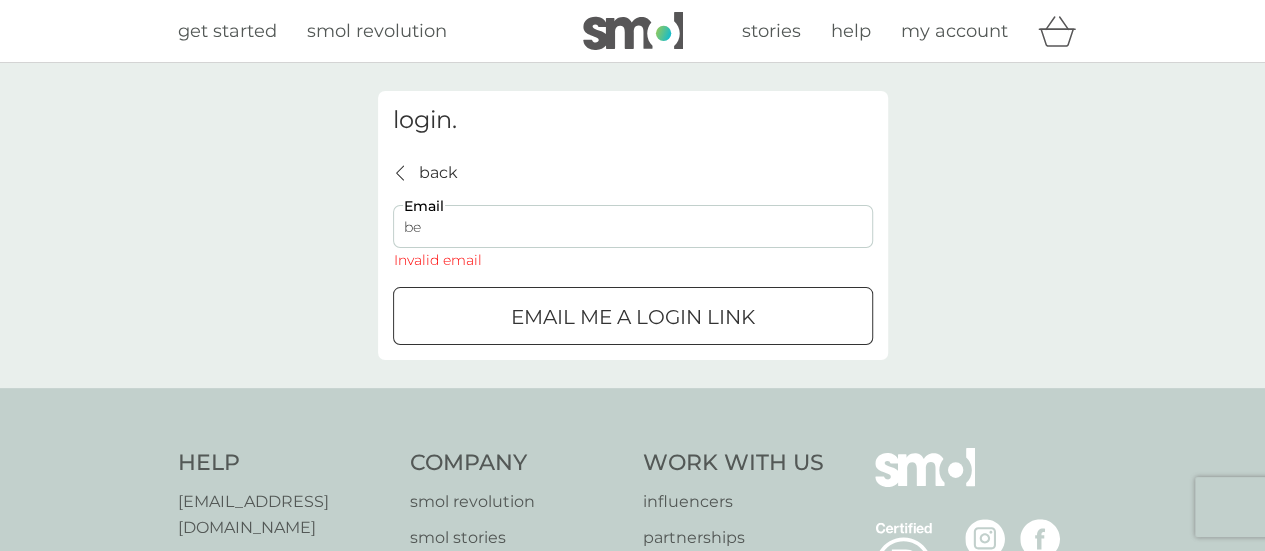 click on "Email me a login link" at bounding box center [633, 317] 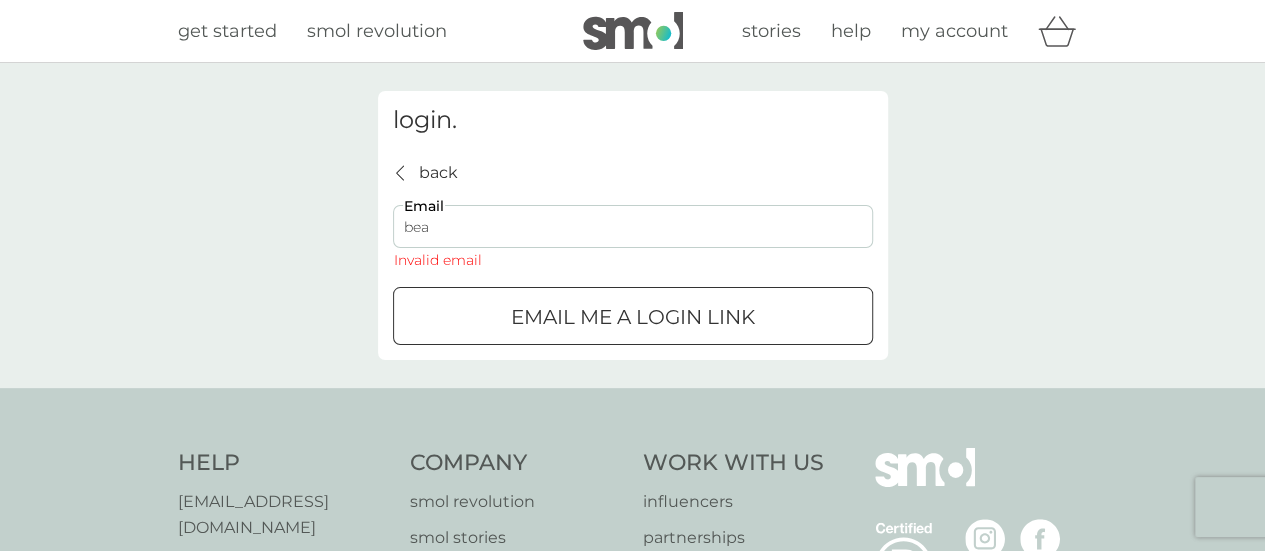 type on "[EMAIL_ADDRESS][DOMAIN_NAME]" 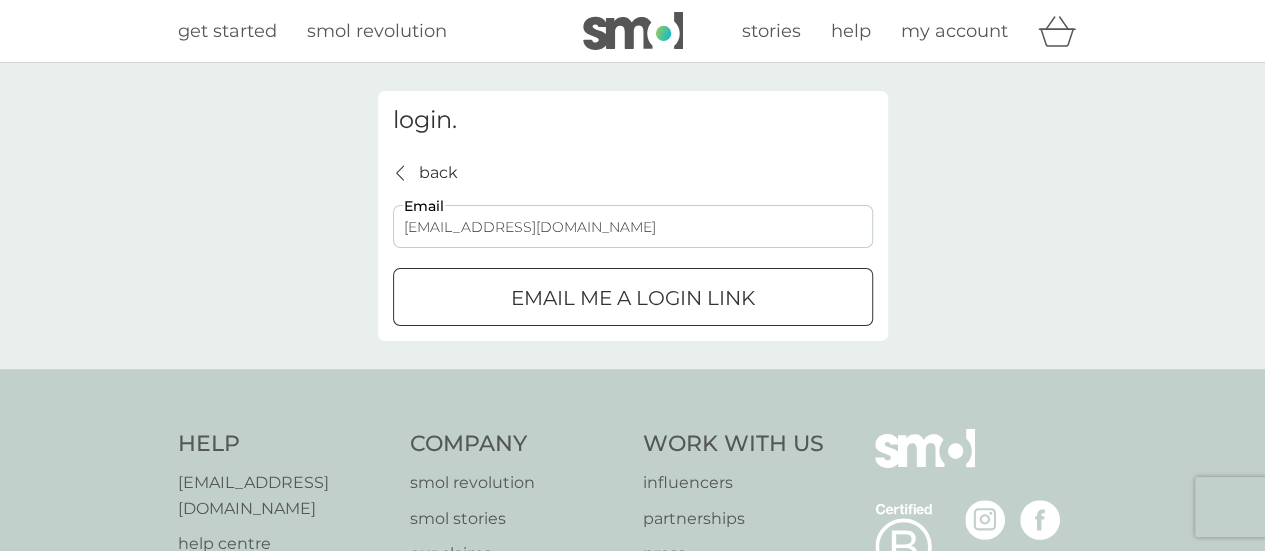 click on "Email me a login link" at bounding box center (633, 298) 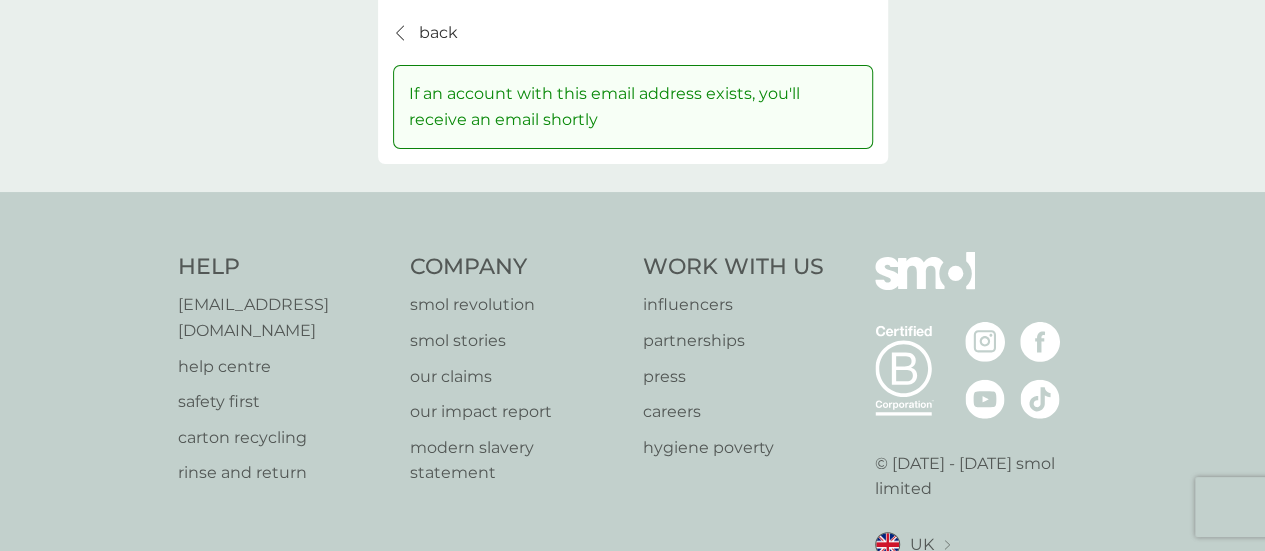 scroll, scrollTop: 0, scrollLeft: 0, axis: both 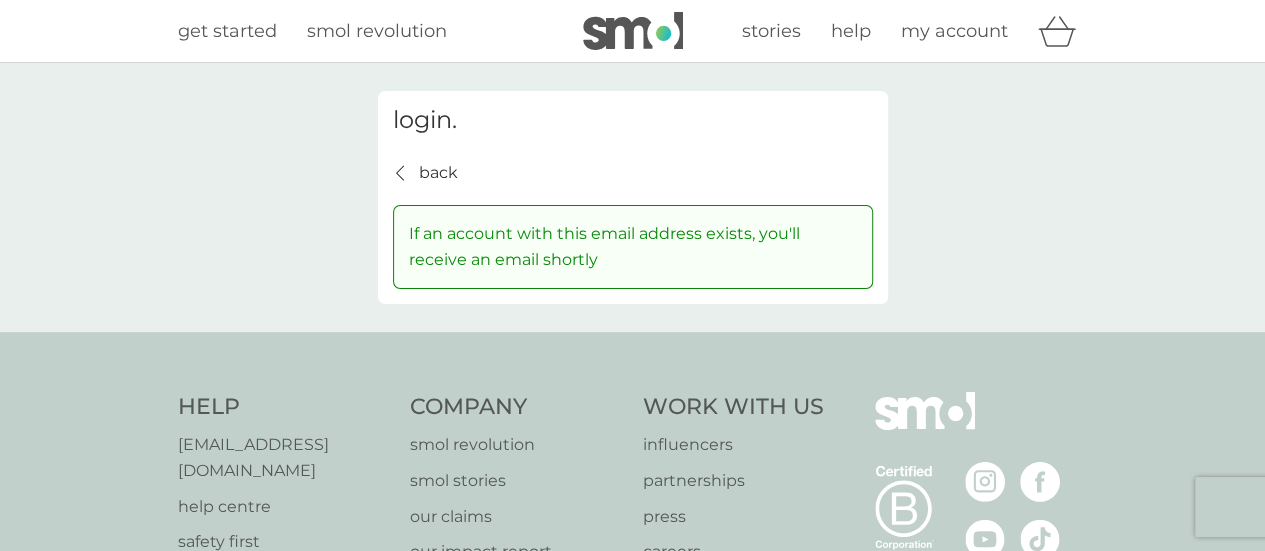 click on "login." at bounding box center (425, 120) 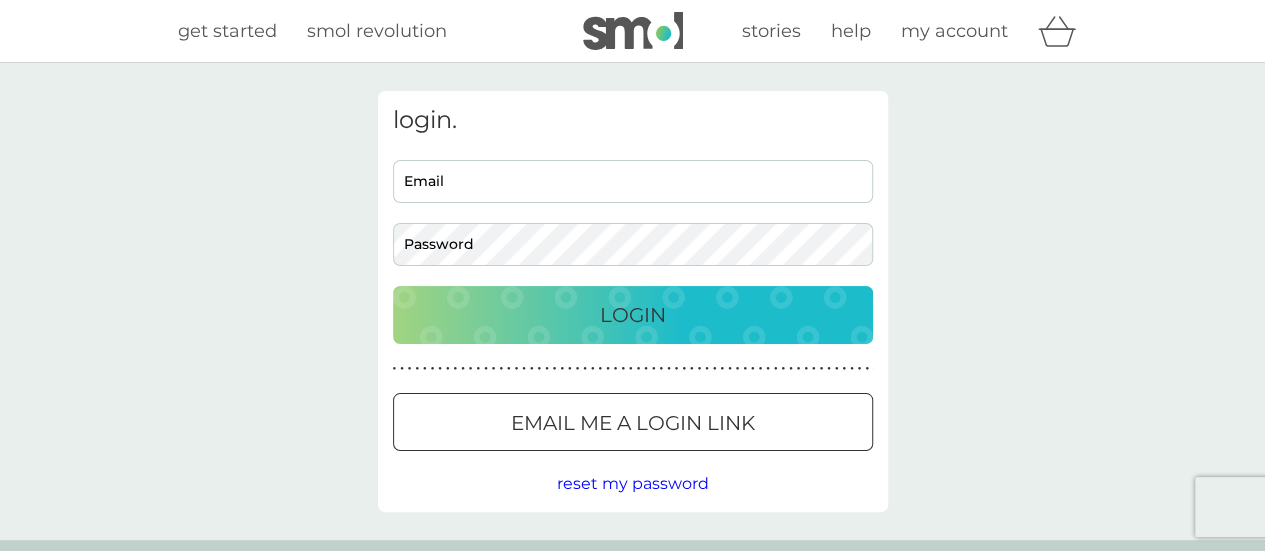 type on "[EMAIL_ADDRESS][DOMAIN_NAME]" 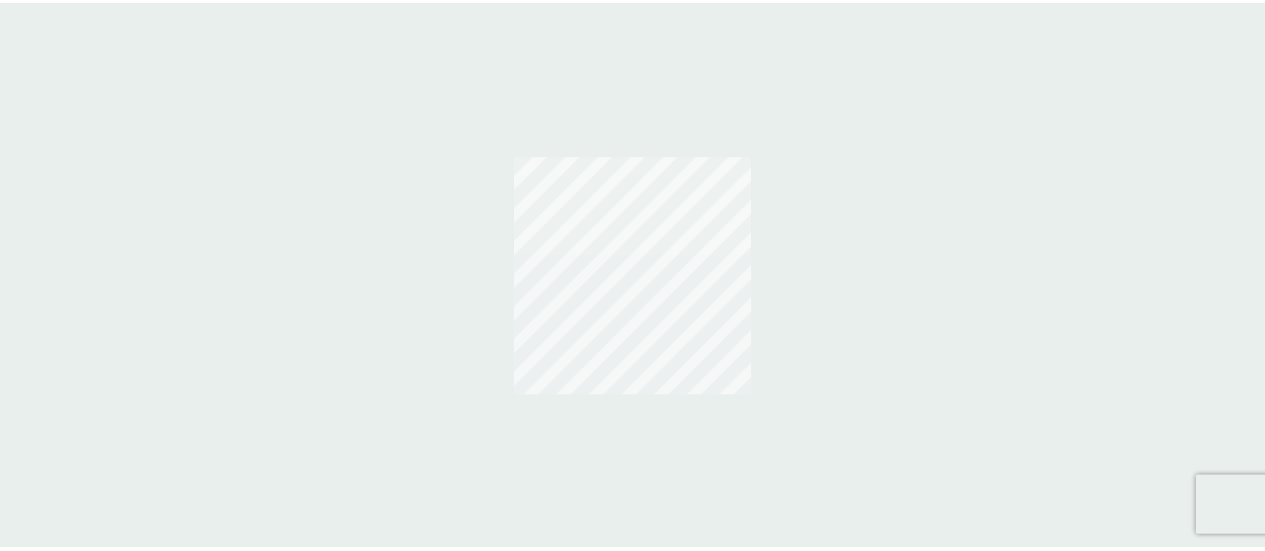 scroll, scrollTop: 0, scrollLeft: 0, axis: both 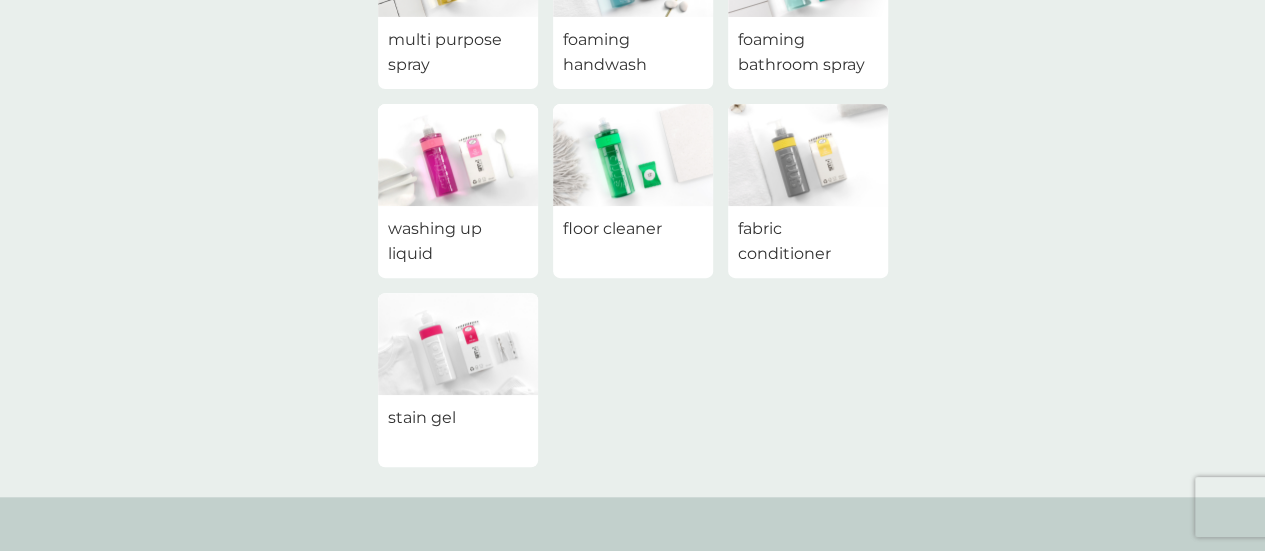 click on "washing up liquid" at bounding box center [458, 241] 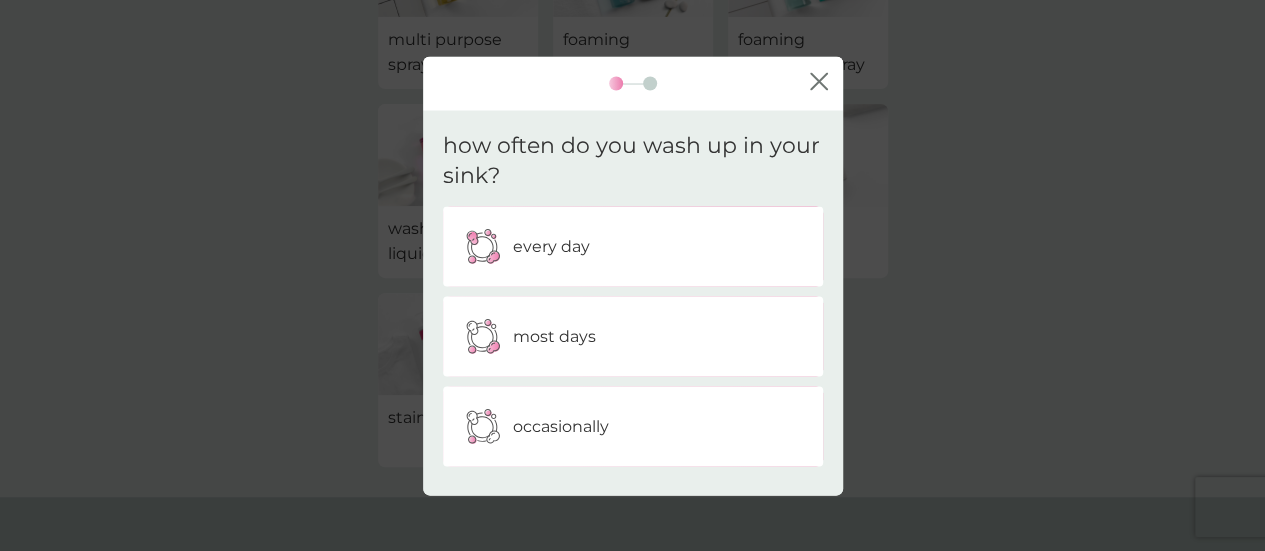 click on "most days" at bounding box center (554, 337) 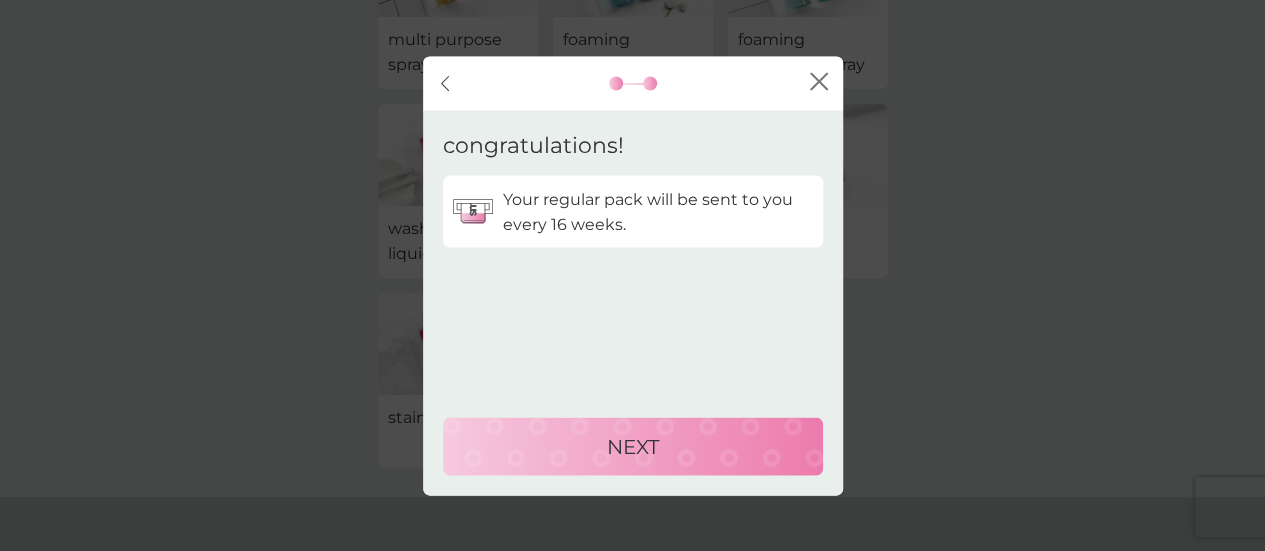 click on "back" 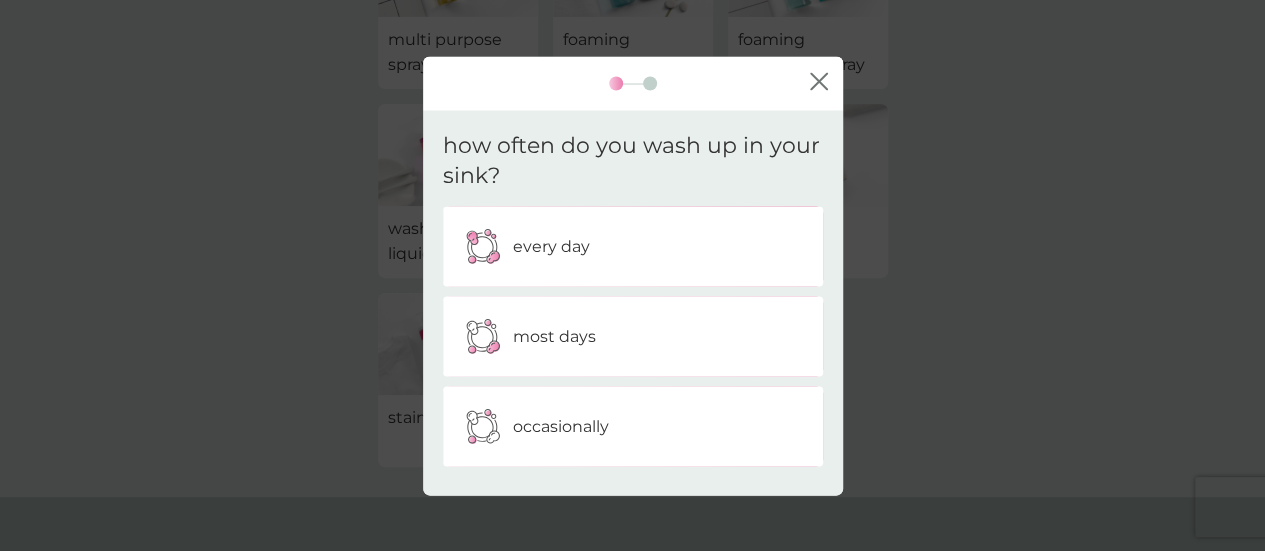 click on "occasionally" at bounding box center [561, 427] 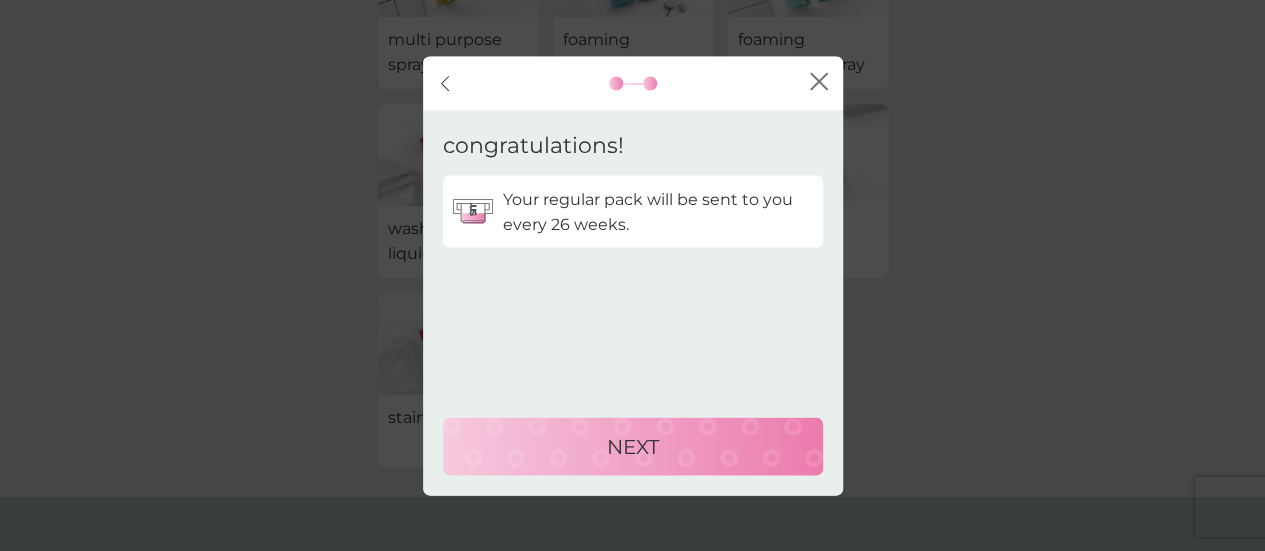 click on "NEXT" at bounding box center [633, 446] 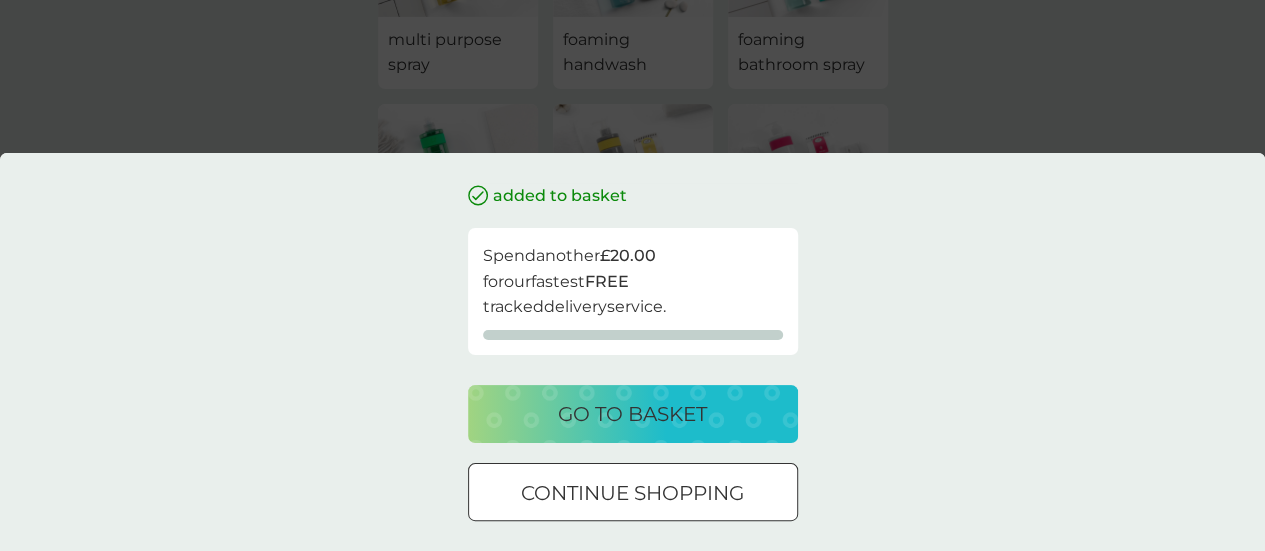 click on "go to basket" at bounding box center [632, 414] 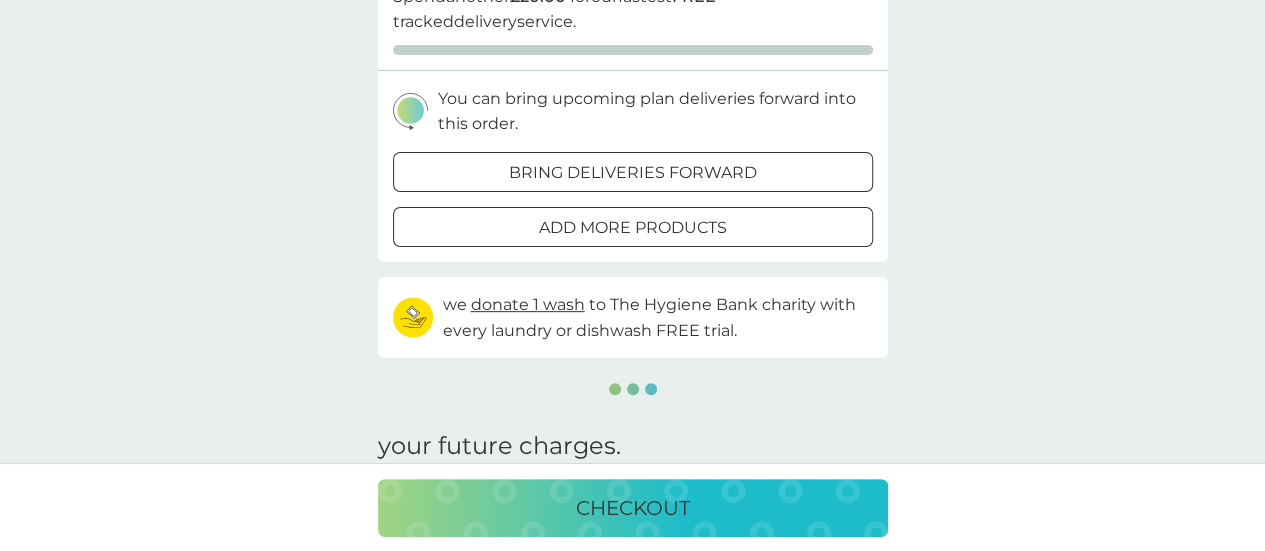 scroll, scrollTop: 0, scrollLeft: 0, axis: both 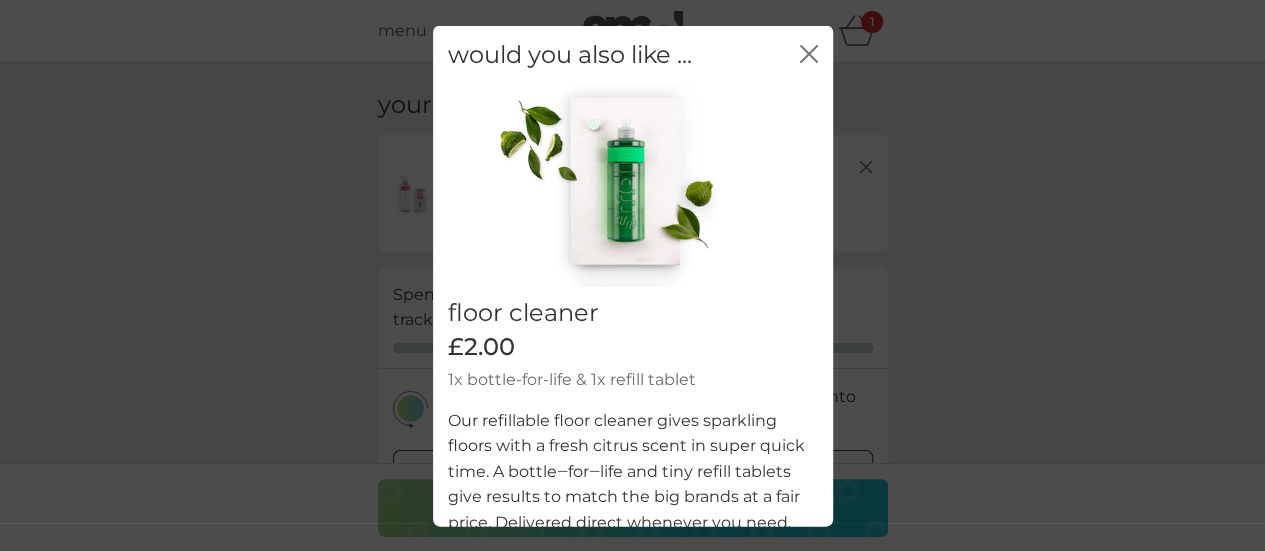 click 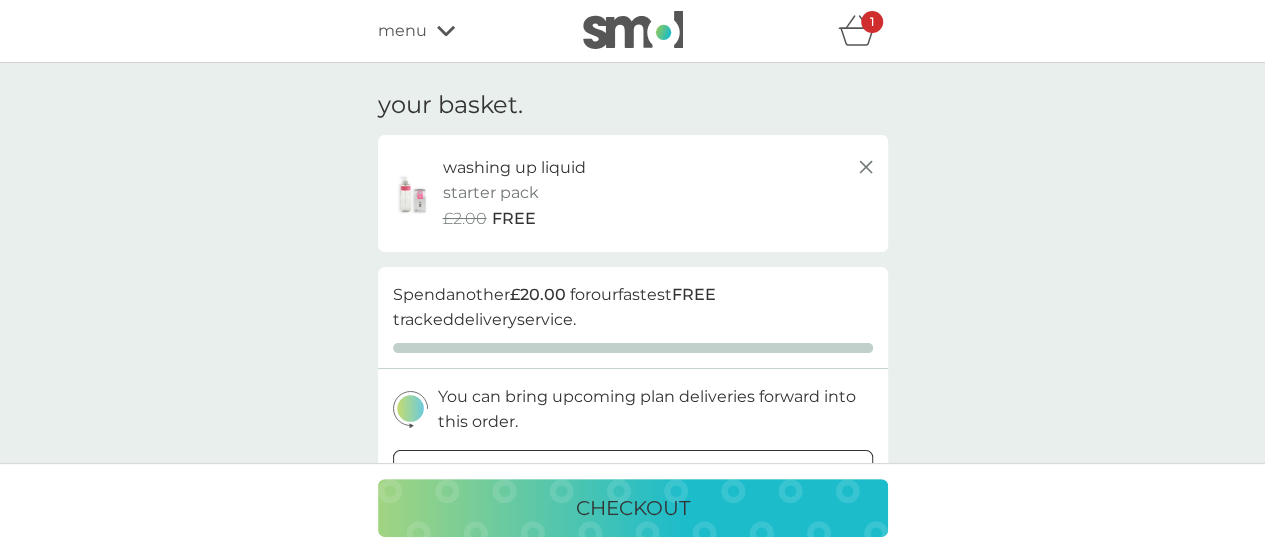 click 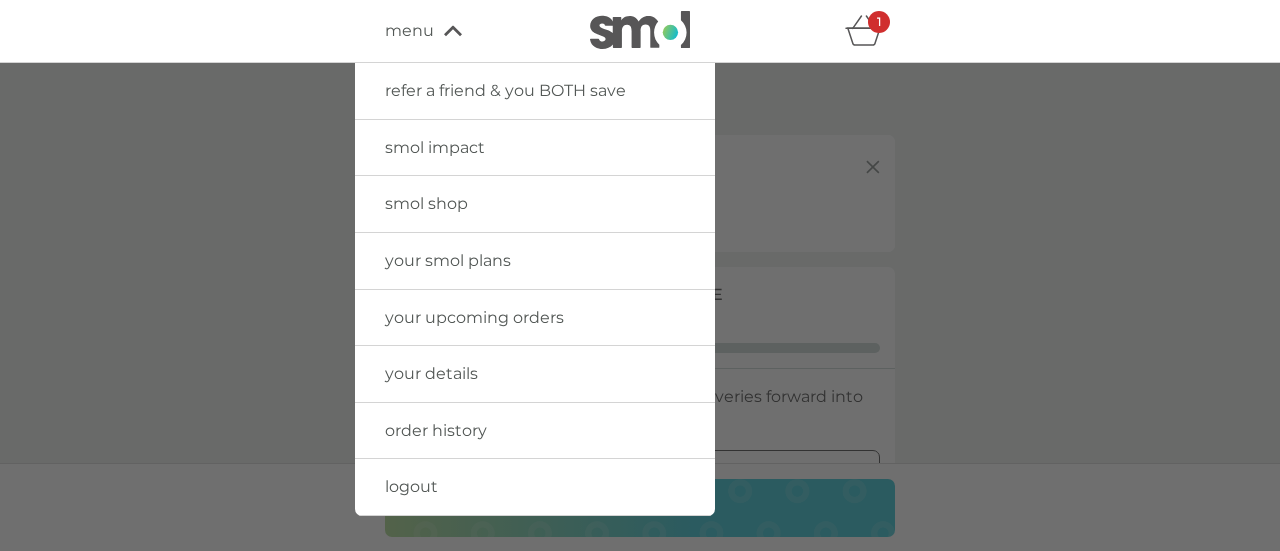 click on "smol shop" at bounding box center (426, 203) 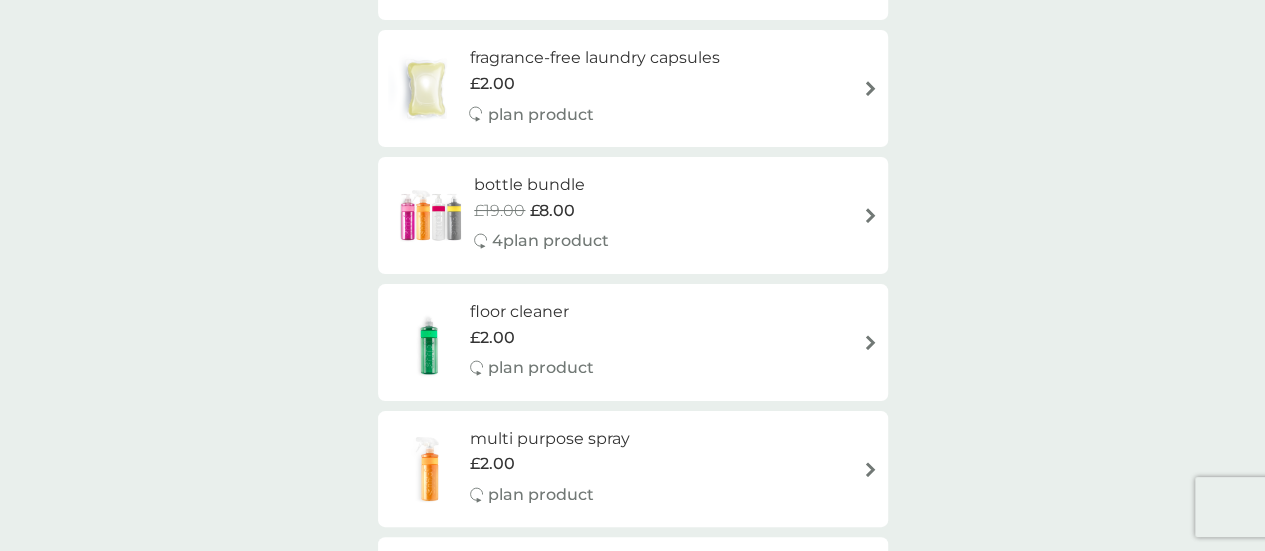 scroll, scrollTop: 694, scrollLeft: 0, axis: vertical 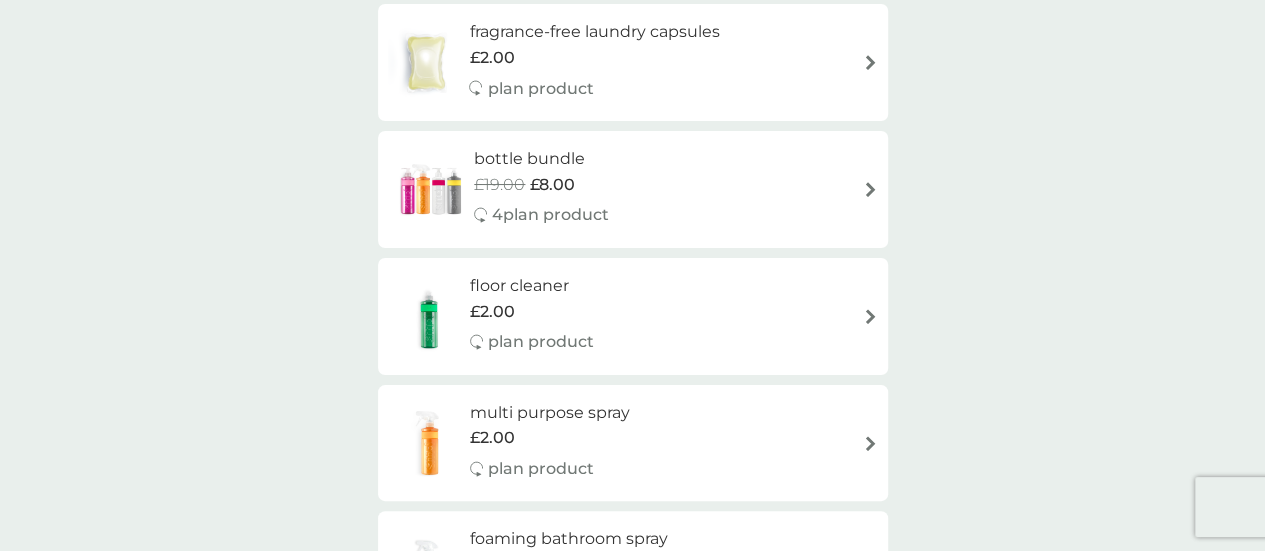click on "bottle bundle £19.00 £8.00 4  plan product" at bounding box center [633, 189] 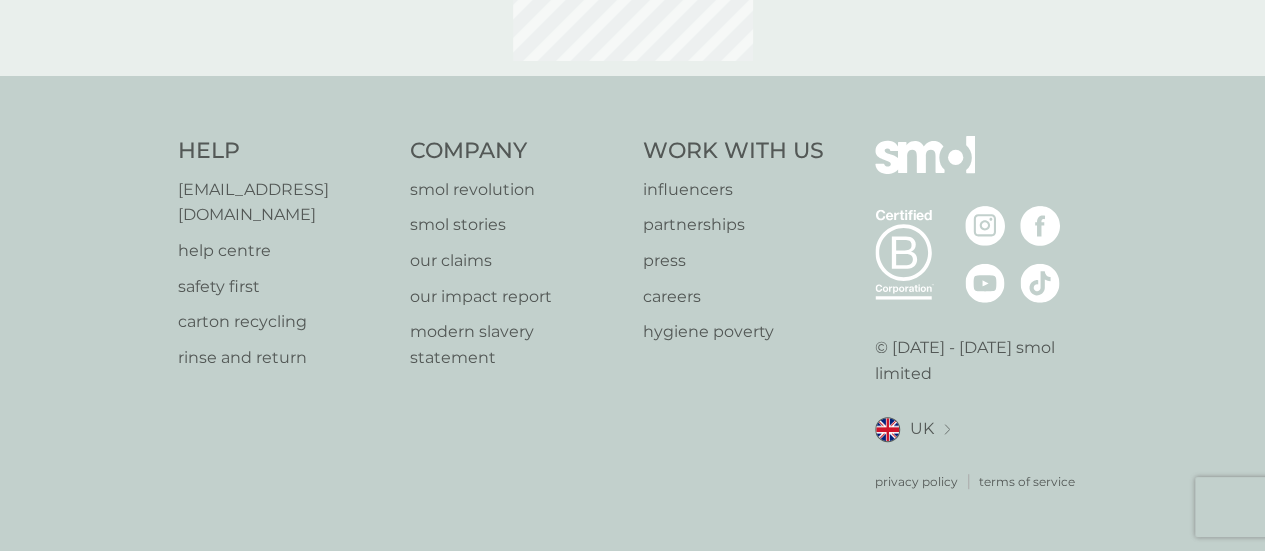 scroll, scrollTop: 0, scrollLeft: 0, axis: both 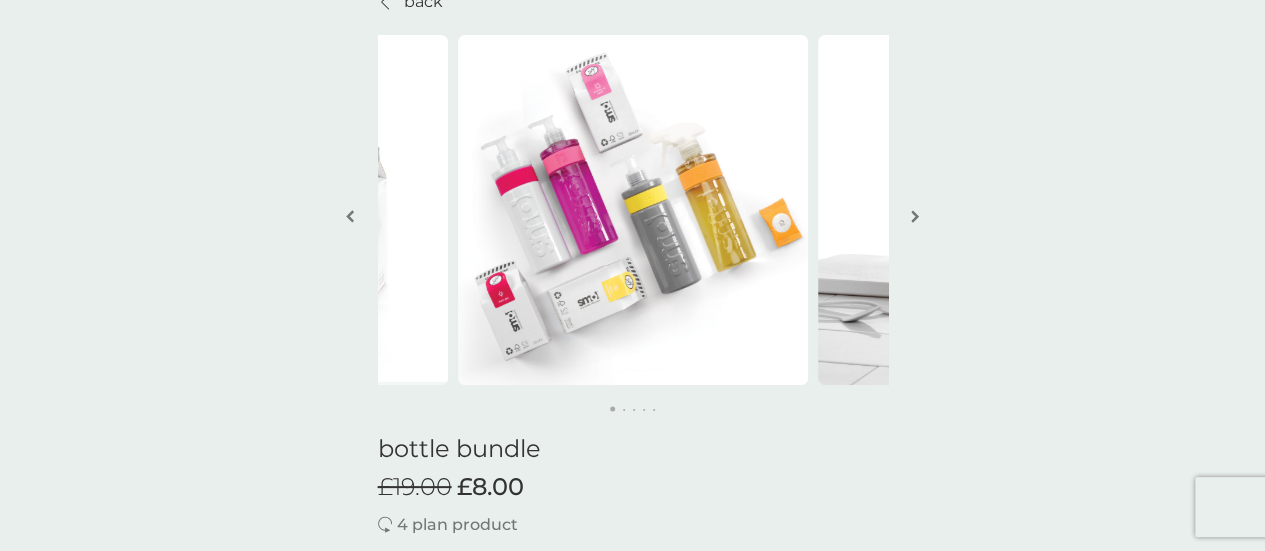 click at bounding box center (915, 216) 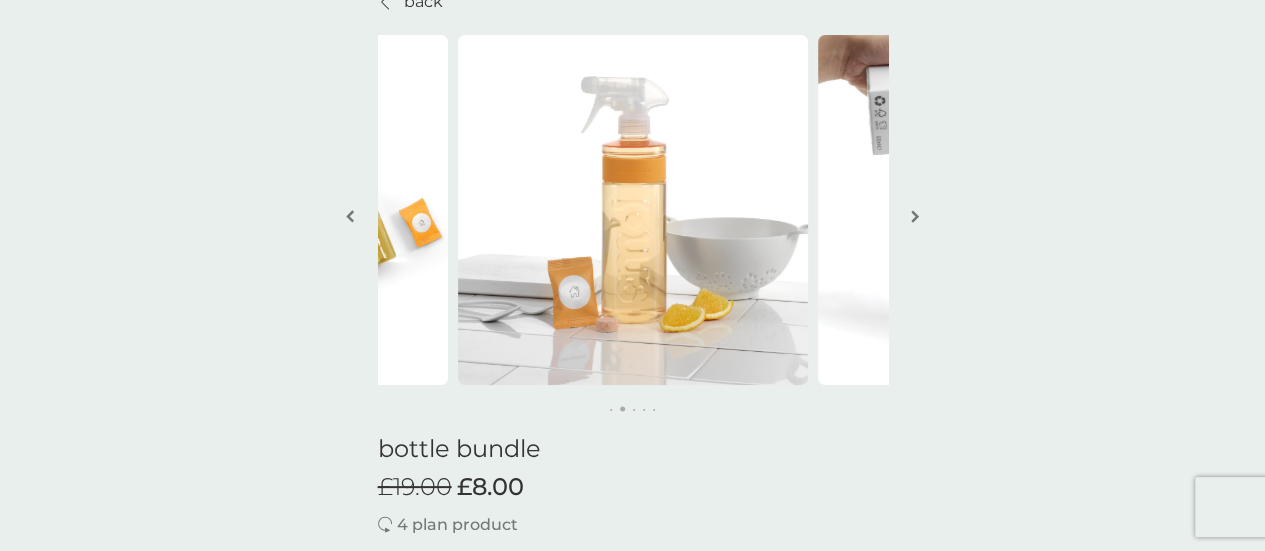 click at bounding box center [915, 216] 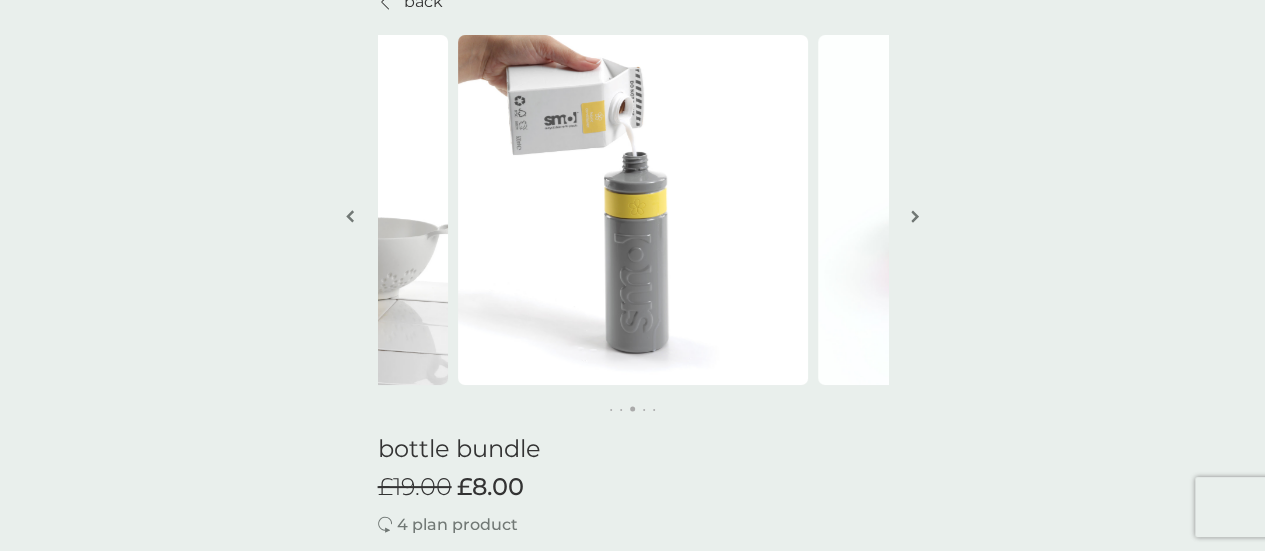 click at bounding box center (915, 216) 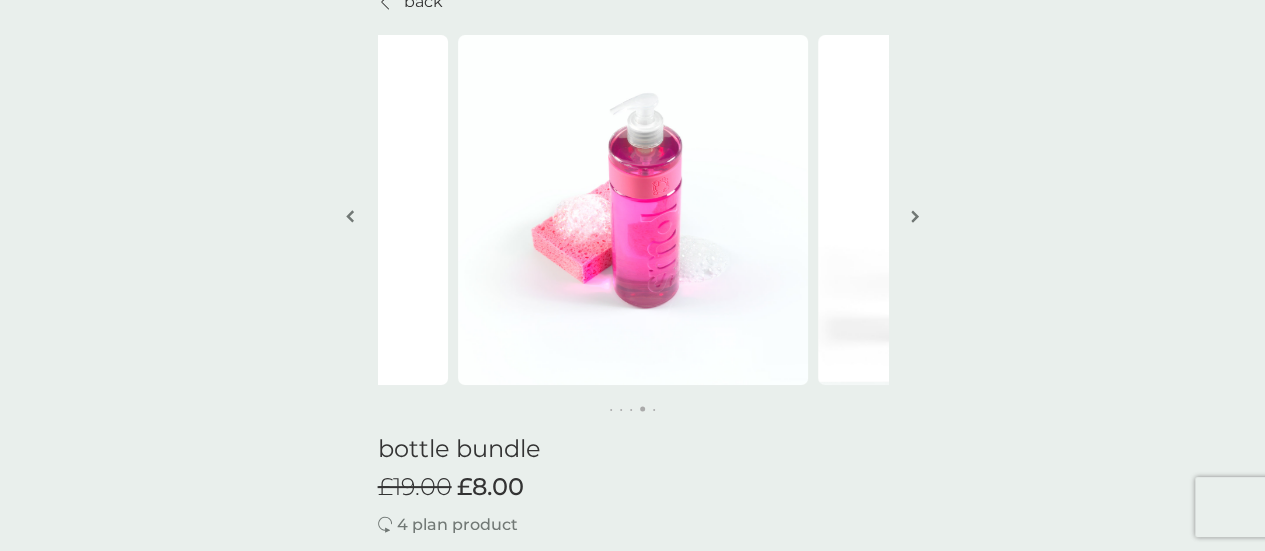 click at bounding box center [915, 216] 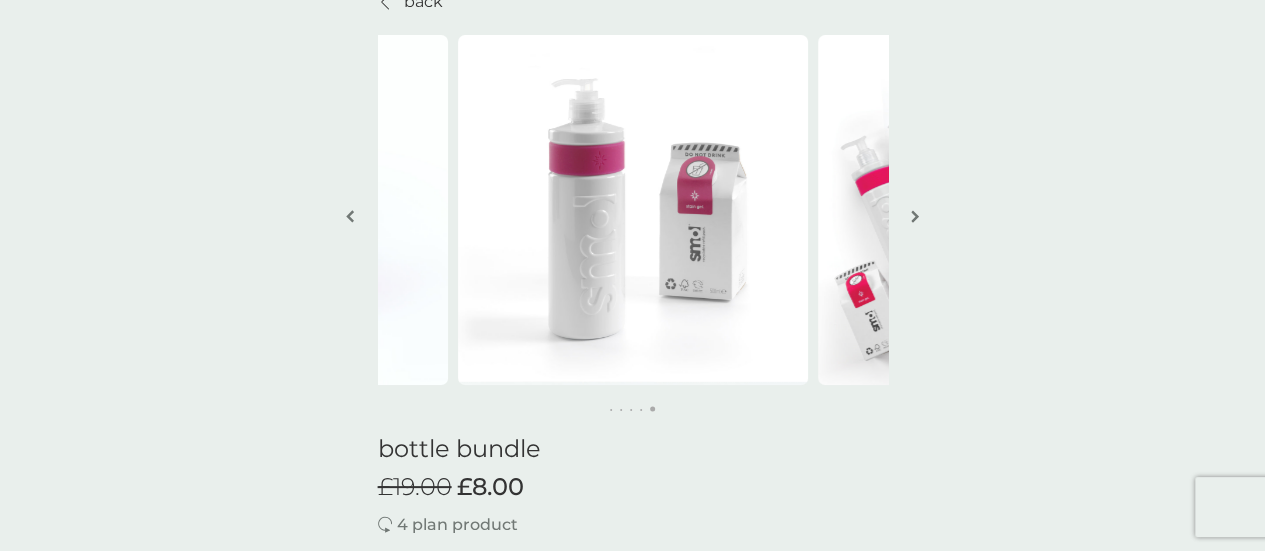 click at bounding box center [915, 216] 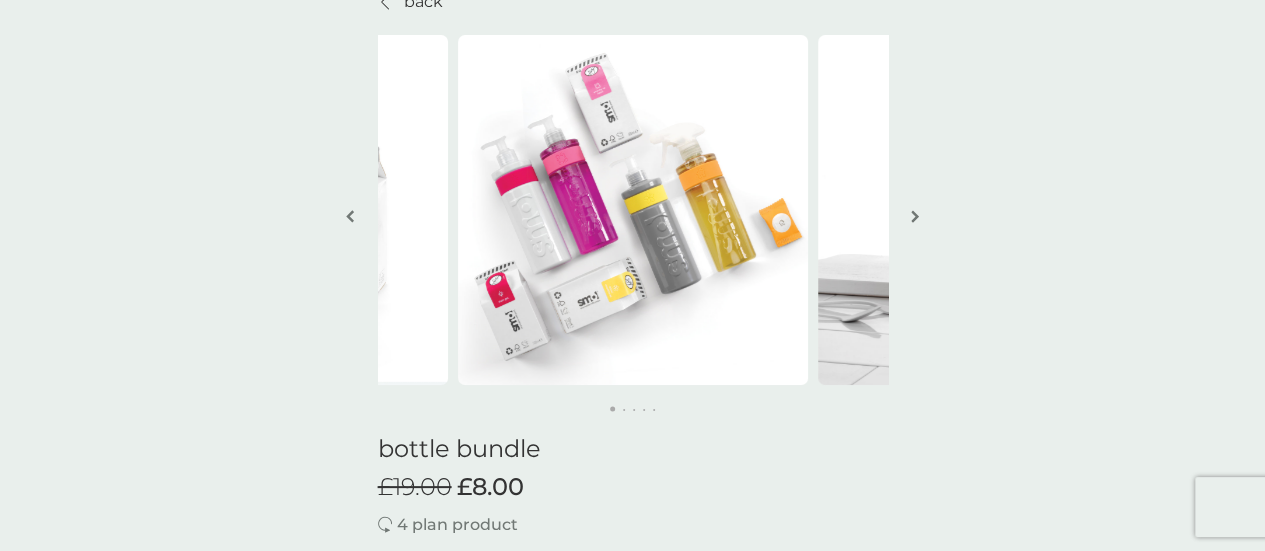 click at bounding box center (915, 216) 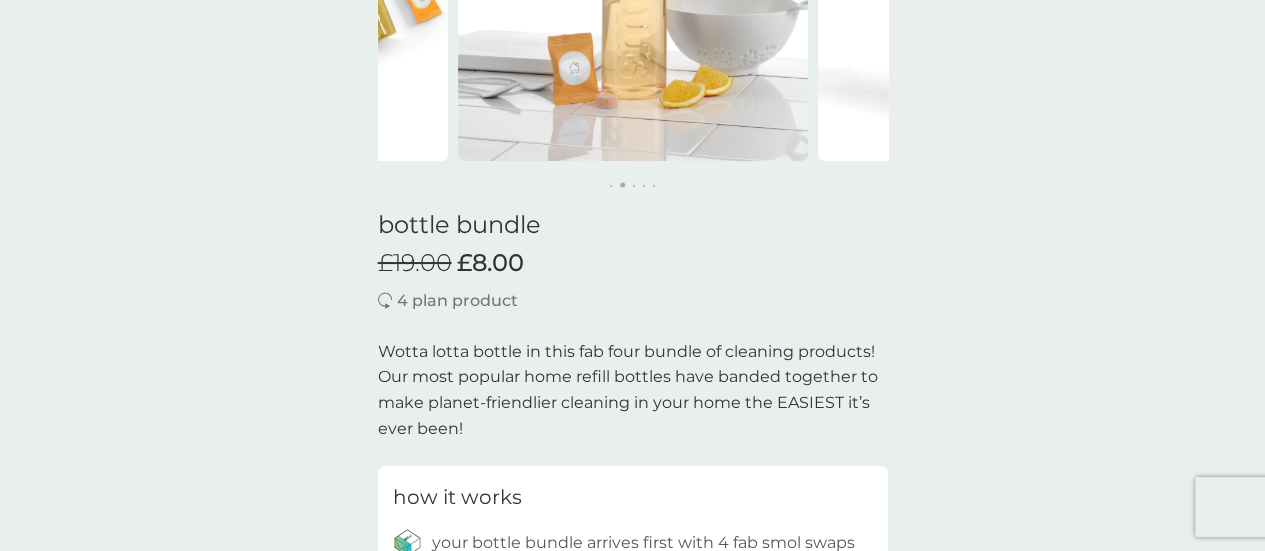scroll, scrollTop: 321, scrollLeft: 0, axis: vertical 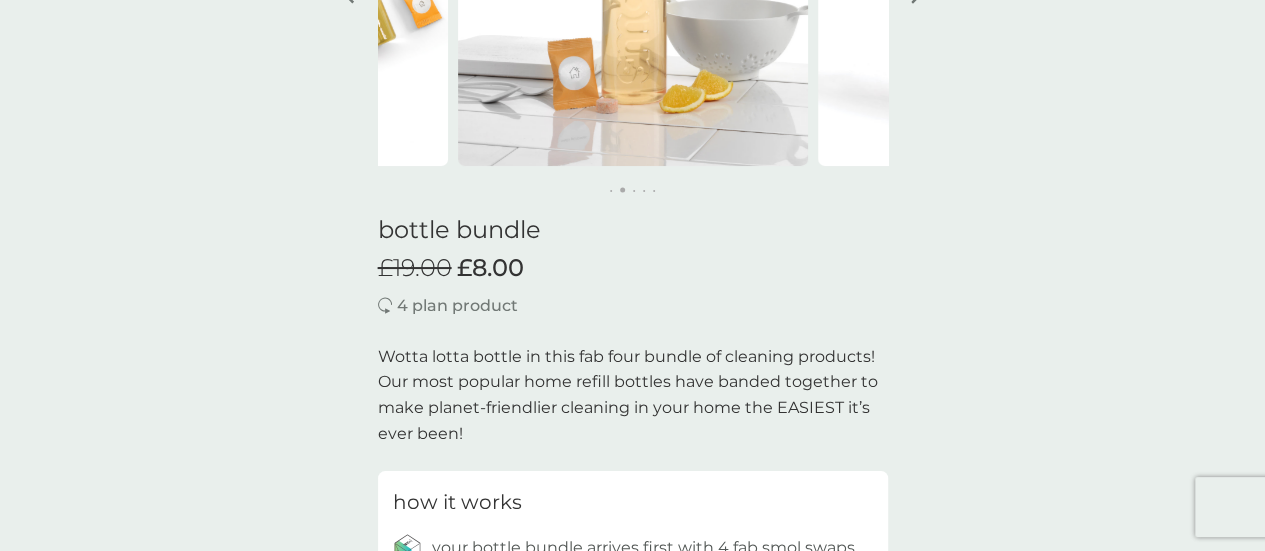 click on "bottle bundle" at bounding box center [633, 230] 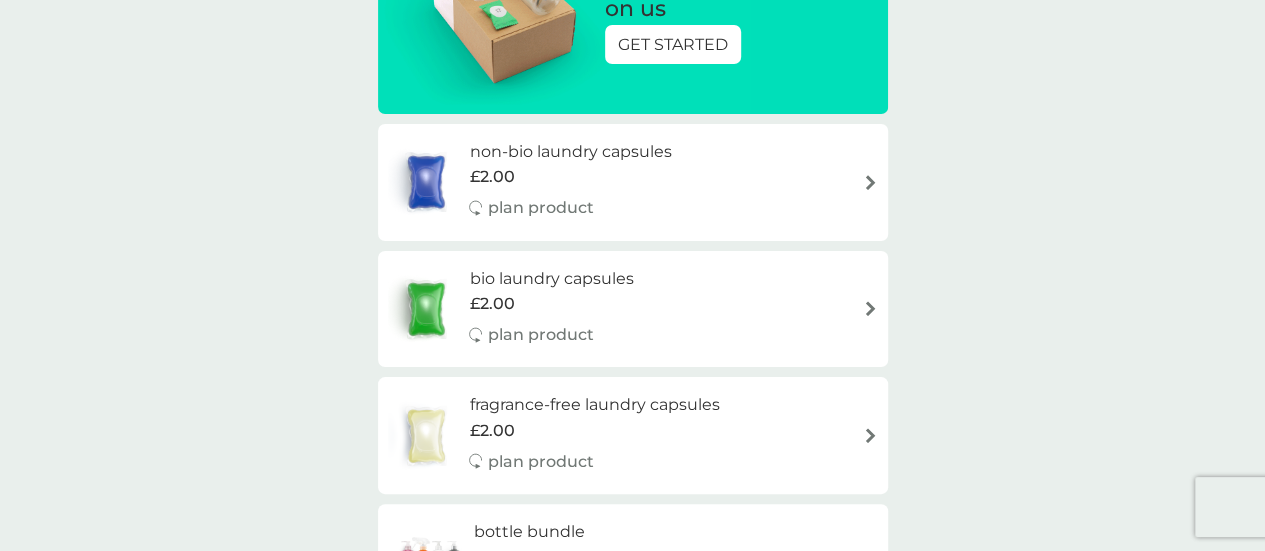 scroll, scrollTop: 694, scrollLeft: 0, axis: vertical 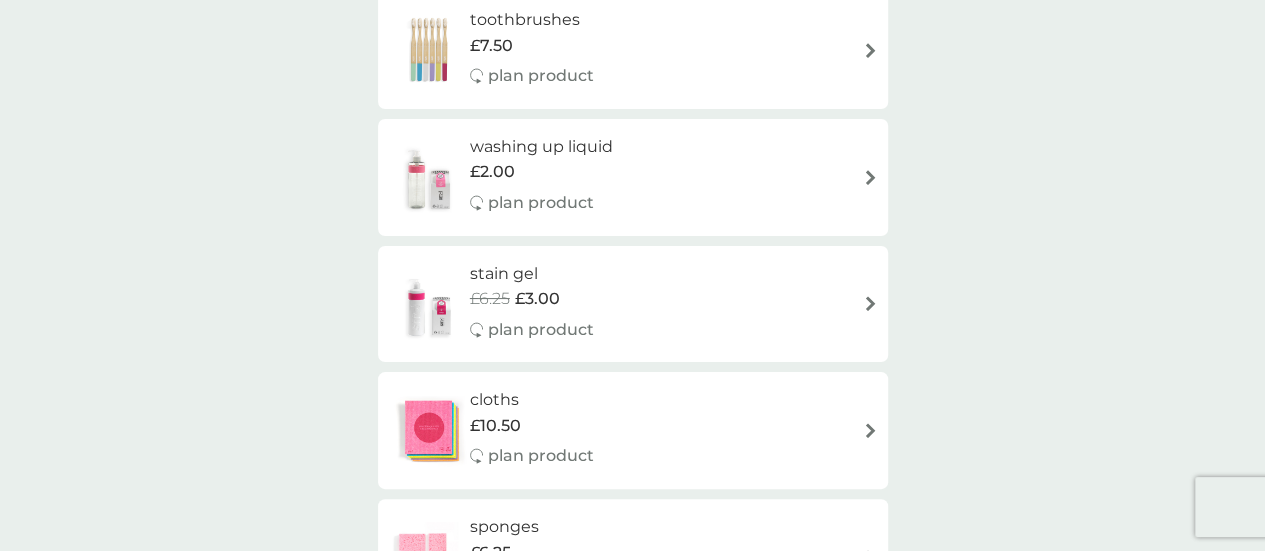 click on "washing up liquid £2.00 plan product" at bounding box center (633, 177) 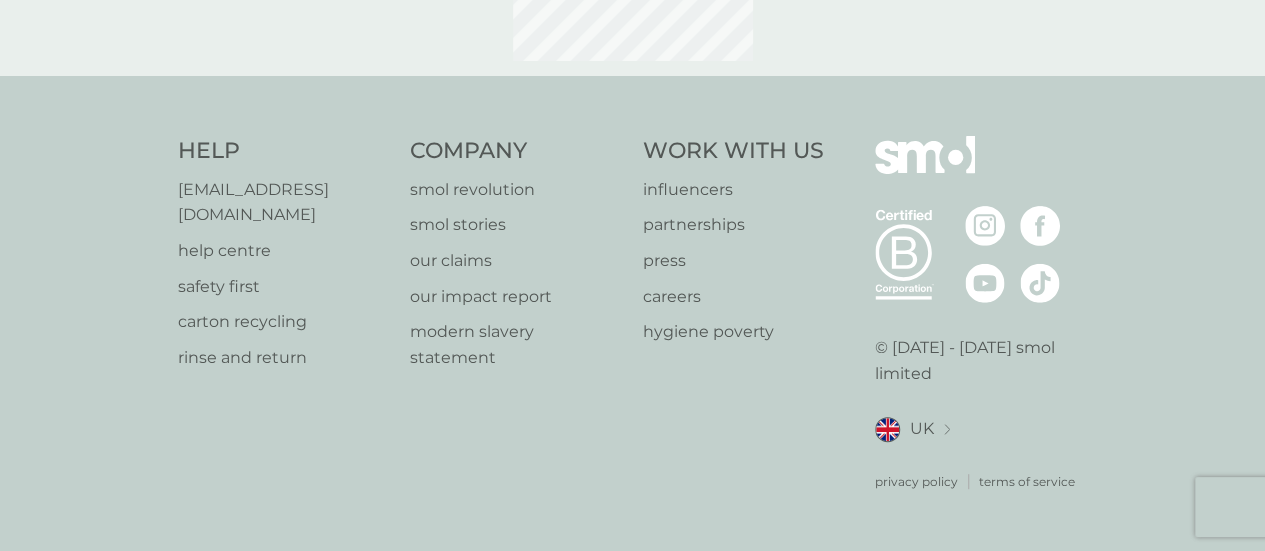 scroll, scrollTop: 0, scrollLeft: 0, axis: both 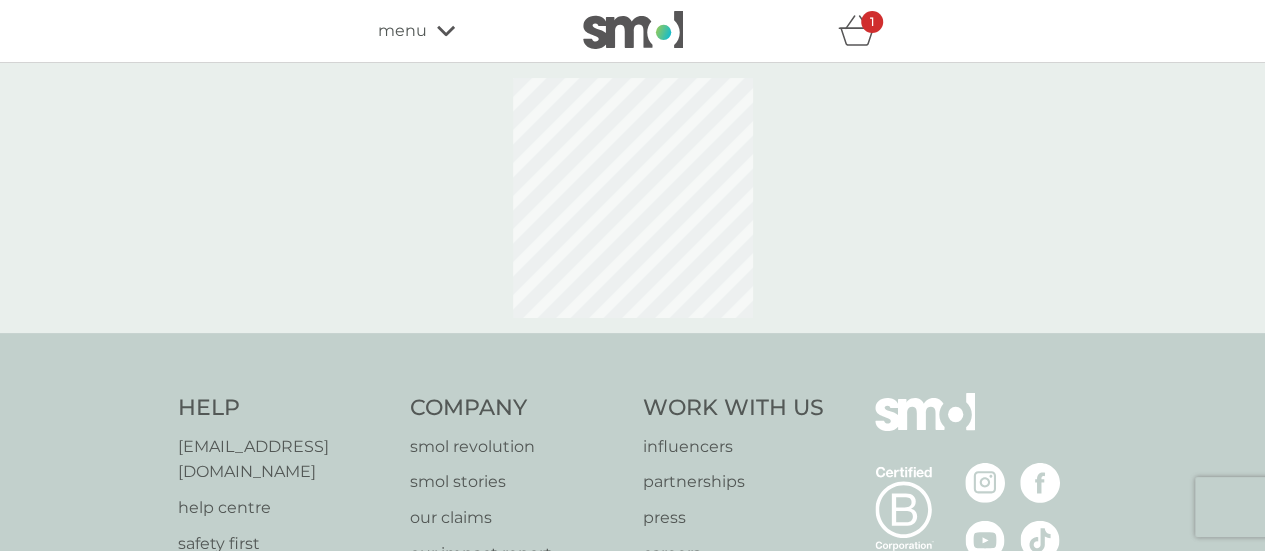 select on "112" 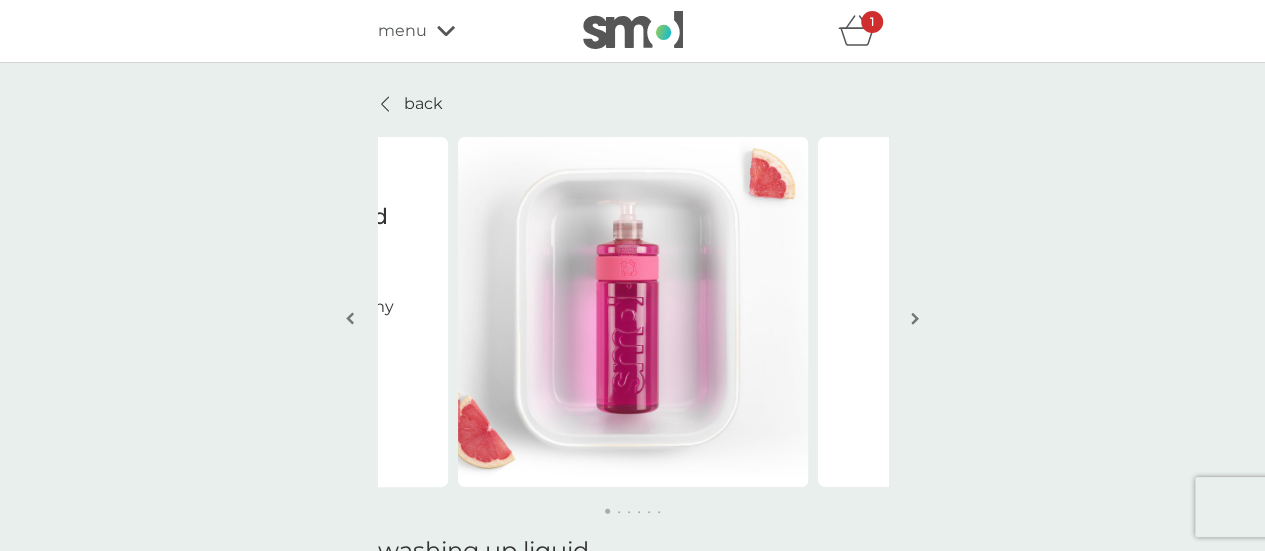 click at bounding box center [915, 318] 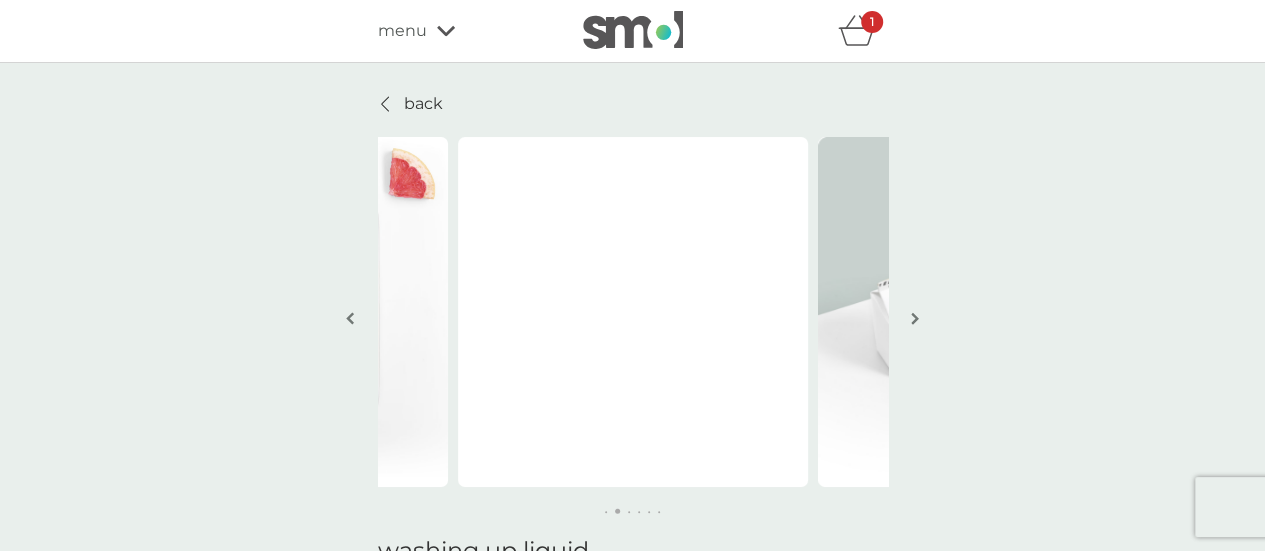 click at bounding box center (915, 318) 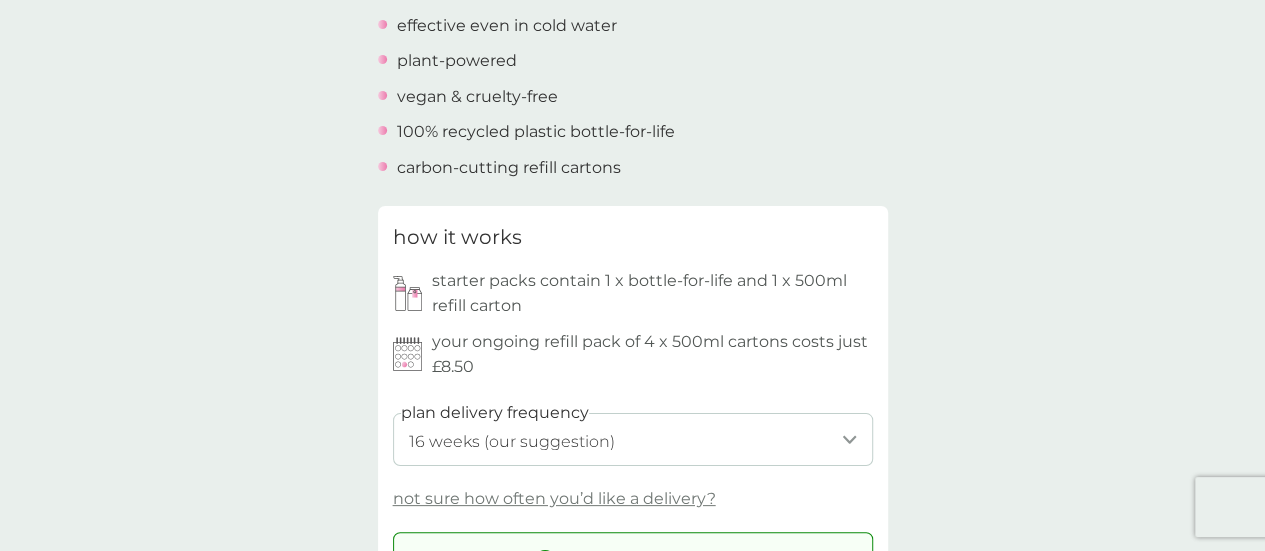 scroll, scrollTop: 881, scrollLeft: 0, axis: vertical 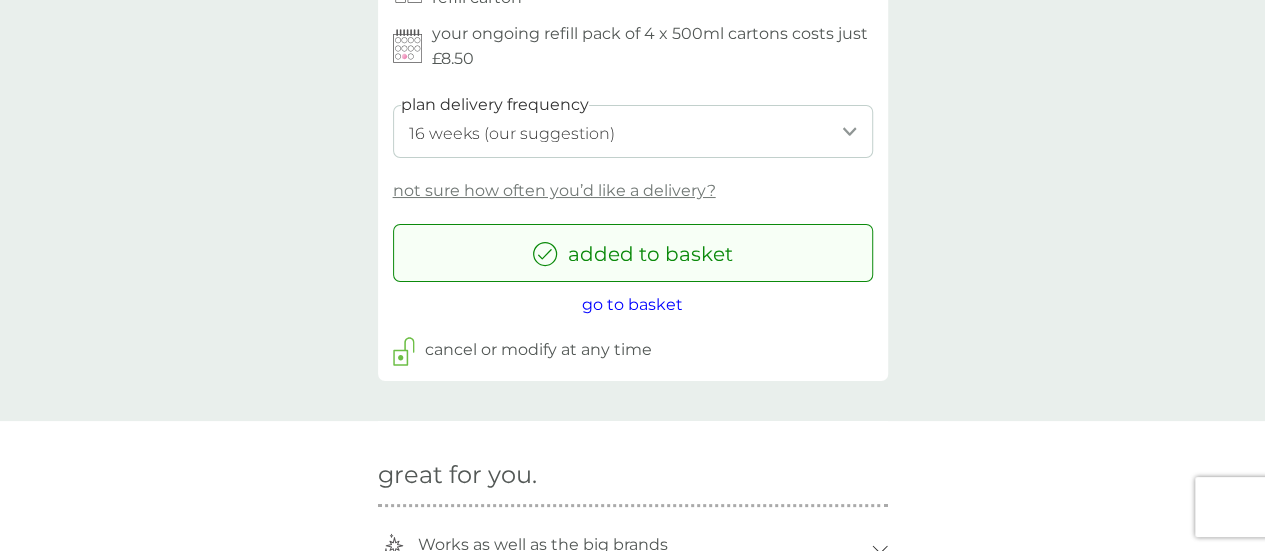 click on "not sure how often you’d like a delivery?" at bounding box center (554, 191) 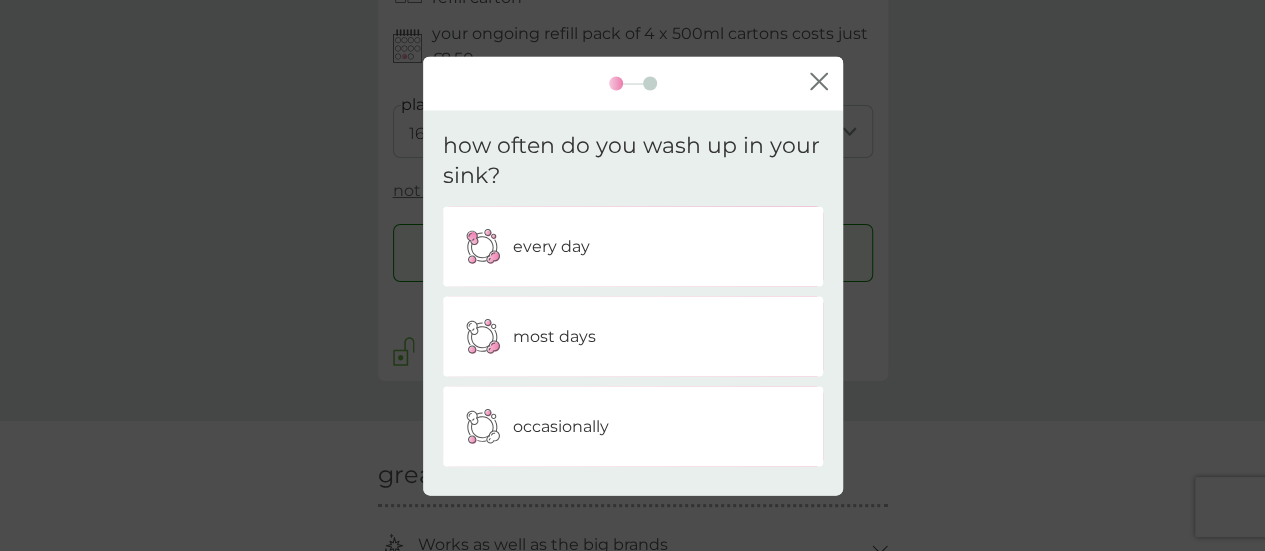 click on "occasionally" at bounding box center [561, 427] 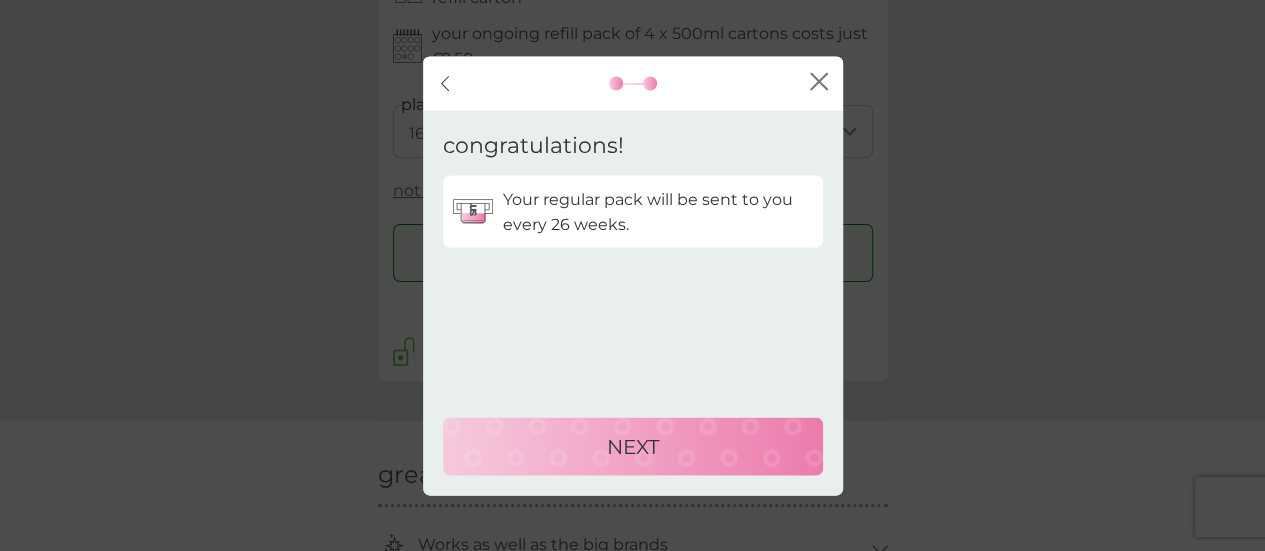 click on "back" 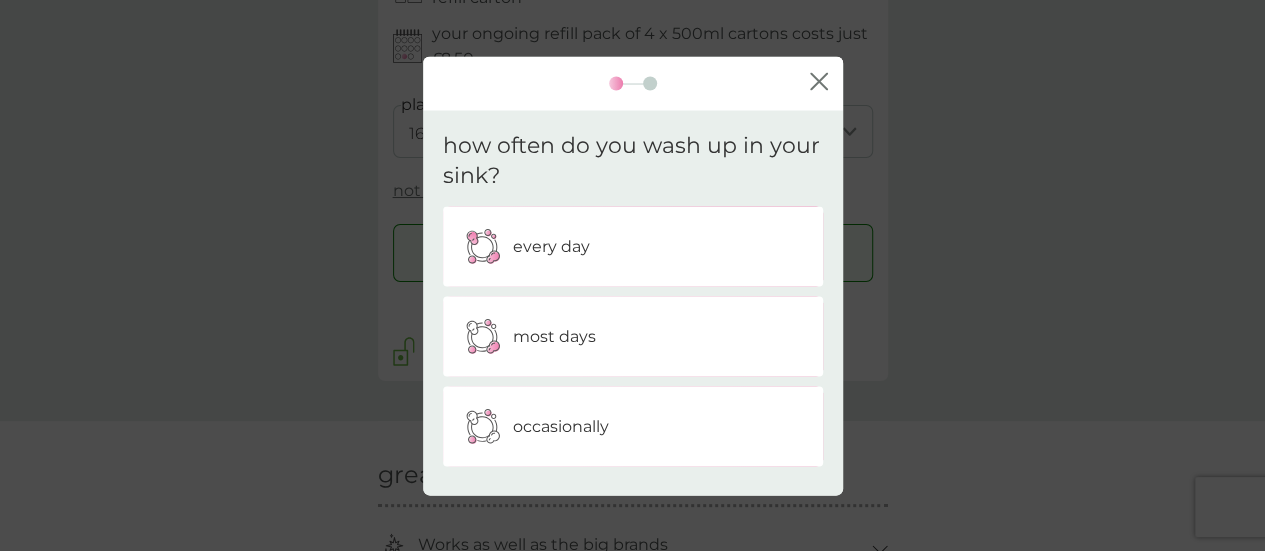click on "most days" at bounding box center (554, 337) 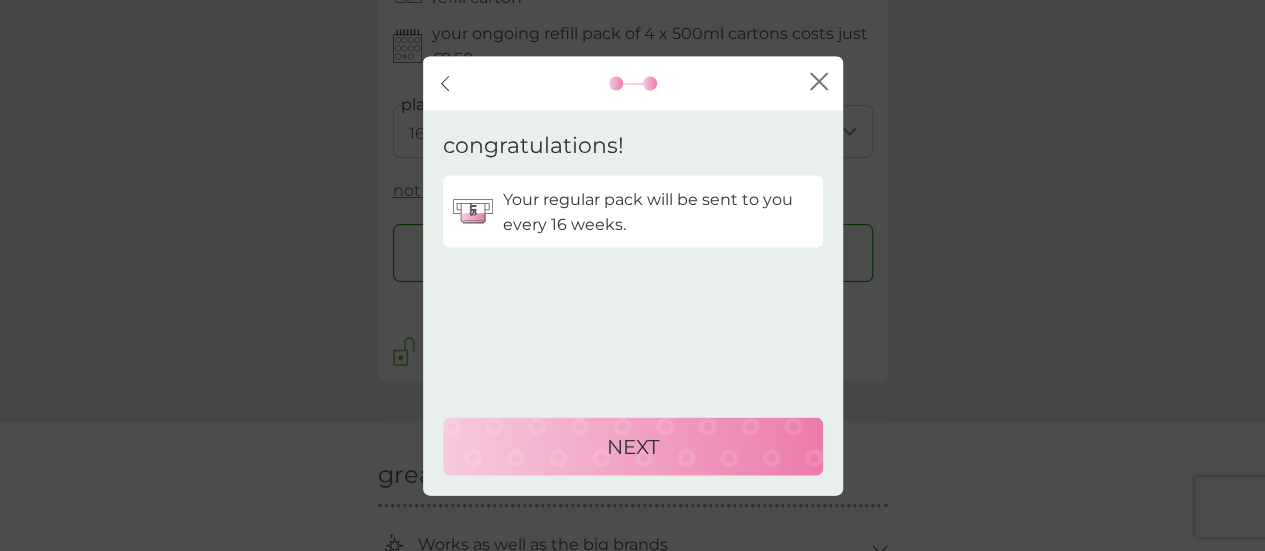 click on "NEXT" at bounding box center (633, 446) 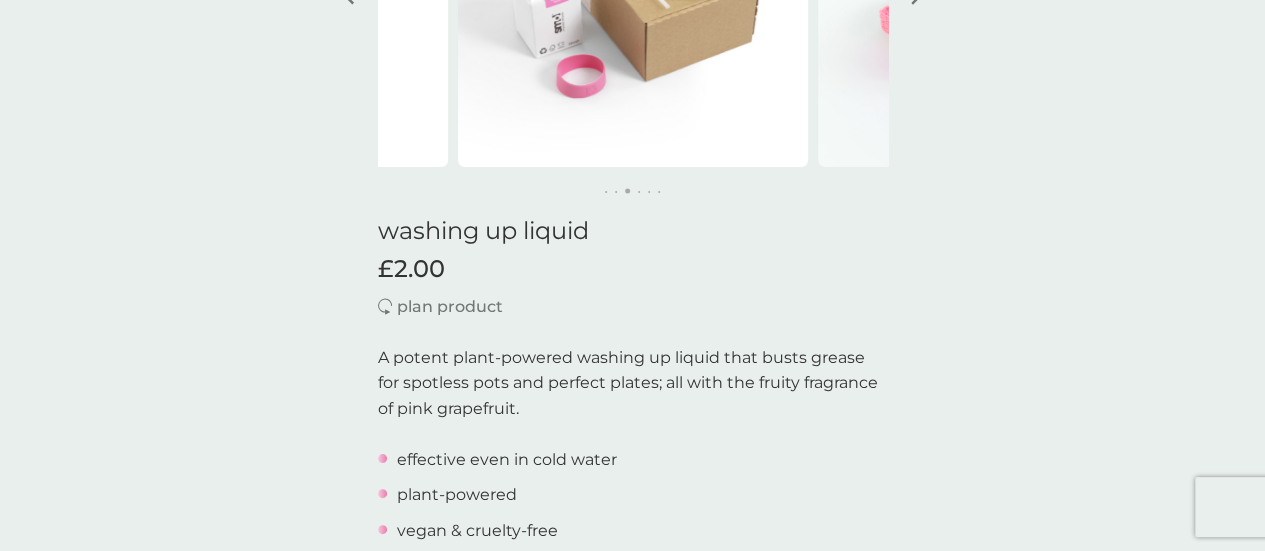 scroll, scrollTop: 0, scrollLeft: 0, axis: both 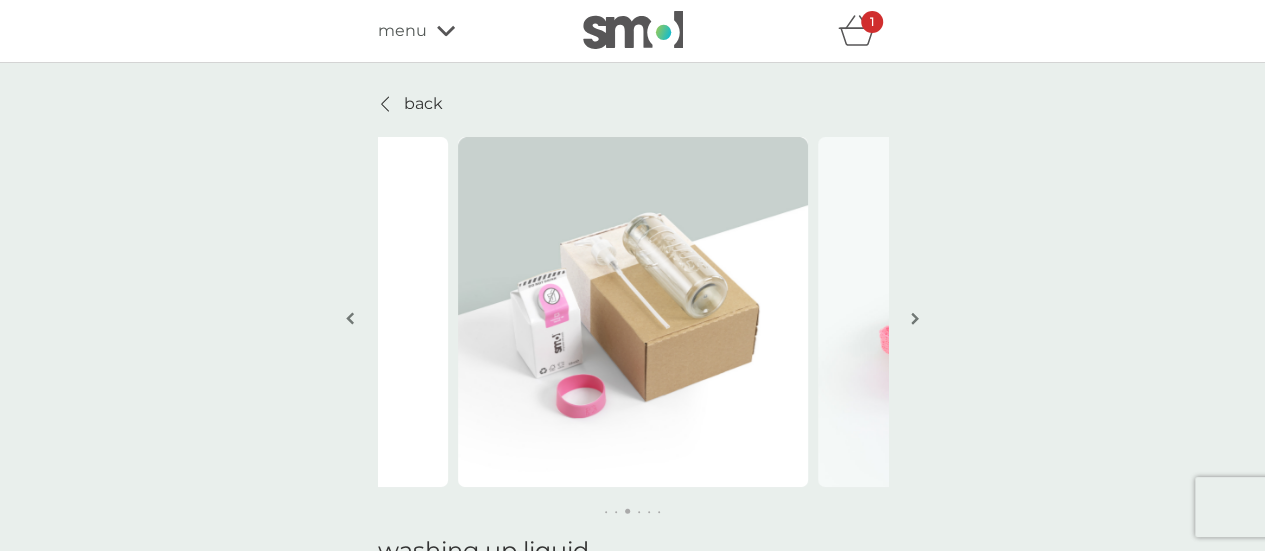 click 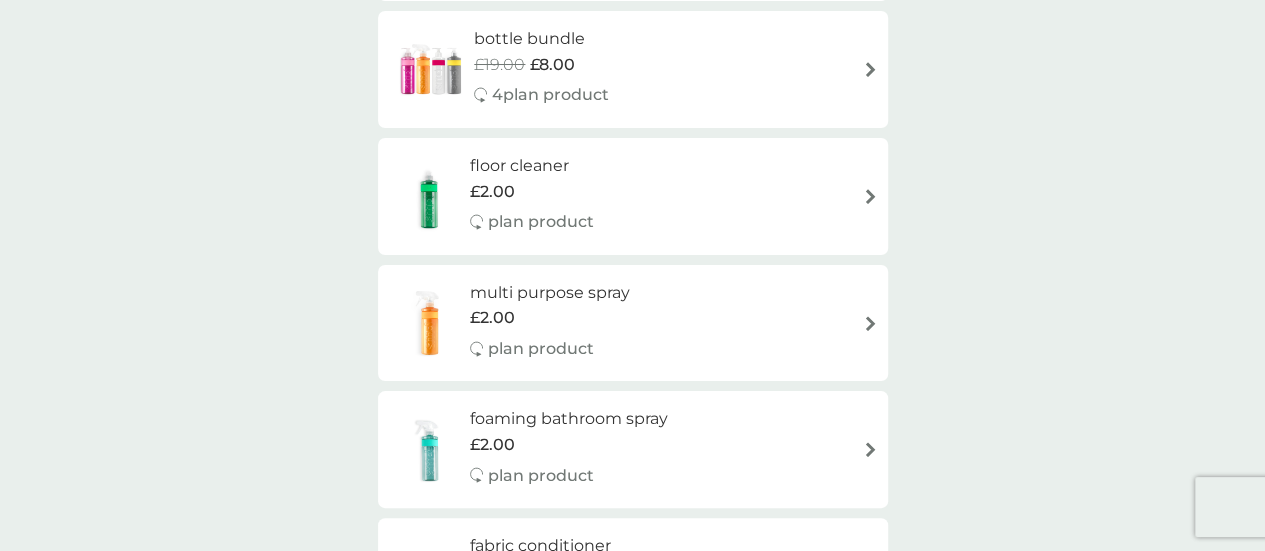 scroll, scrollTop: 819, scrollLeft: 0, axis: vertical 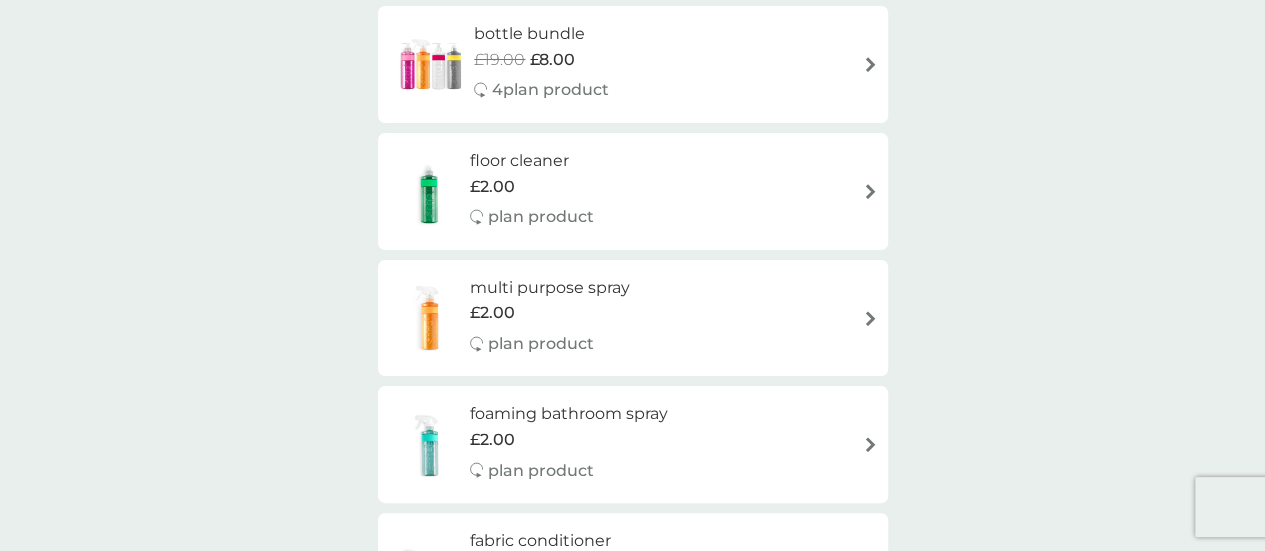 click on "multi purpose spray £2.00 plan product" at bounding box center (633, 318) 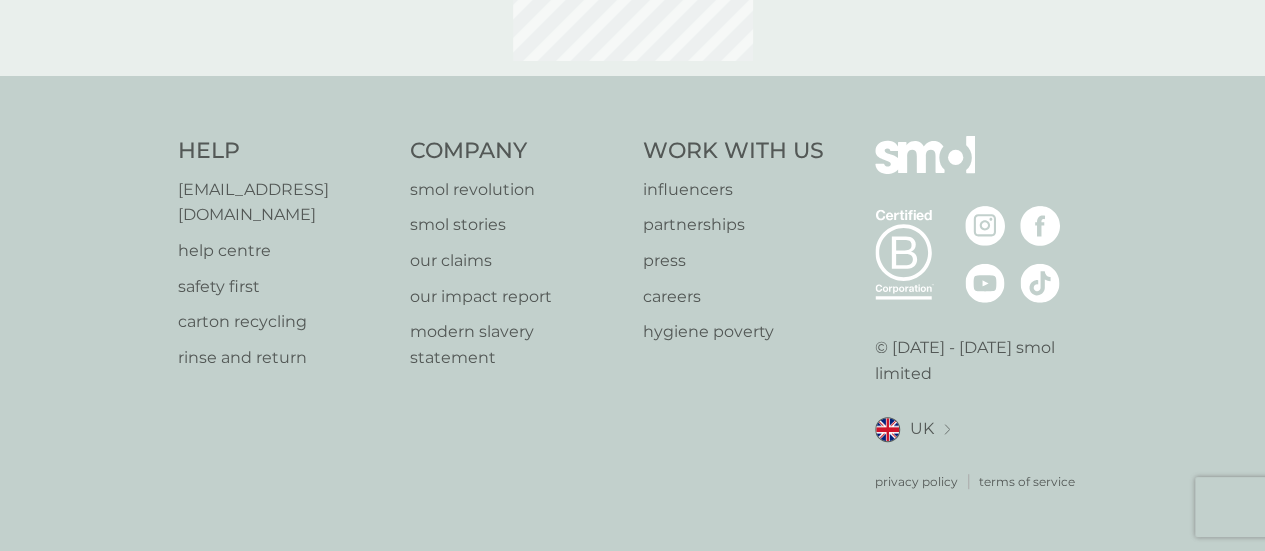scroll, scrollTop: 0, scrollLeft: 0, axis: both 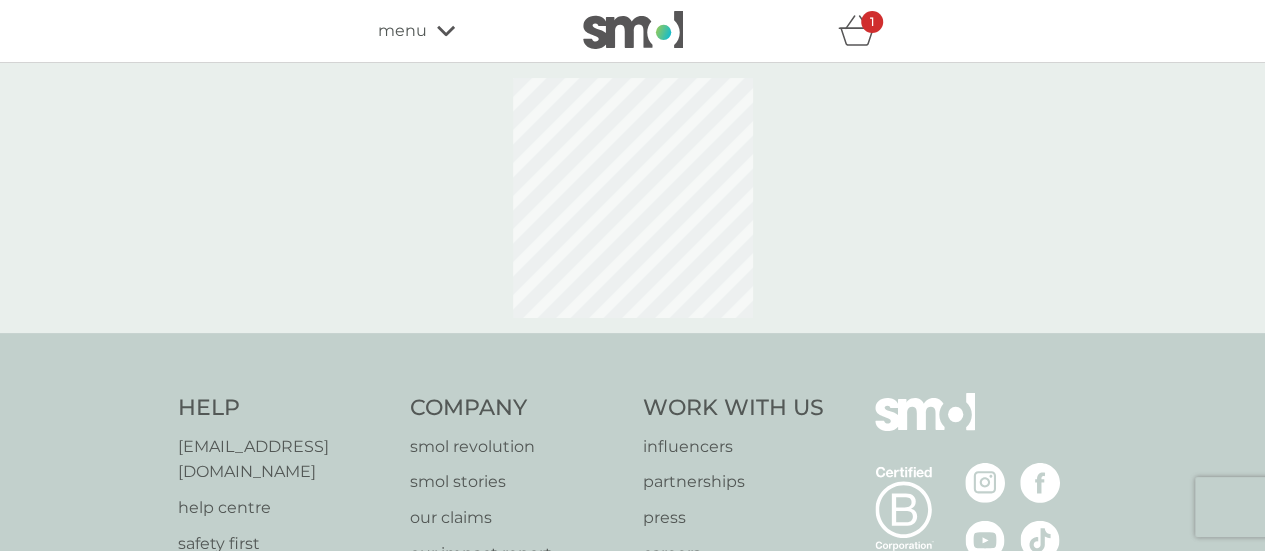 select on "112" 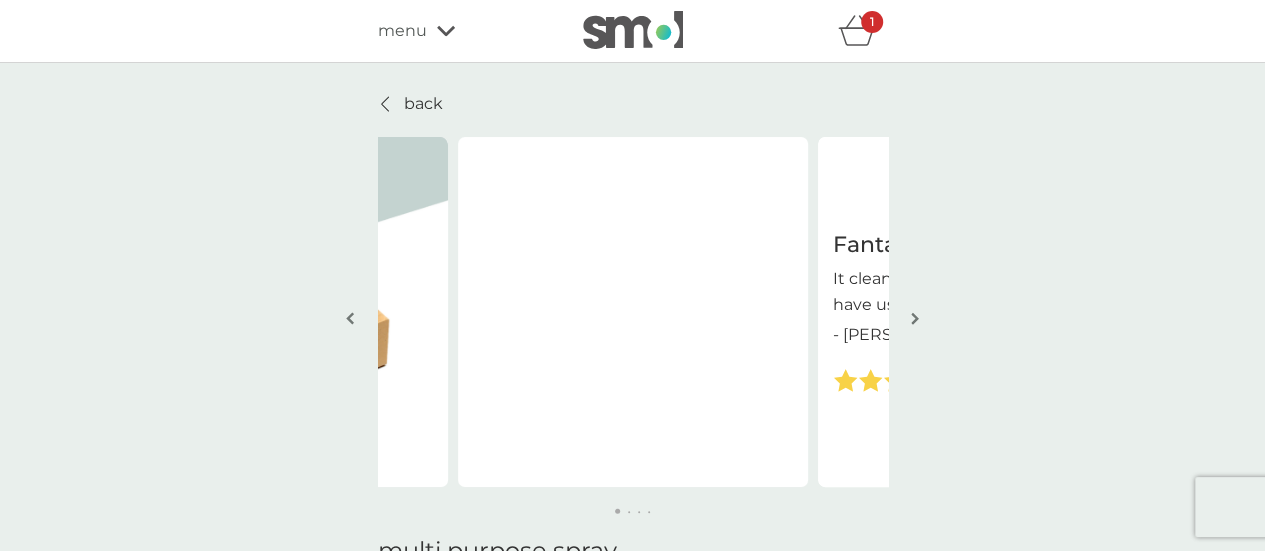click at bounding box center [915, 318] 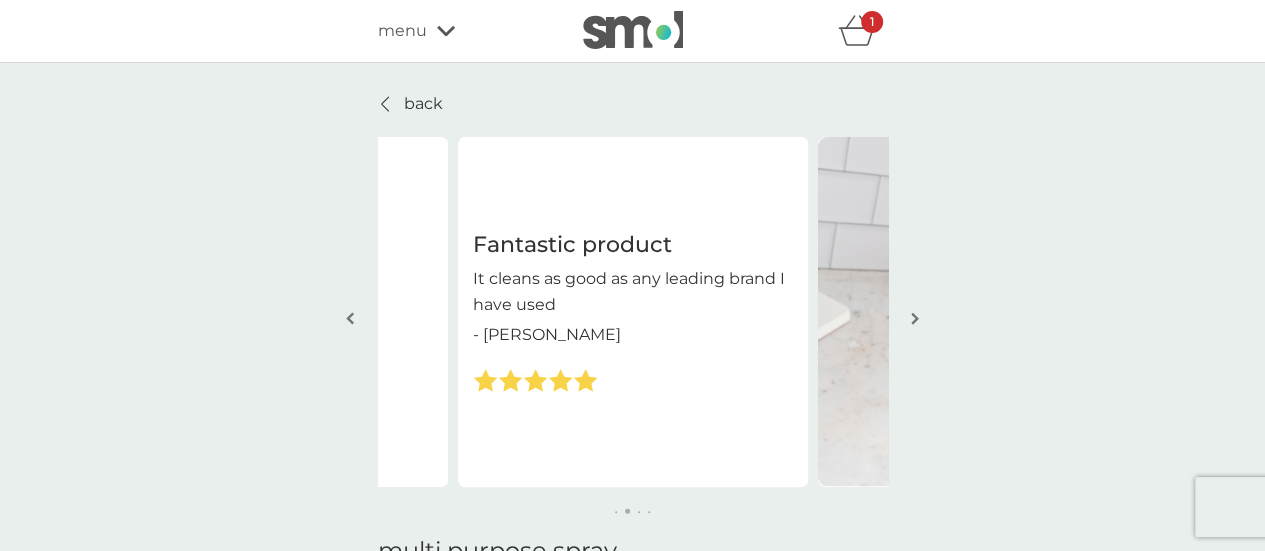 click at bounding box center [915, 318] 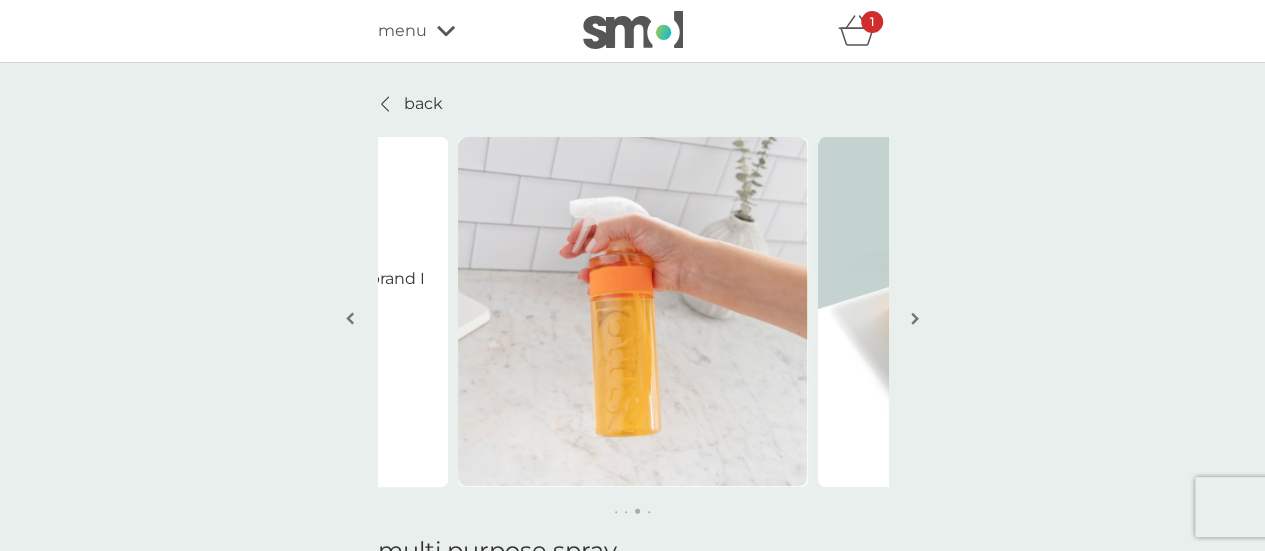 click at bounding box center [915, 318] 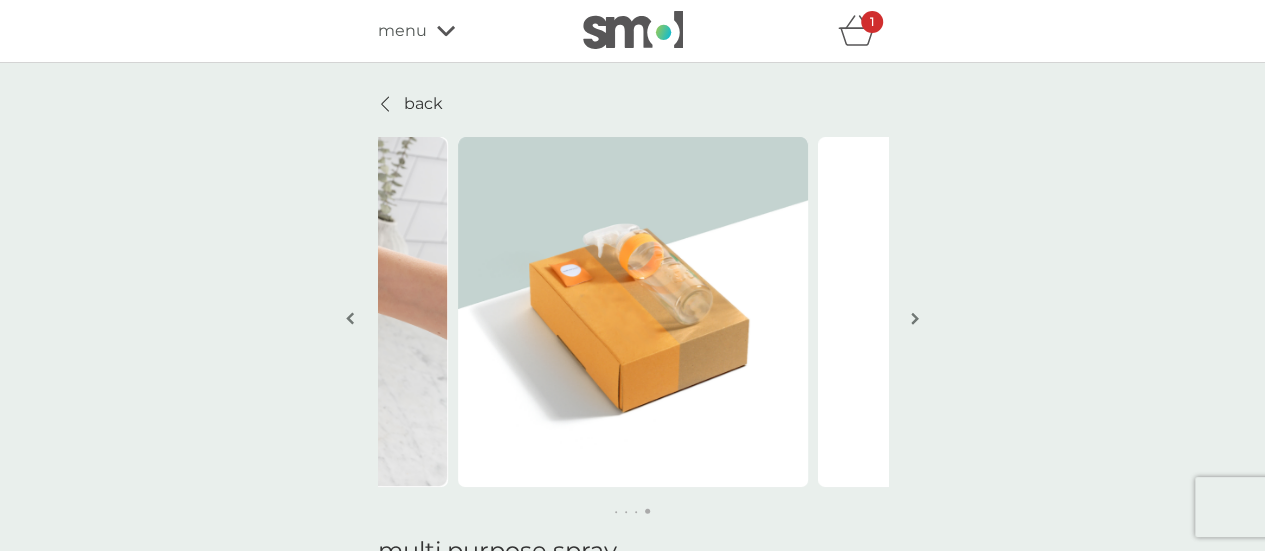 click at bounding box center [915, 318] 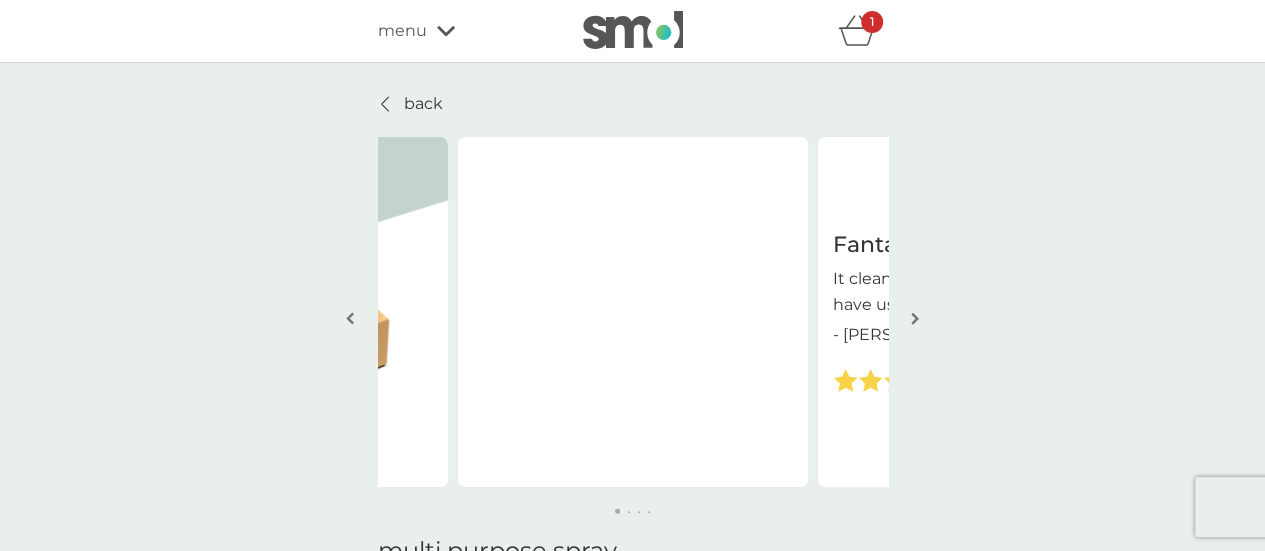 click at bounding box center [915, 318] 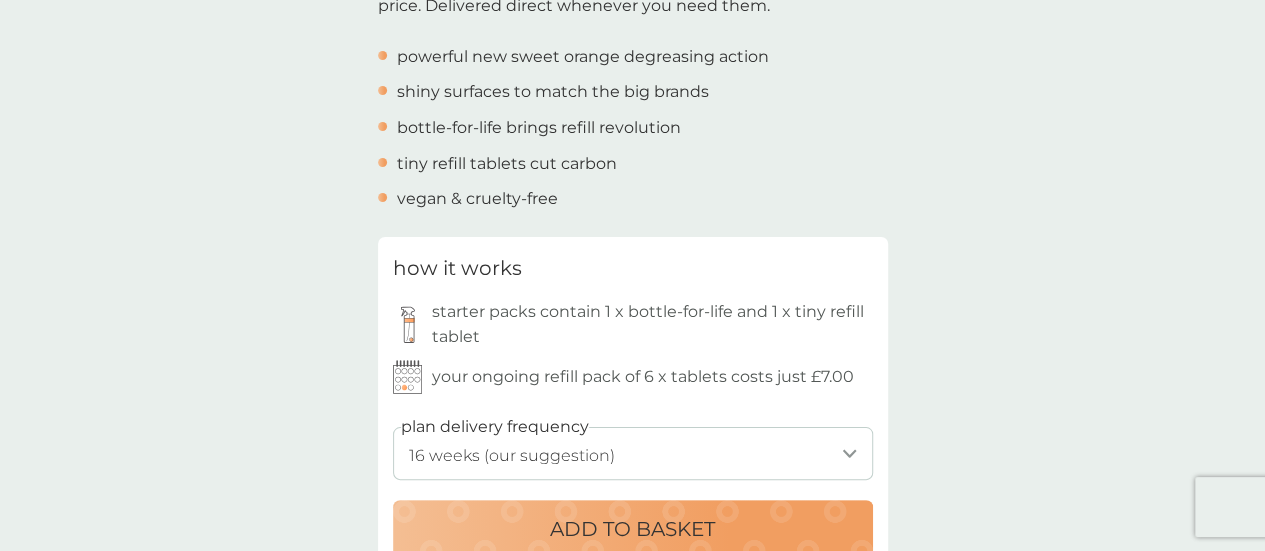 scroll, scrollTop: 897, scrollLeft: 0, axis: vertical 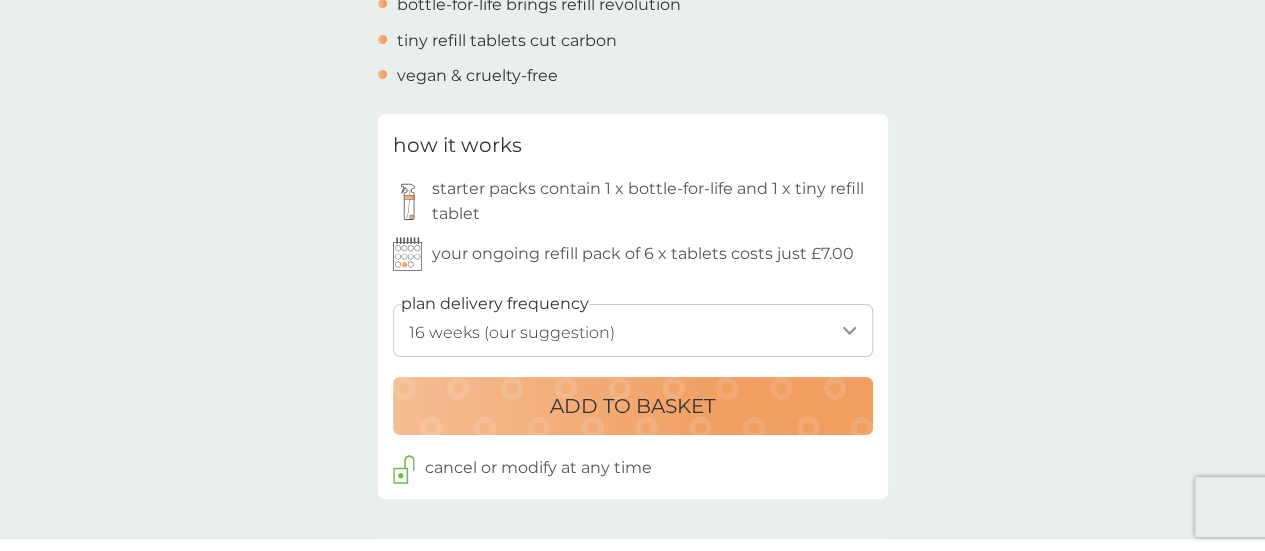 click on "ADD TO BASKET" at bounding box center [633, 406] 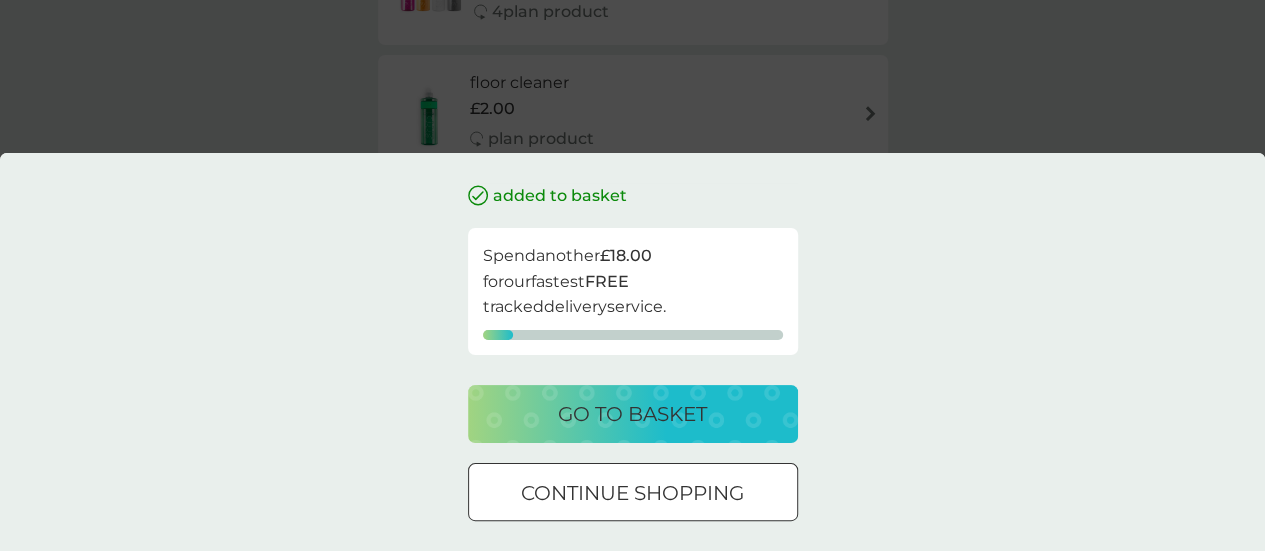 scroll, scrollTop: 0, scrollLeft: 0, axis: both 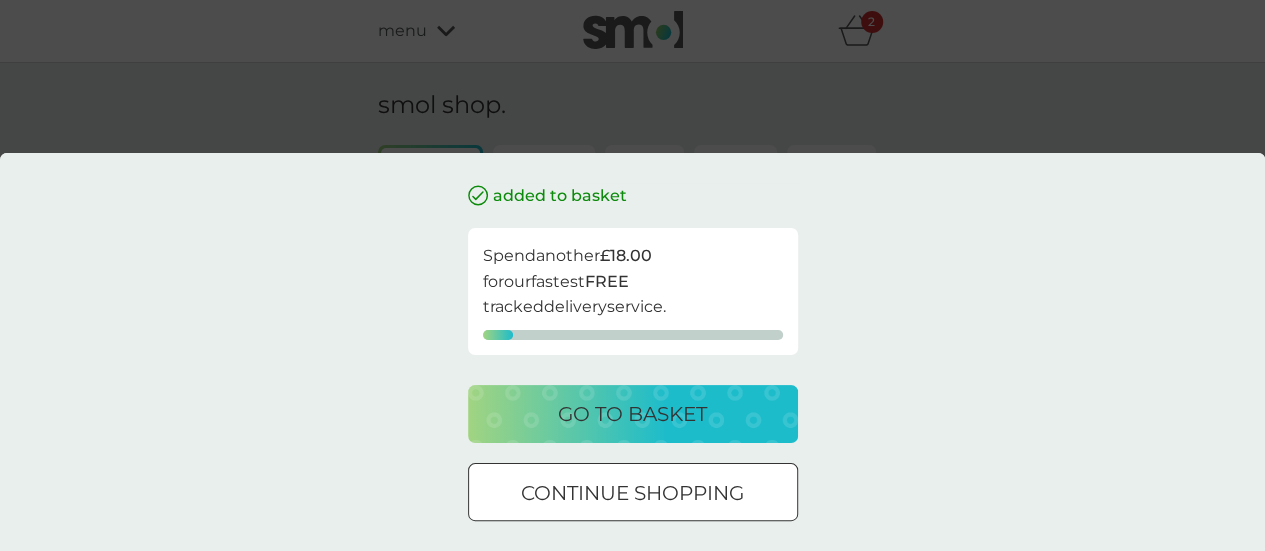 click on "continue shopping" at bounding box center (632, 493) 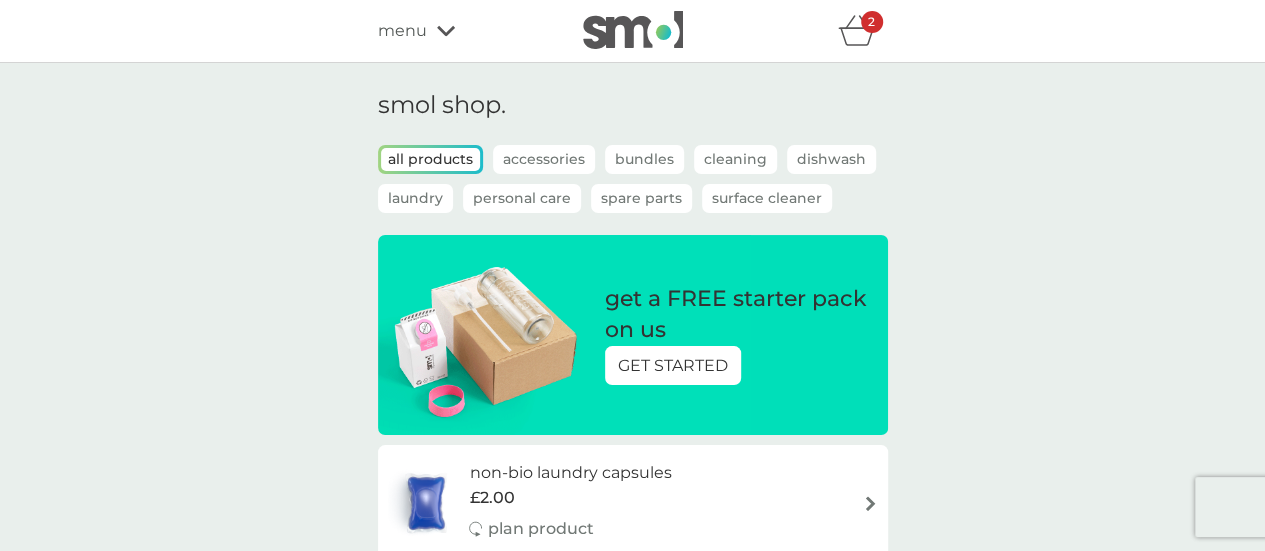 click on "Bundles" at bounding box center [644, 159] 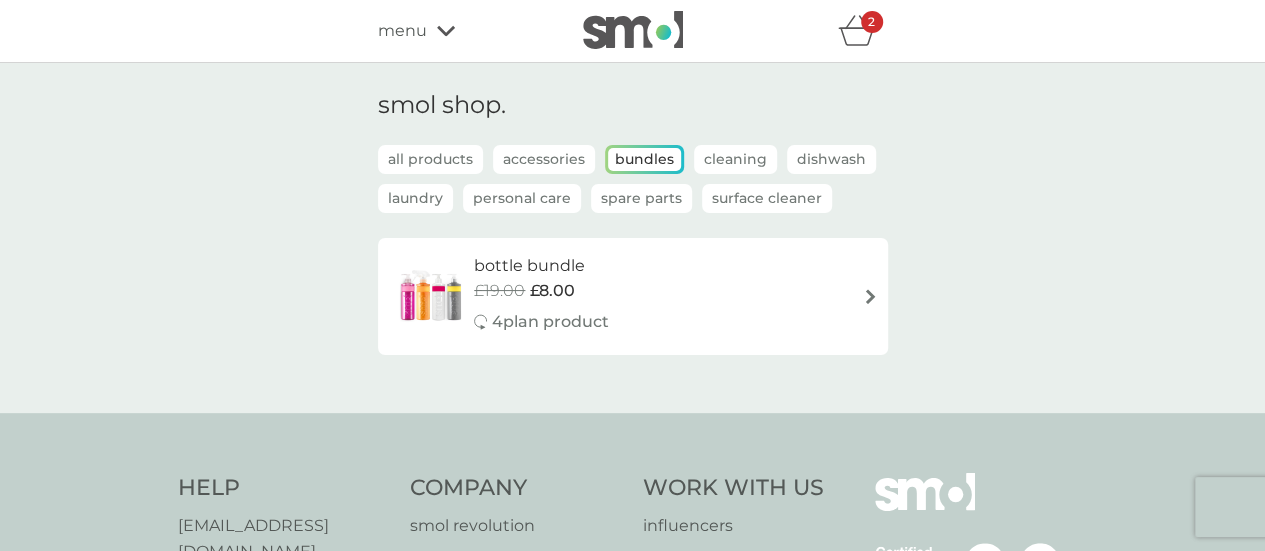 click at bounding box center [870, 296] 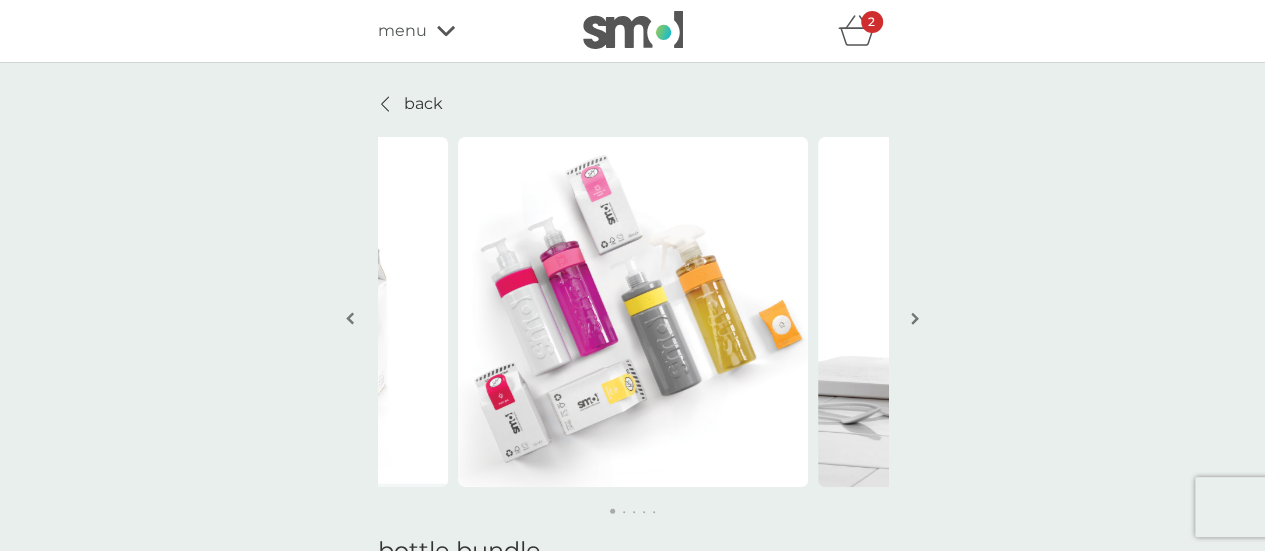 scroll, scrollTop: 250, scrollLeft: 0, axis: vertical 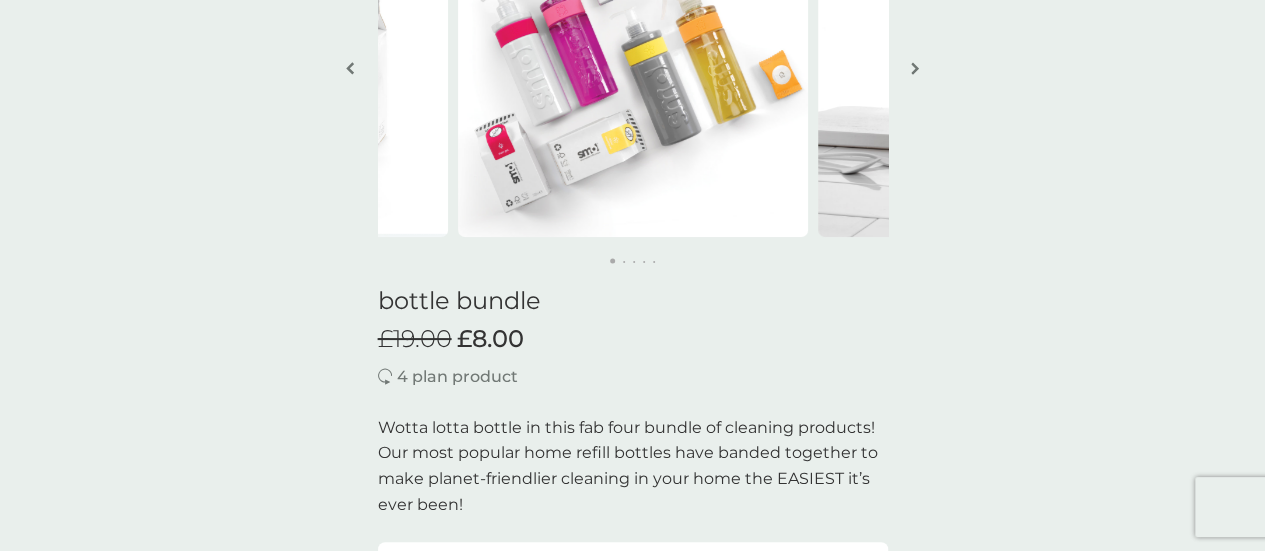 click at bounding box center [915, 68] 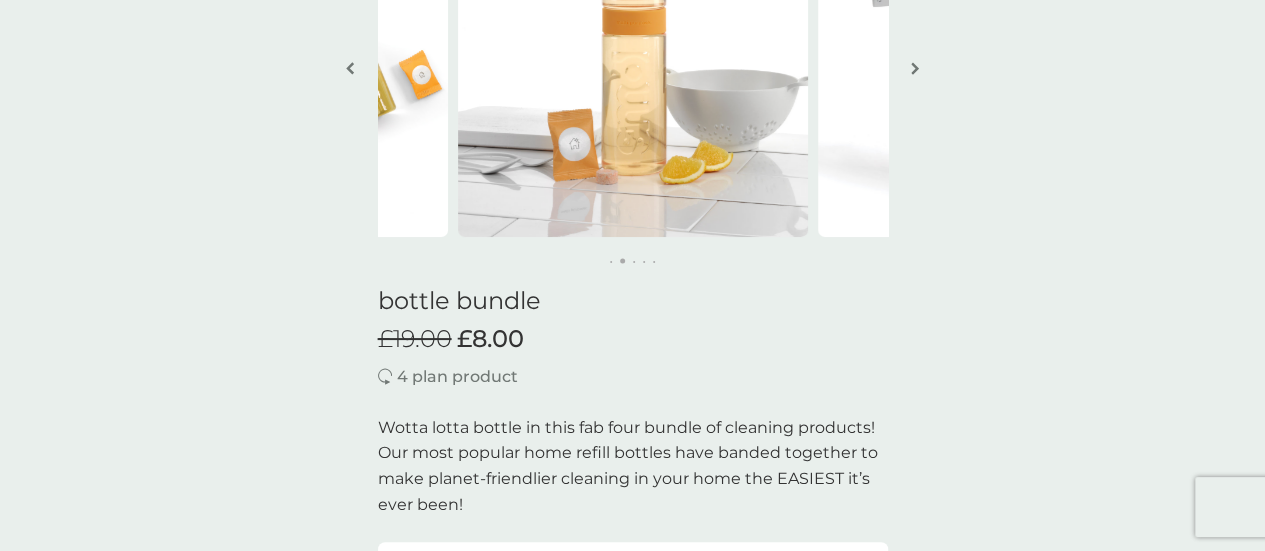click at bounding box center [915, 68] 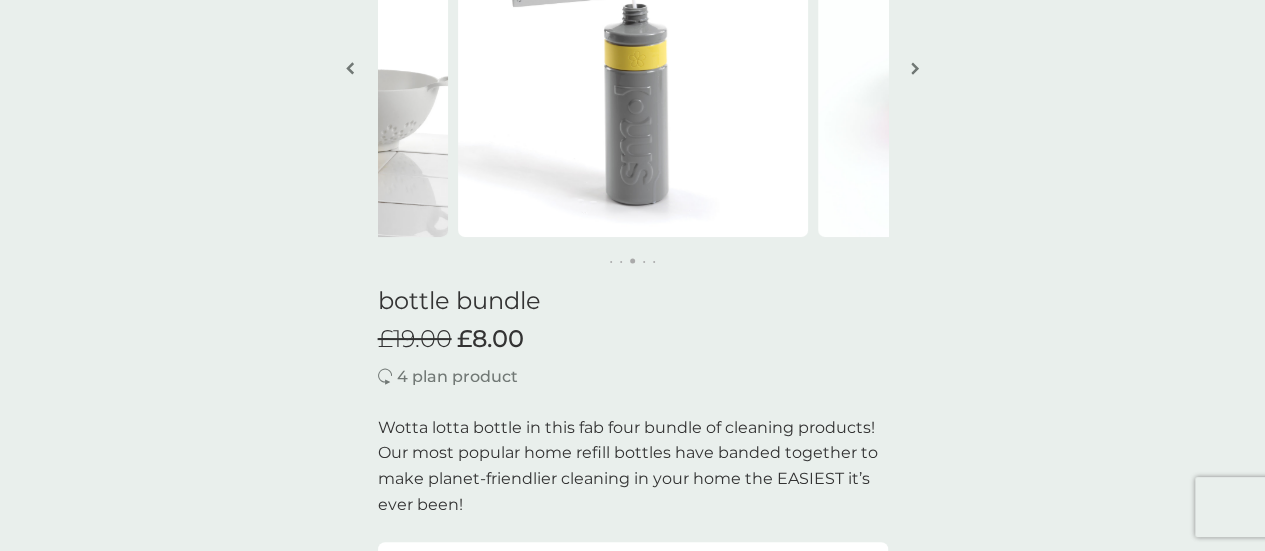 scroll, scrollTop: 60, scrollLeft: 0, axis: vertical 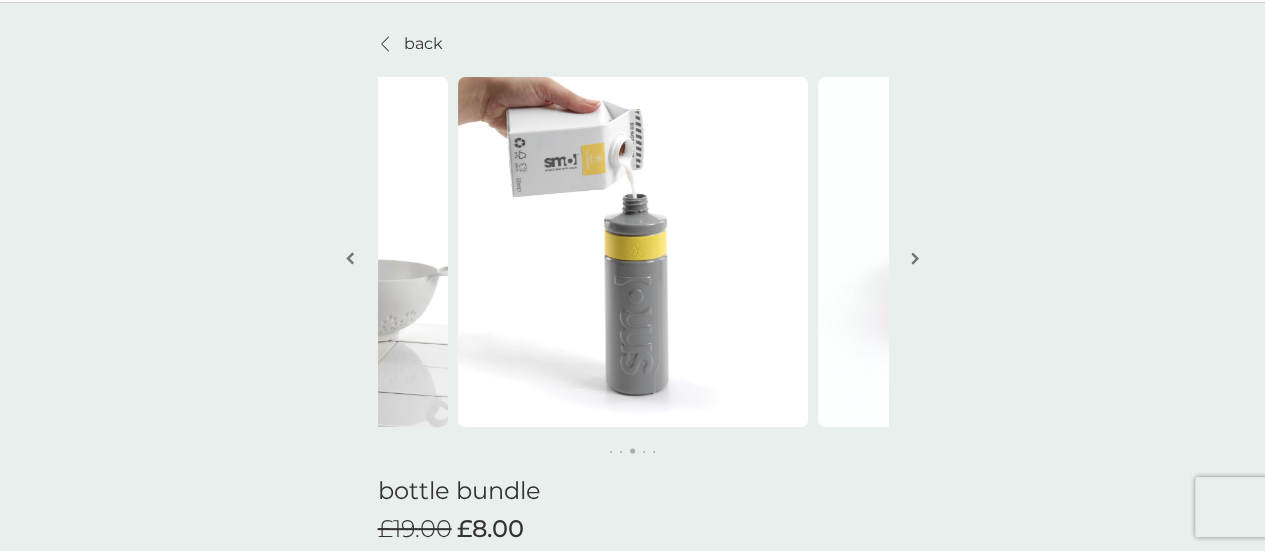 click at bounding box center [915, 258] 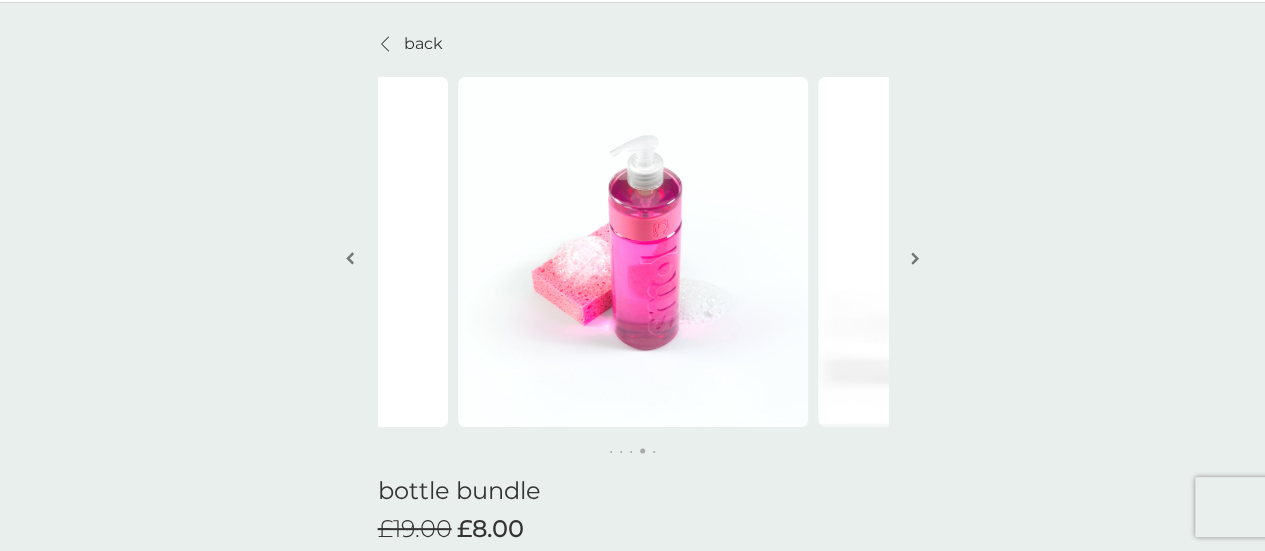 click at bounding box center (915, 258) 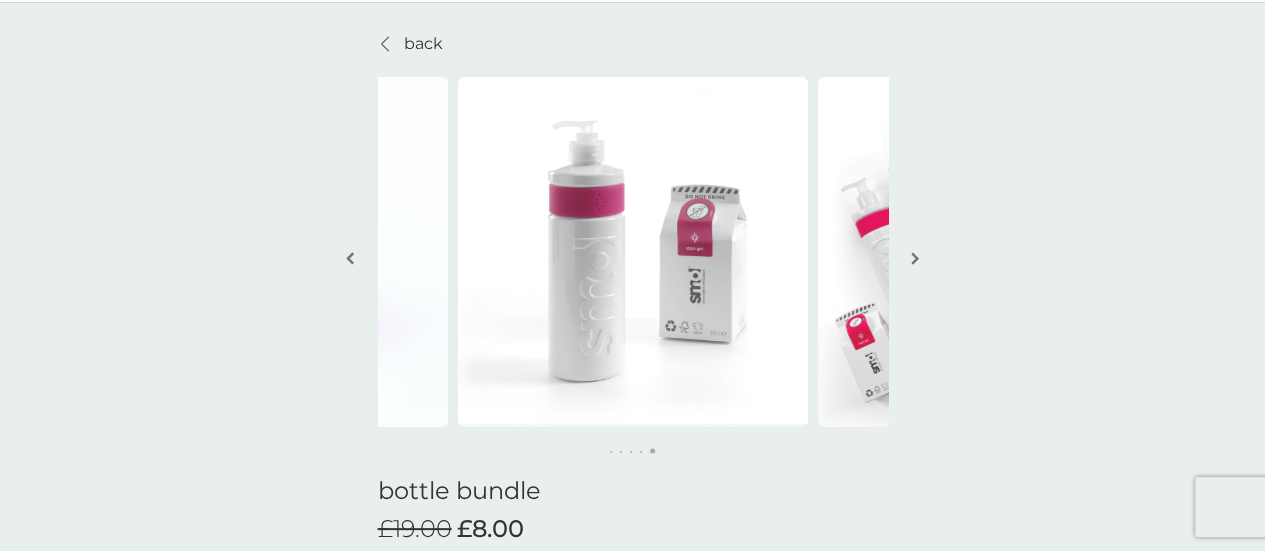 click at bounding box center (915, 258) 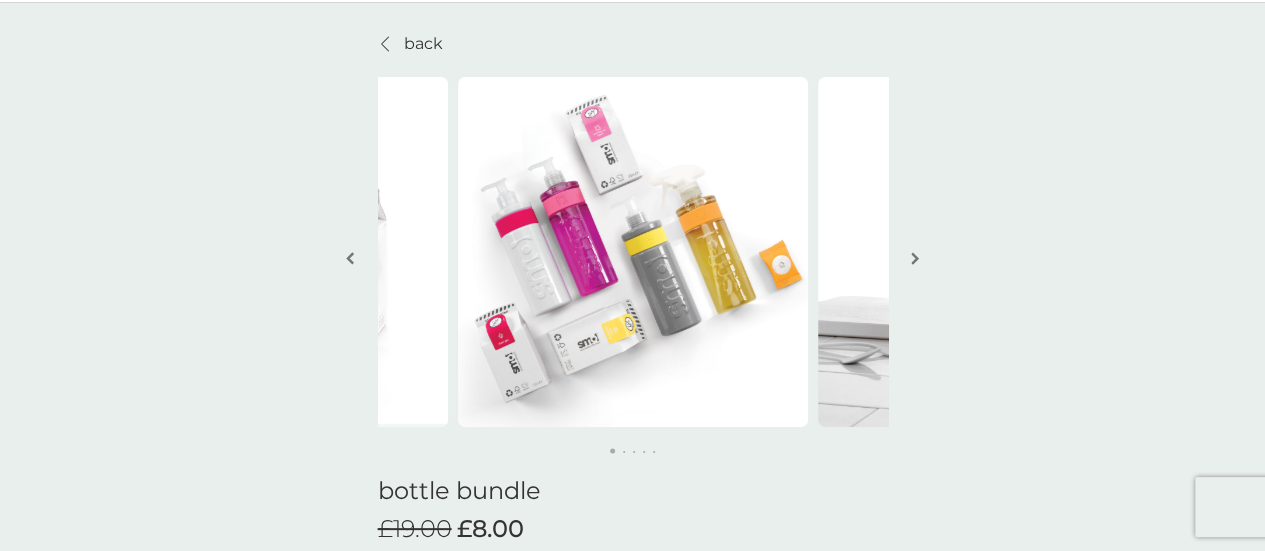 click on "back" at bounding box center [410, 44] 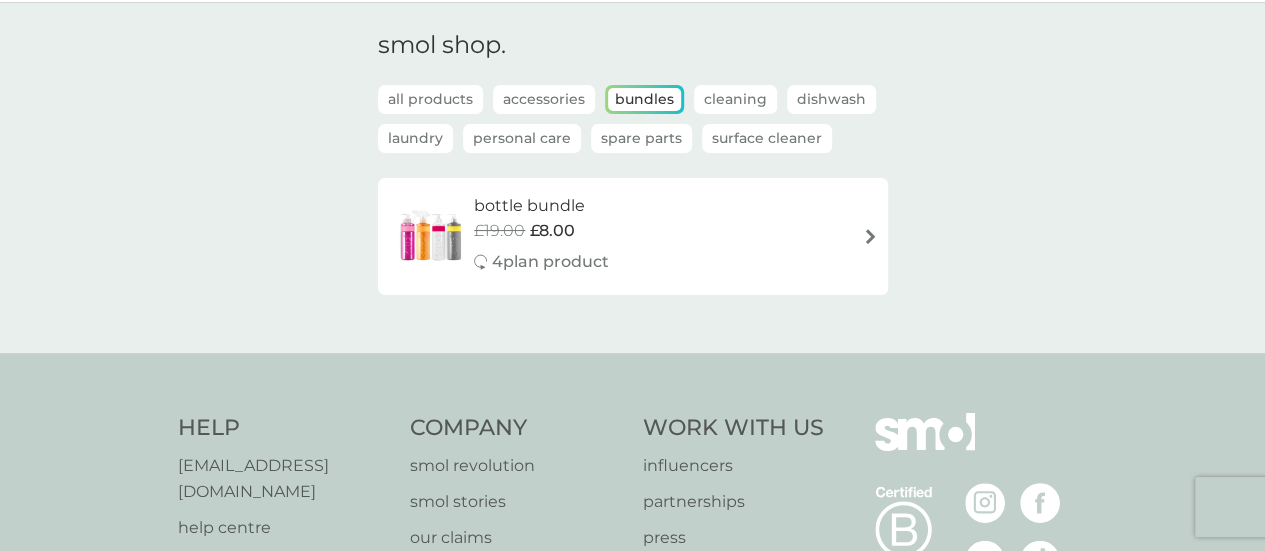 scroll, scrollTop: 0, scrollLeft: 0, axis: both 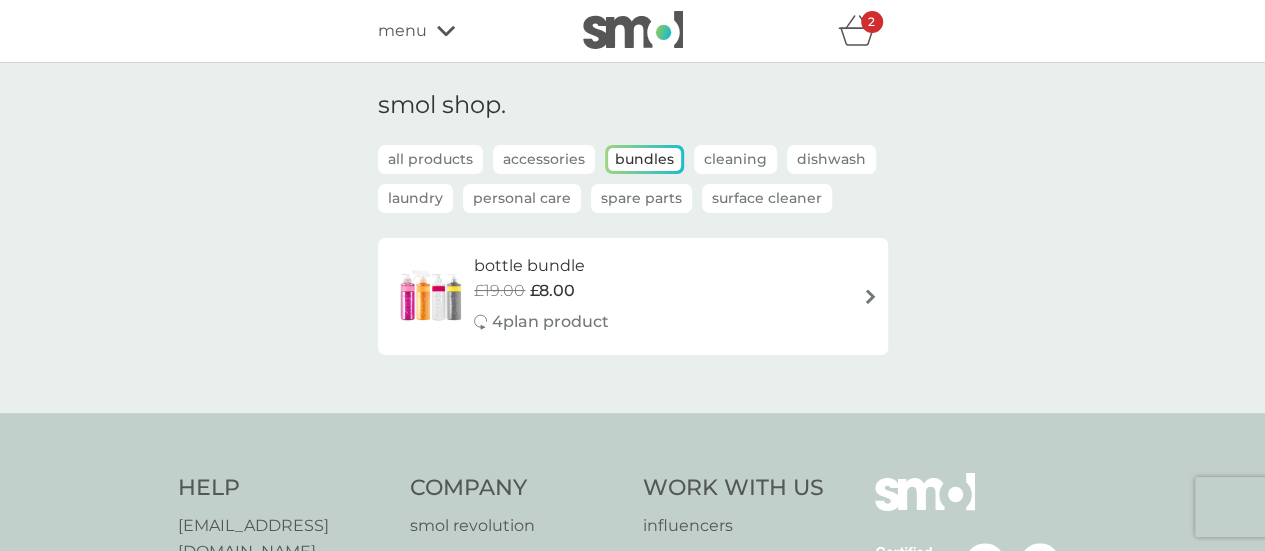 click on "all products" at bounding box center (430, 159) 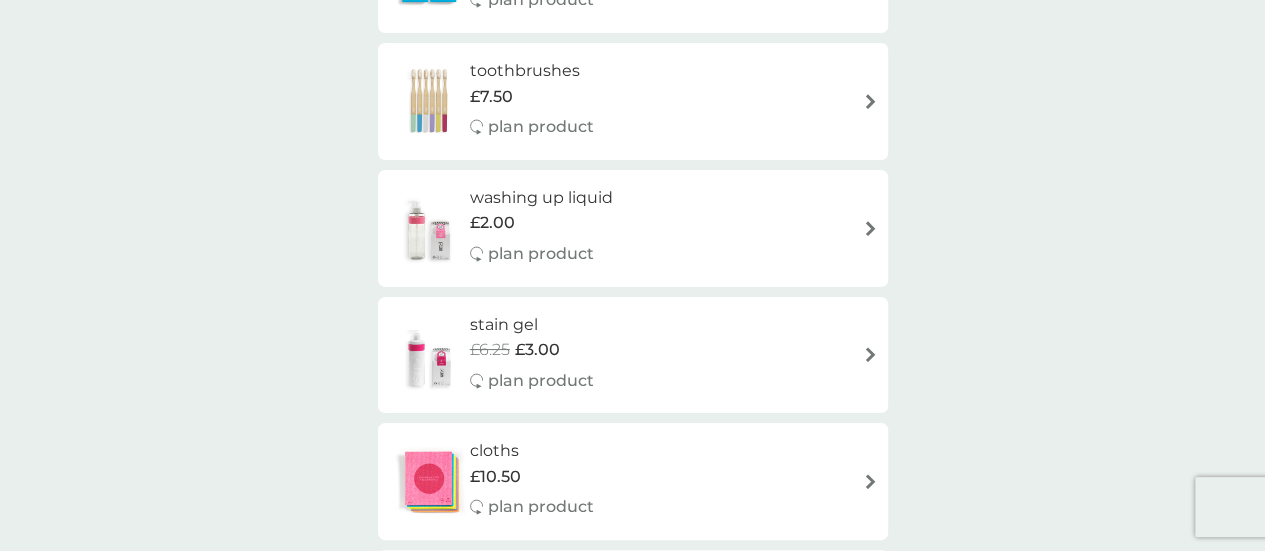scroll, scrollTop: 2170, scrollLeft: 0, axis: vertical 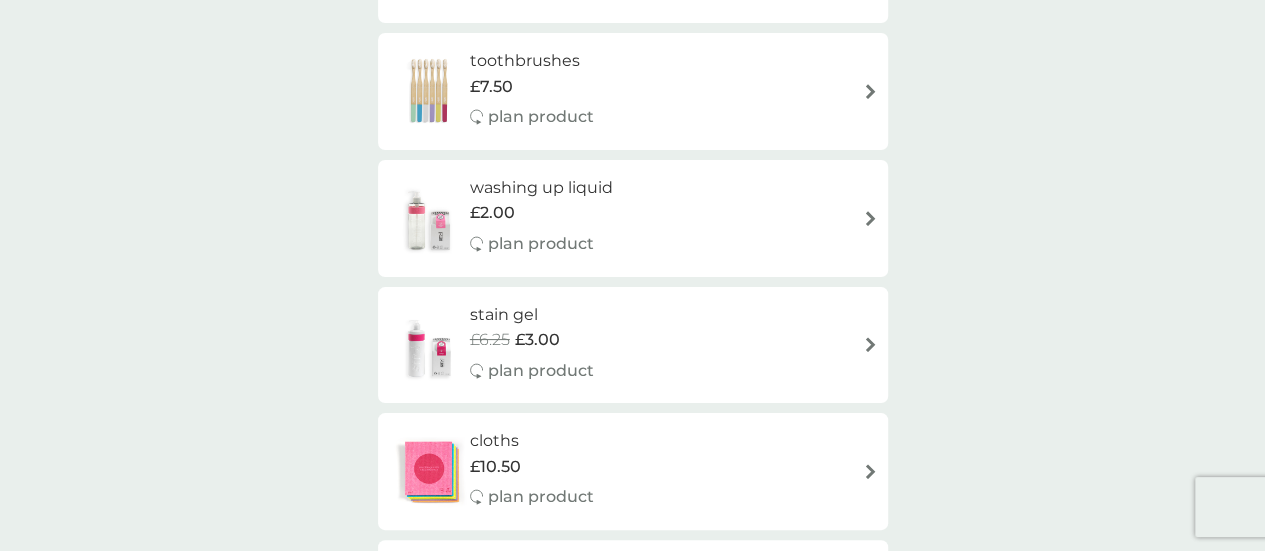 click at bounding box center [870, 344] 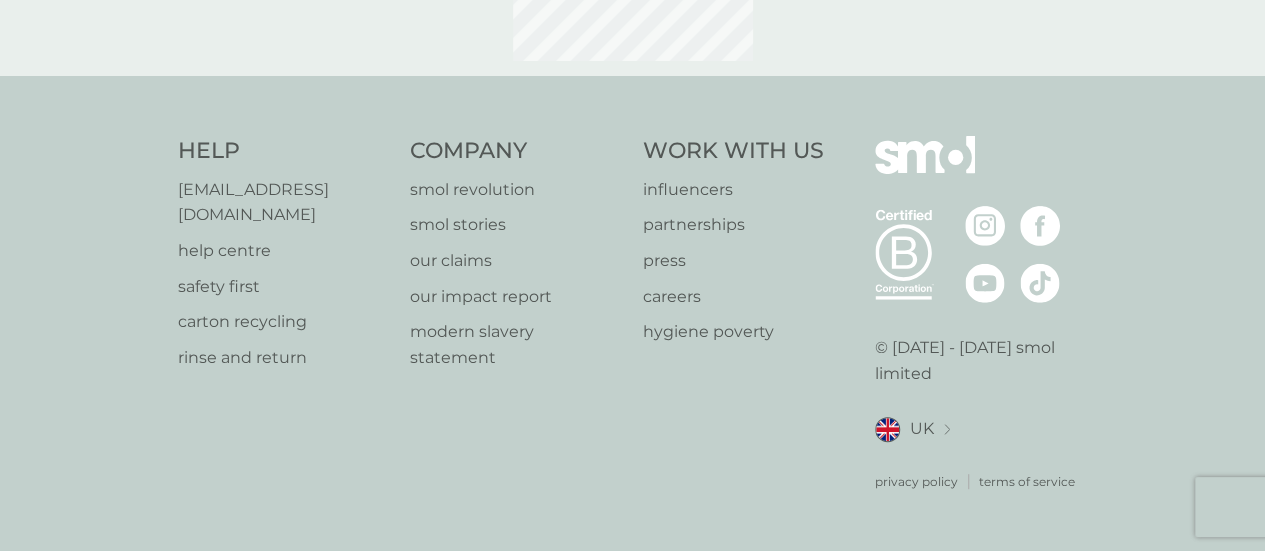 scroll, scrollTop: 0, scrollLeft: 0, axis: both 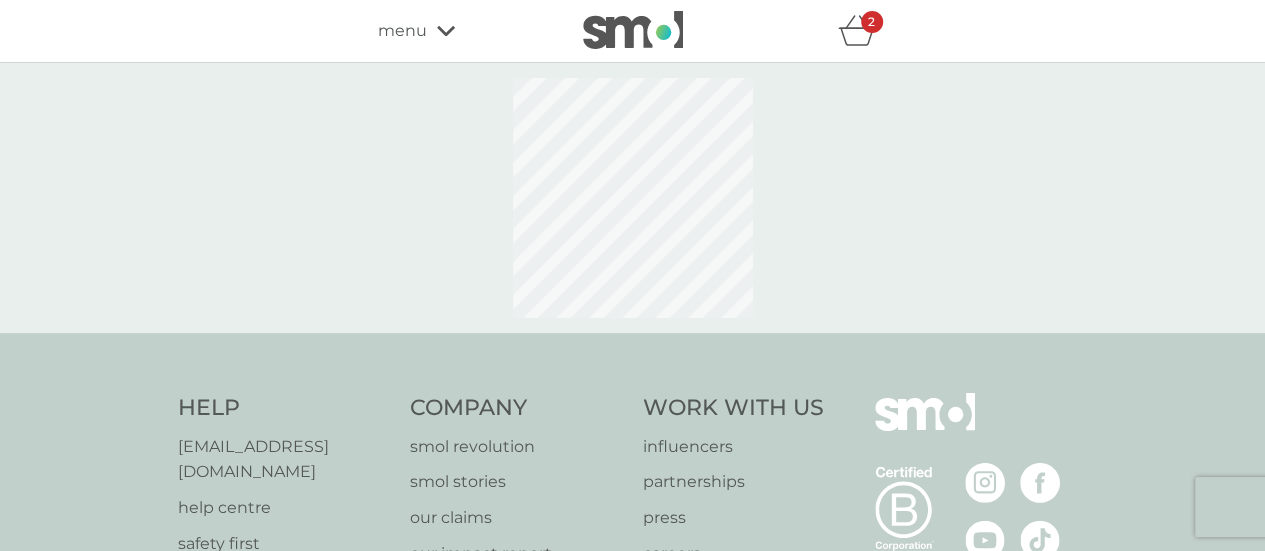 select on "182" 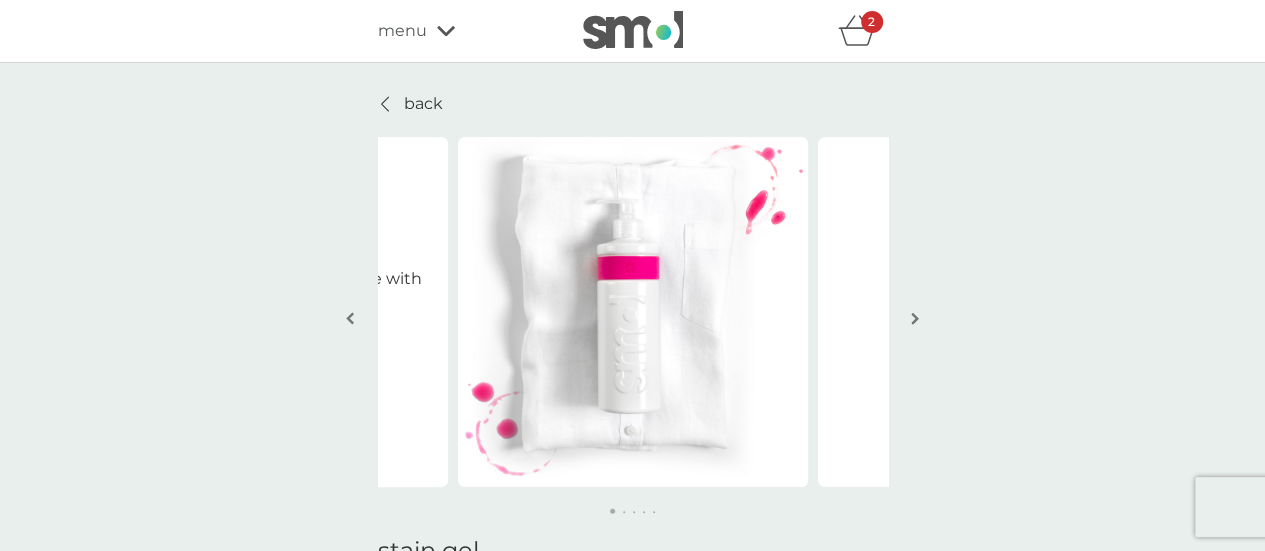 click at bounding box center [915, 320] 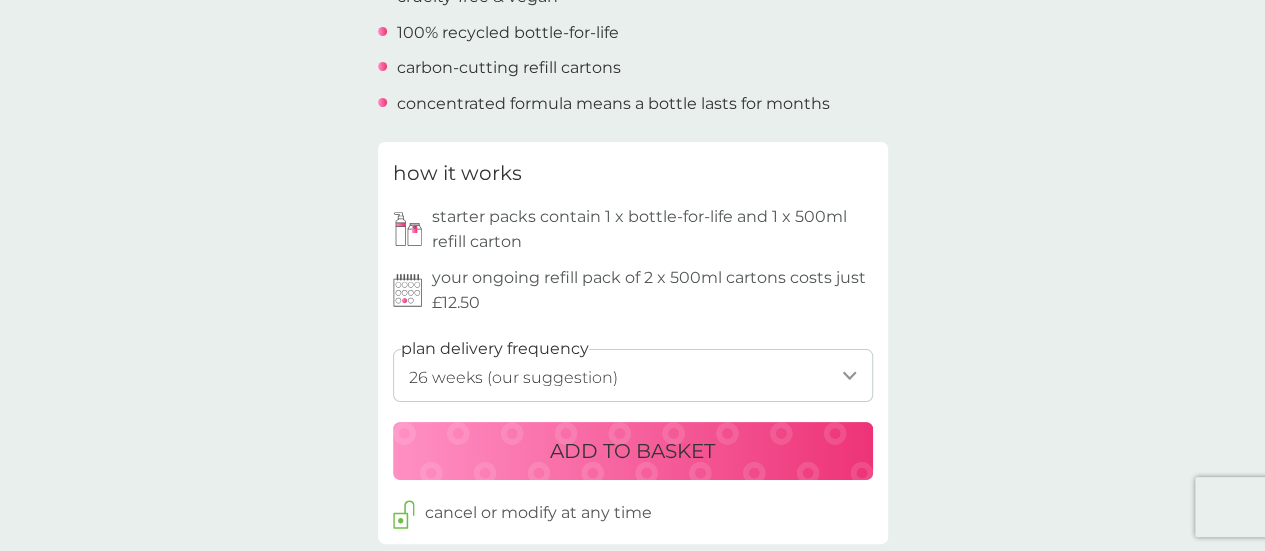 scroll, scrollTop: 822, scrollLeft: 0, axis: vertical 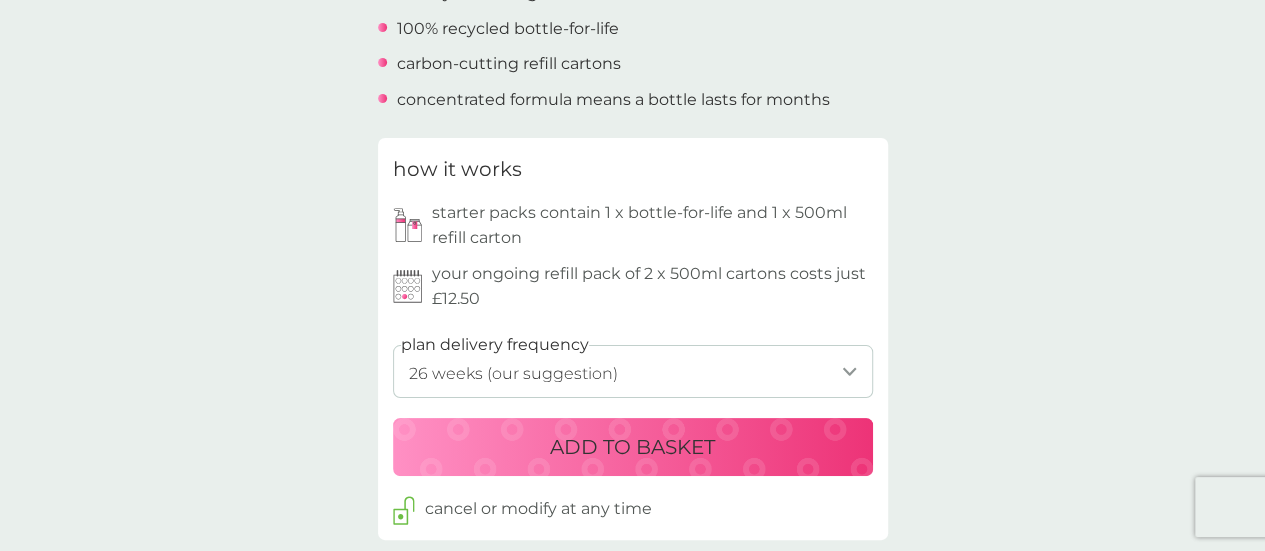 click on "back Excellent! Excellent service - always on time with deliveries.  Thank you. - Olivia
Excellent! Excellent service - always on time with deliveries.  Thank you. - Olivia
stain gel £6.25 £3.00 plan product Powerful enzyme technology works hard to clean stains so you don't have to. Apply direct to stains for exceptional results or add to detergent drawer for an all over laundry lift. bleach-free & colour-safe cruelty-free & vegan 100% recycled bottle-for-life carbon-cutting refill cartons concentrated formula means a bottle lasts for months how it works starter packs contain 1 x bottle-for-life and 1 x 500ml refill carton your ongoing refill pack of 2 x 500ml cartons costs just £12.50 plan delivery frequency 1 week  2 weeks  3 weeks  4 weeks  5 weeks  6 weeks  7 weeks  8 weeks  9 weeks  10 weeks  11 weeks  12 weeks  13 weeks  14 weeks  15 weeks  16 weeks  17 weeks  18 weeks  19 weeks  20 weeks  21 weeks  22 weeks  23 weeks  24 weeks  25 weeks  26 weeks (our suggestion) 27 weeks  28 weeks  29 weeks  ." at bounding box center [632, 495] 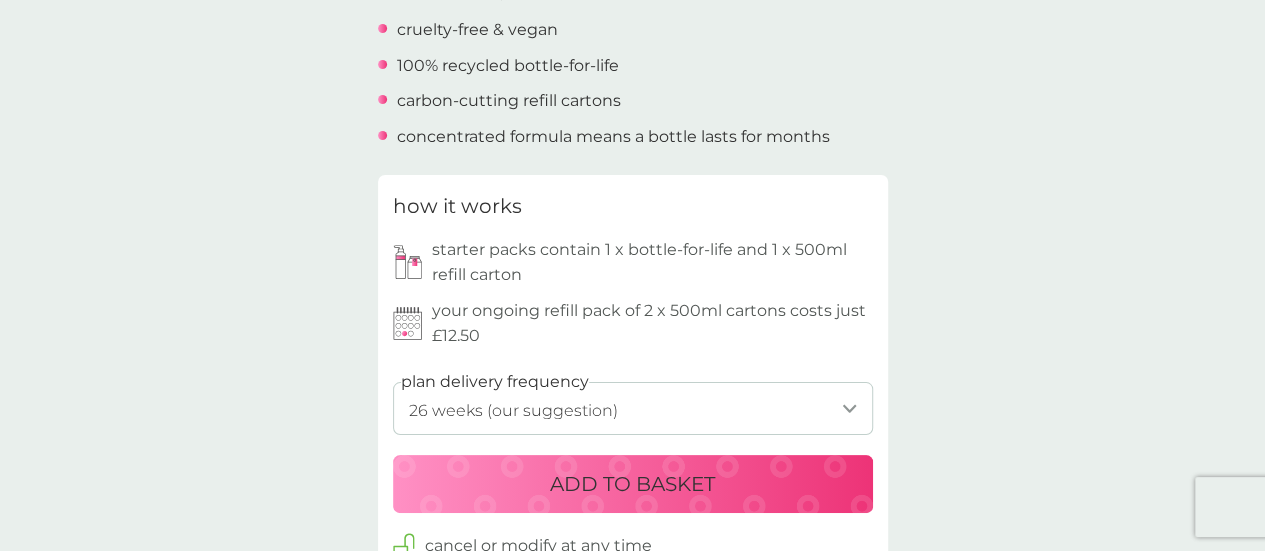 scroll, scrollTop: 774, scrollLeft: 0, axis: vertical 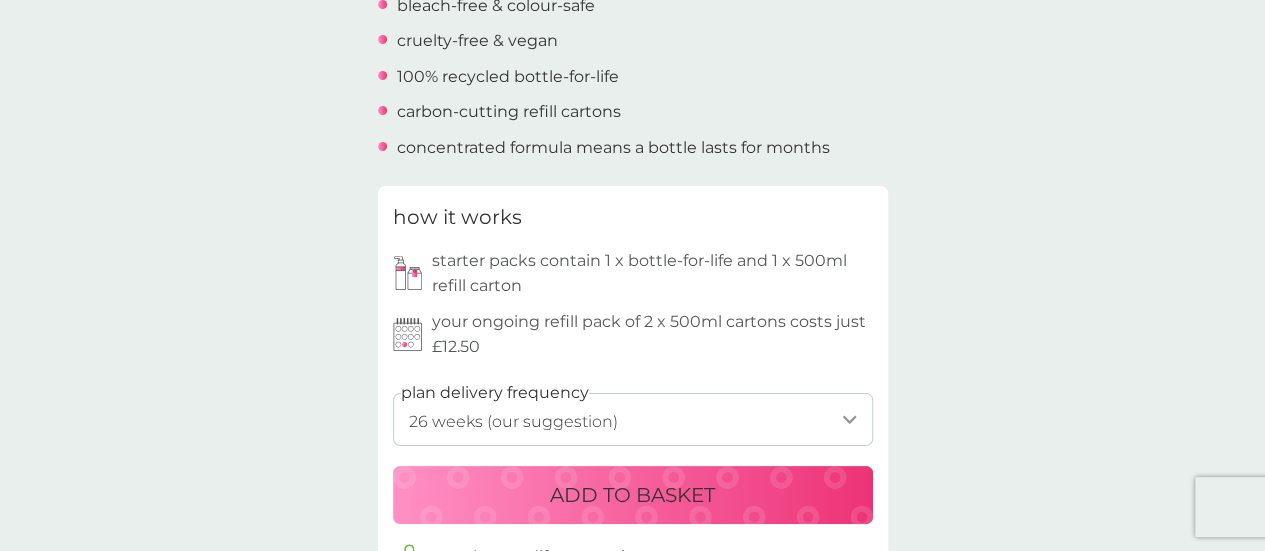 click on "back Excellent! Excellent service - always on time with deliveries.  Thank you. - Olivia
Excellent! Excellent service - always on time with deliveries.  Thank you. - Olivia
stain gel £6.25 £3.00 plan product Powerful enzyme technology works hard to clean stains so you don't have to. Apply direct to stains for exceptional results or add to detergent drawer for an all over laundry lift. bleach-free & colour-safe cruelty-free & vegan 100% recycled bottle-for-life carbon-cutting refill cartons concentrated formula means a bottle lasts for months how it works starter packs contain 1 x bottle-for-life and 1 x 500ml refill carton your ongoing refill pack of 2 x 500ml cartons costs just £12.50 plan delivery frequency 1 week  2 weeks  3 weeks  4 weeks  5 weeks  6 weeks  7 weeks  8 weeks  9 weeks  10 weeks  11 weeks  12 weeks  13 weeks  14 weeks  15 weeks  16 weeks  17 weeks  18 weeks  19 weeks  20 weeks  21 weeks  22 weeks  23 weeks  24 weeks  25 weeks  26 weeks (our suggestion) 27 weeks  28 weeks  29 weeks  ." at bounding box center [632, 543] 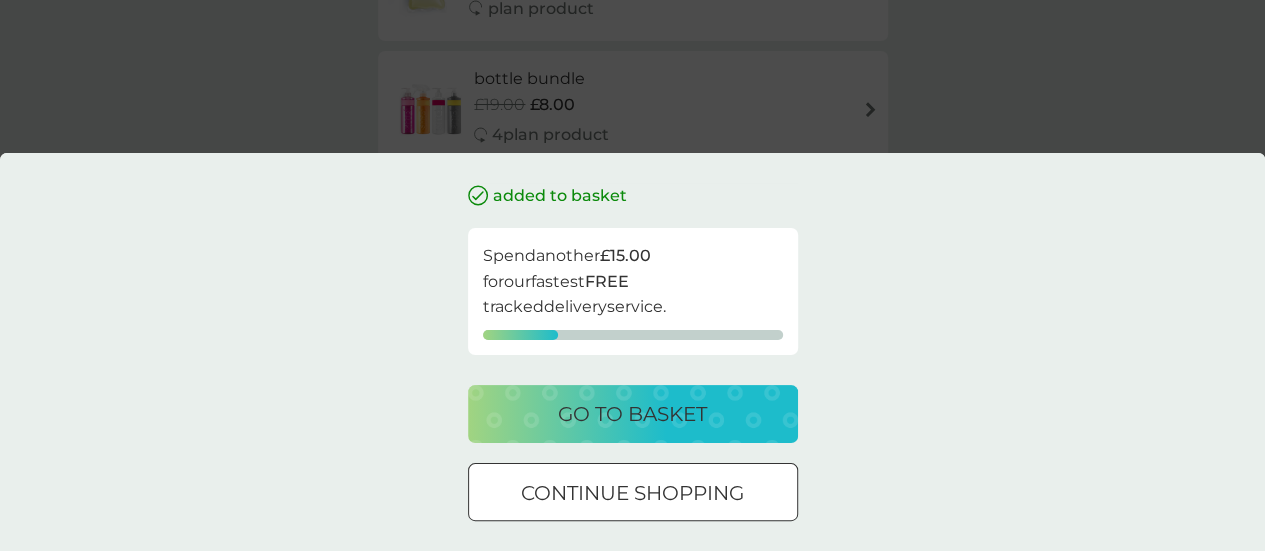 scroll, scrollTop: 0, scrollLeft: 0, axis: both 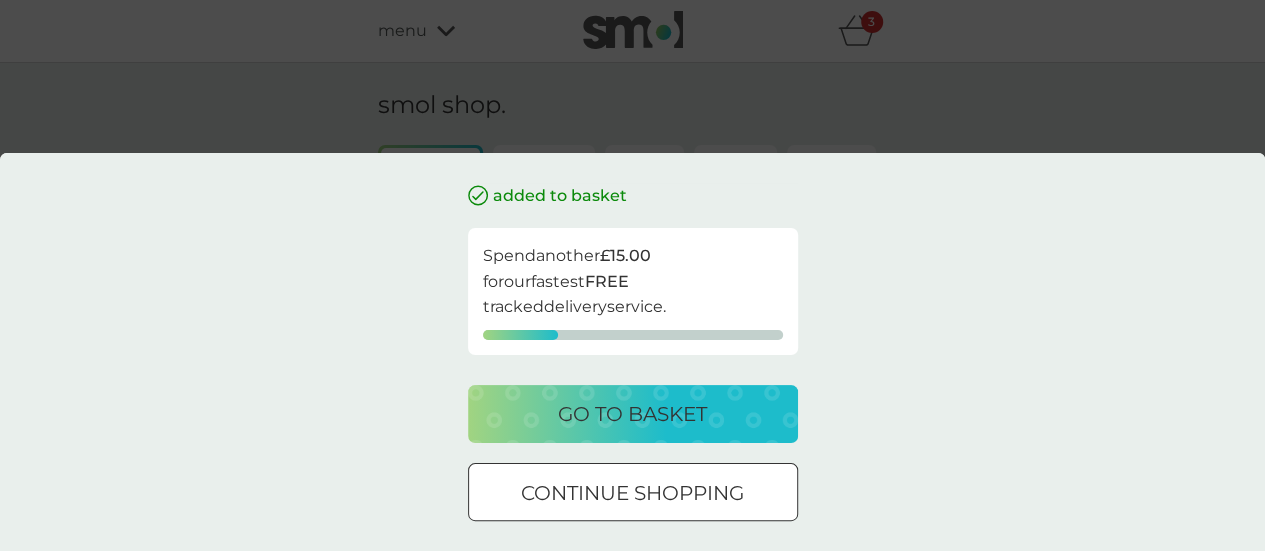 click on "continue shopping" at bounding box center [632, 493] 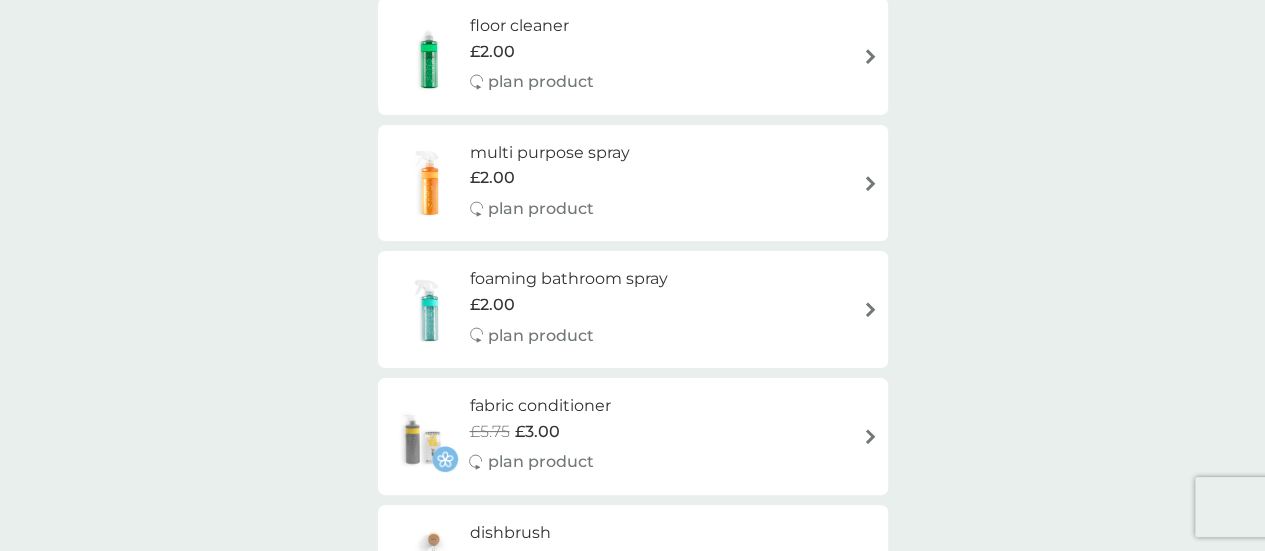 scroll, scrollTop: 986, scrollLeft: 0, axis: vertical 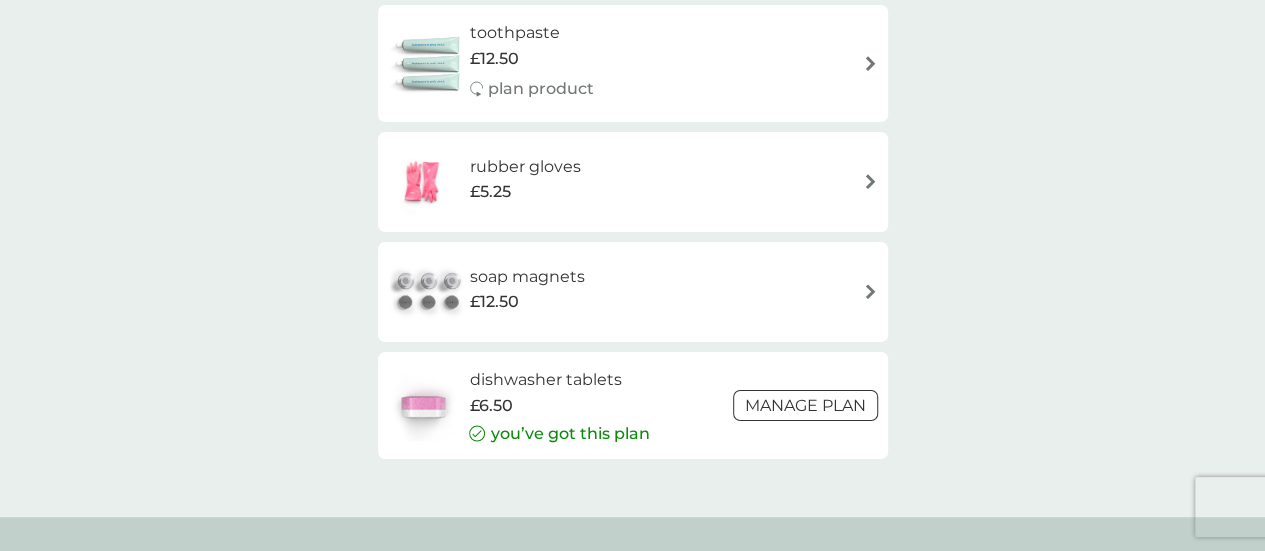 click at bounding box center [870, 291] 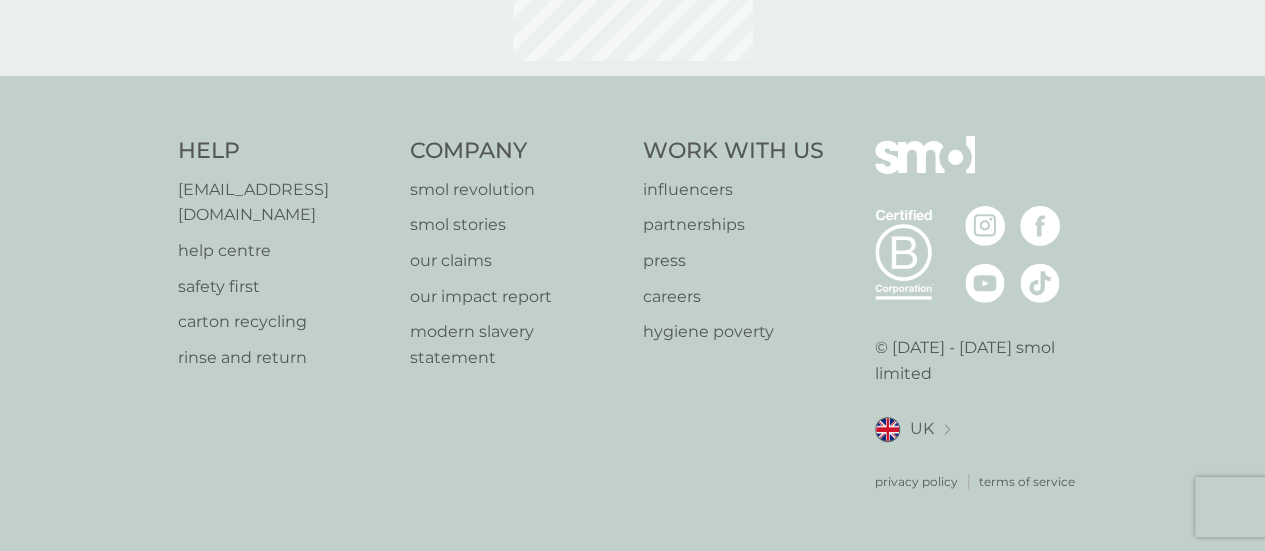 scroll, scrollTop: 0, scrollLeft: 0, axis: both 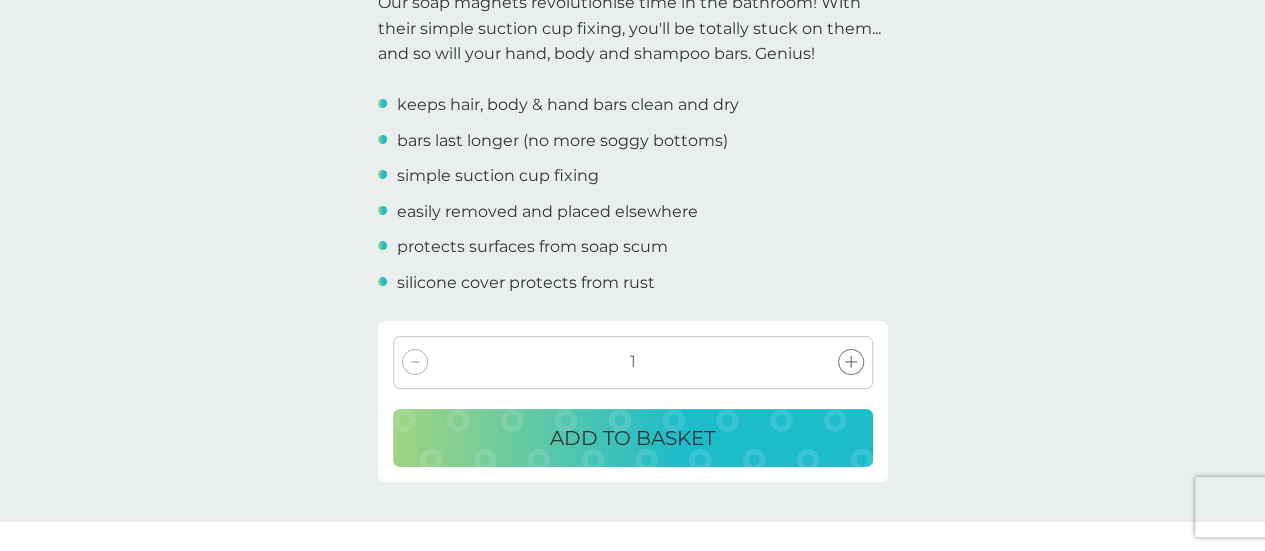 click on "ADD TO BASKET" at bounding box center (633, 438) 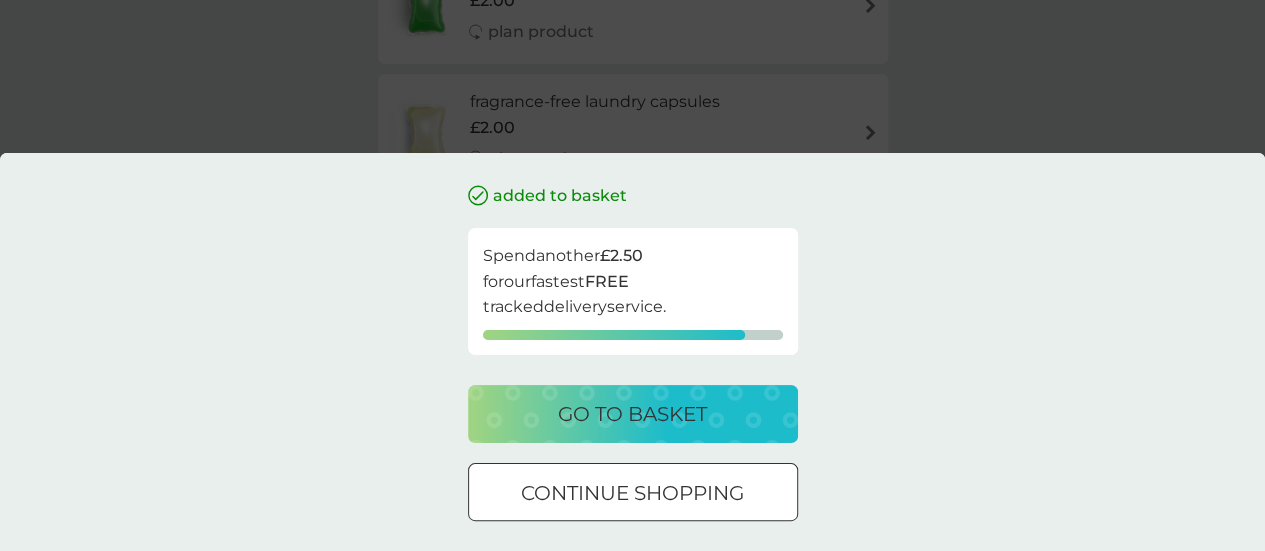 scroll, scrollTop: 0, scrollLeft: 0, axis: both 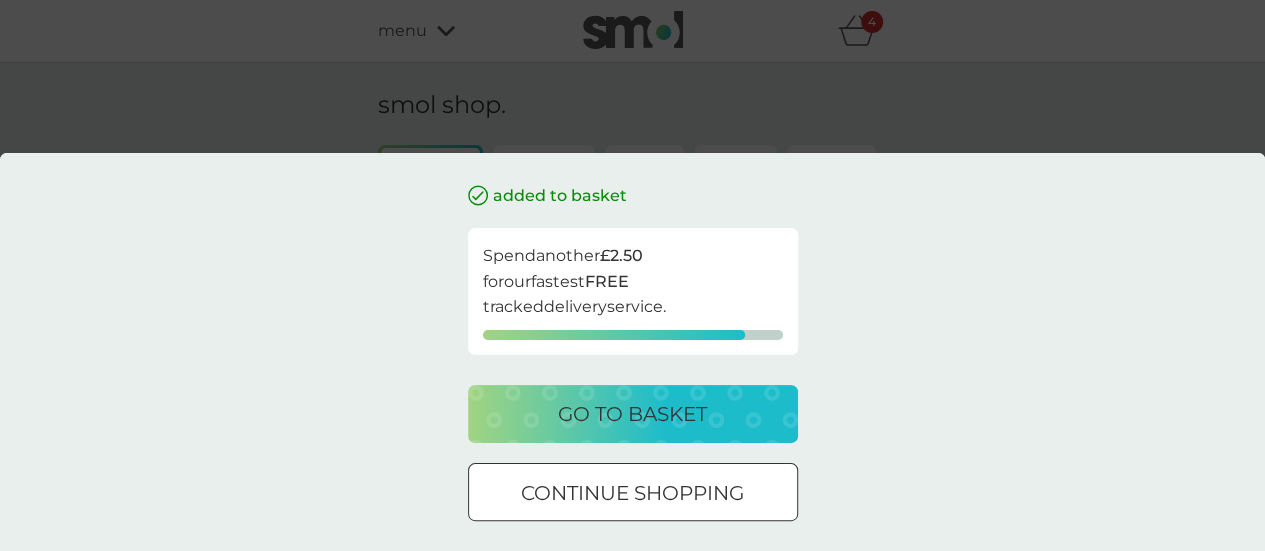 click on "continue shopping" at bounding box center [632, 493] 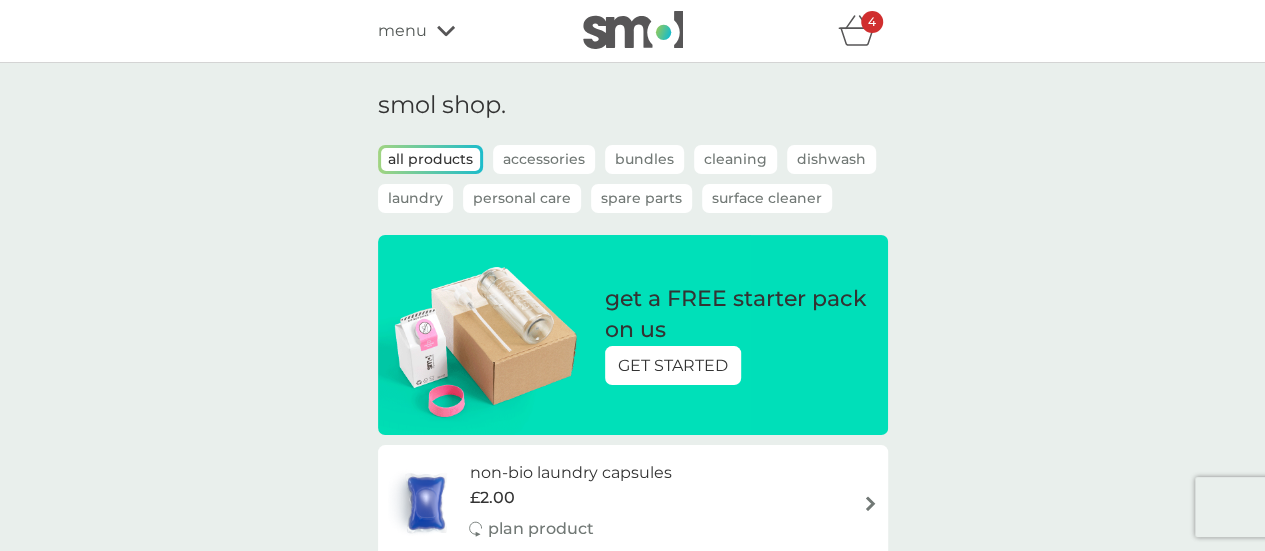 click on "Spare Parts" at bounding box center [641, 198] 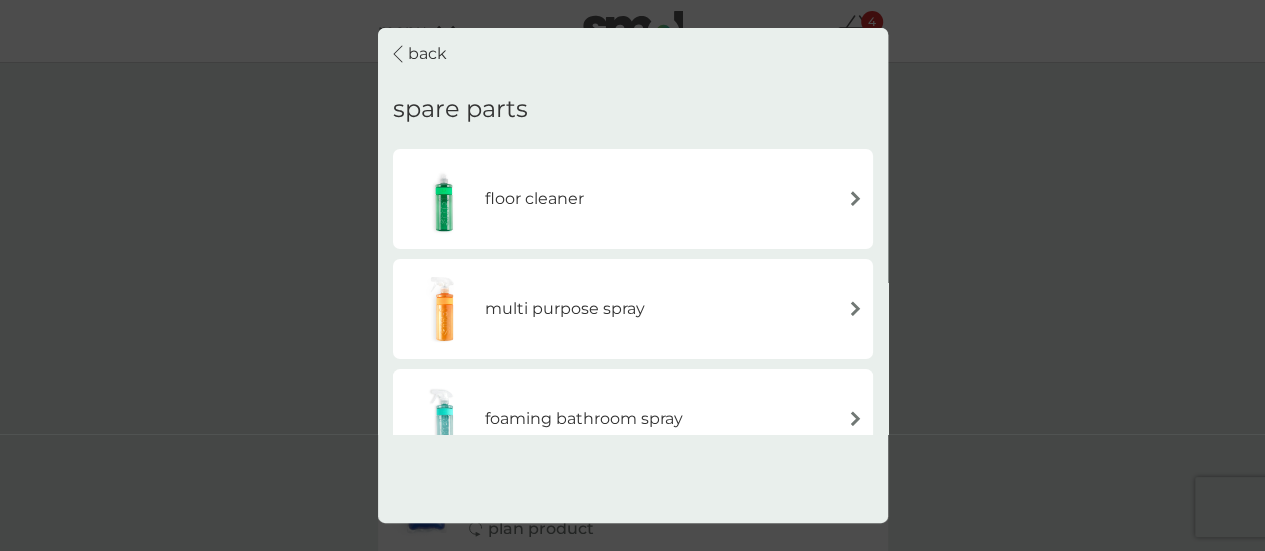 click 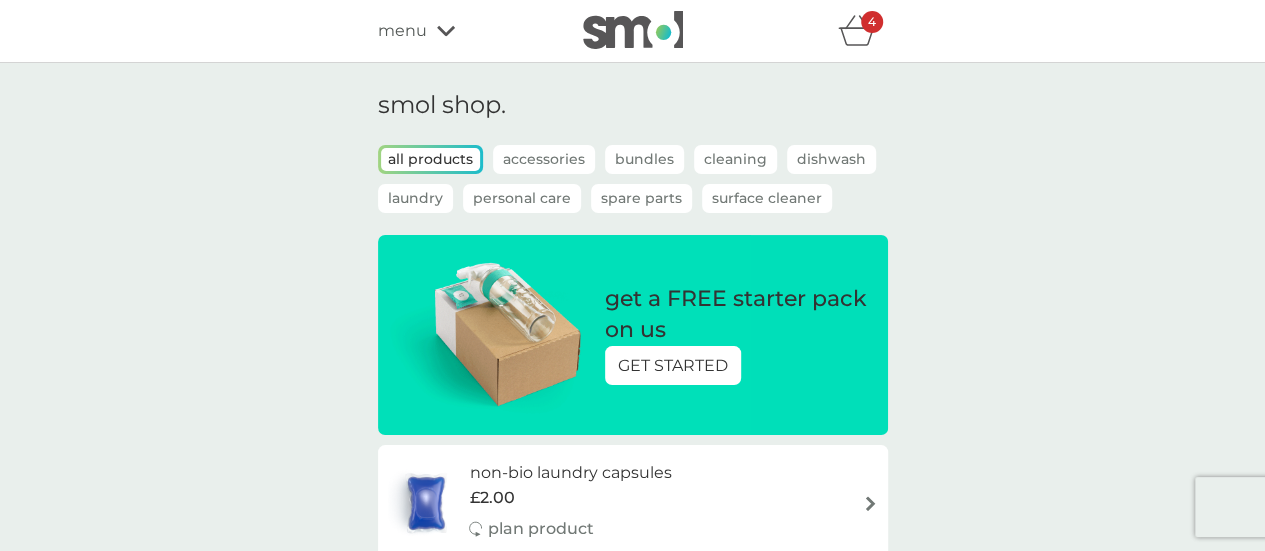 click on "Personal Care" at bounding box center [522, 198] 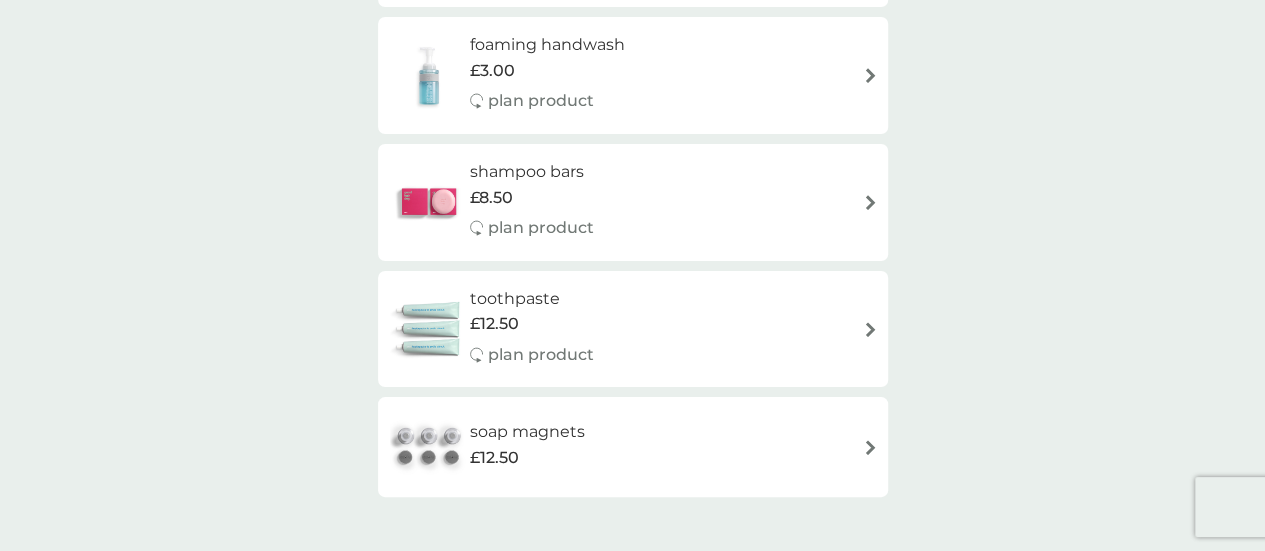 scroll, scrollTop: 724, scrollLeft: 0, axis: vertical 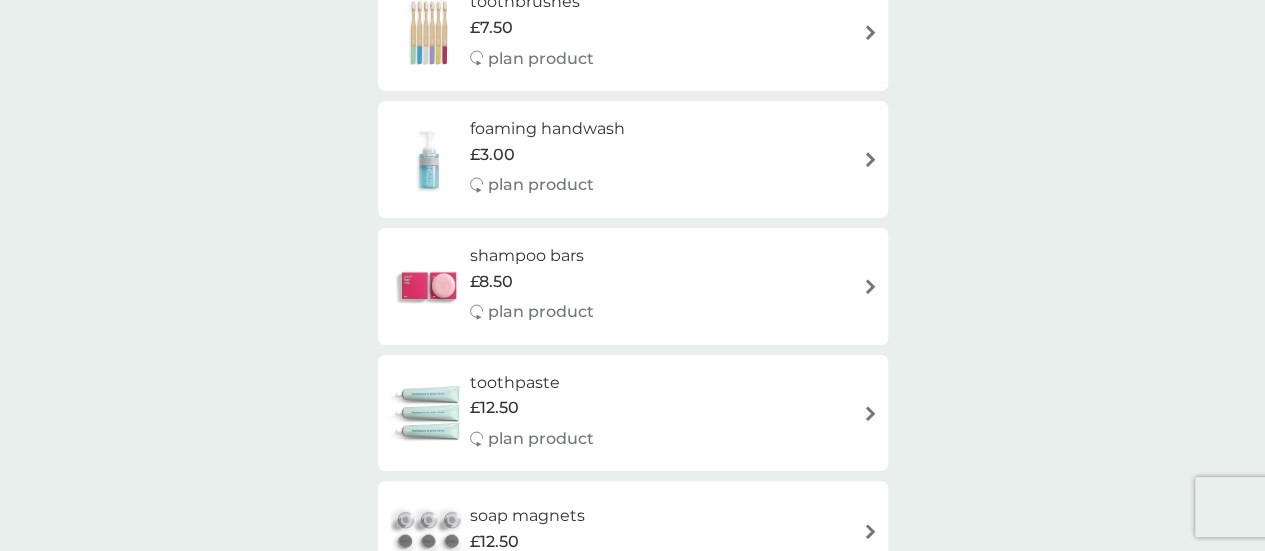 click at bounding box center [870, 286] 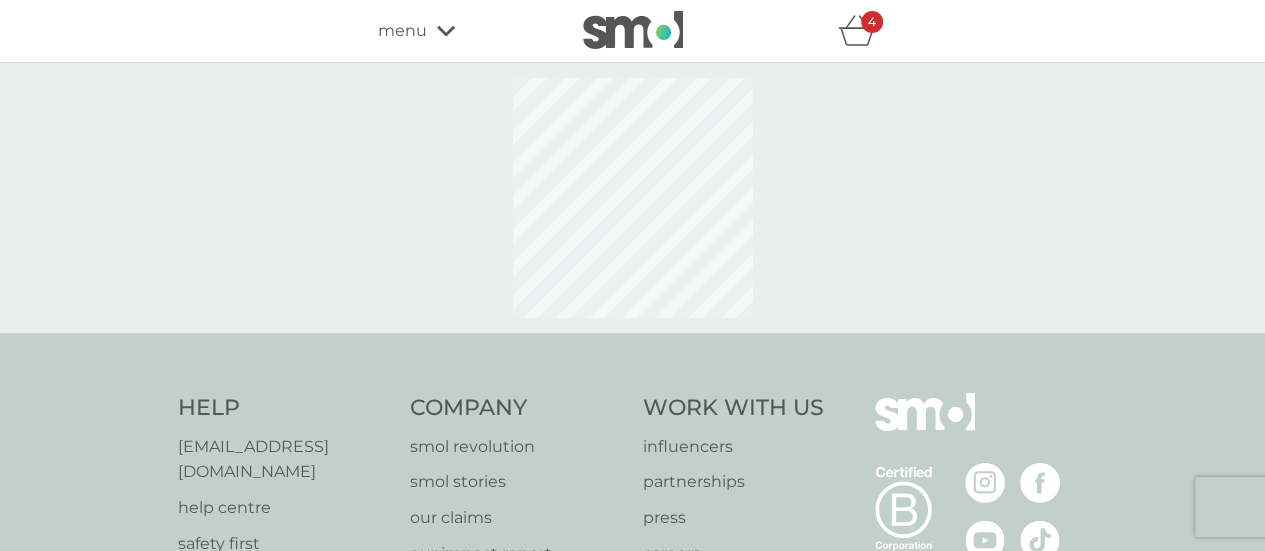 select on "63" 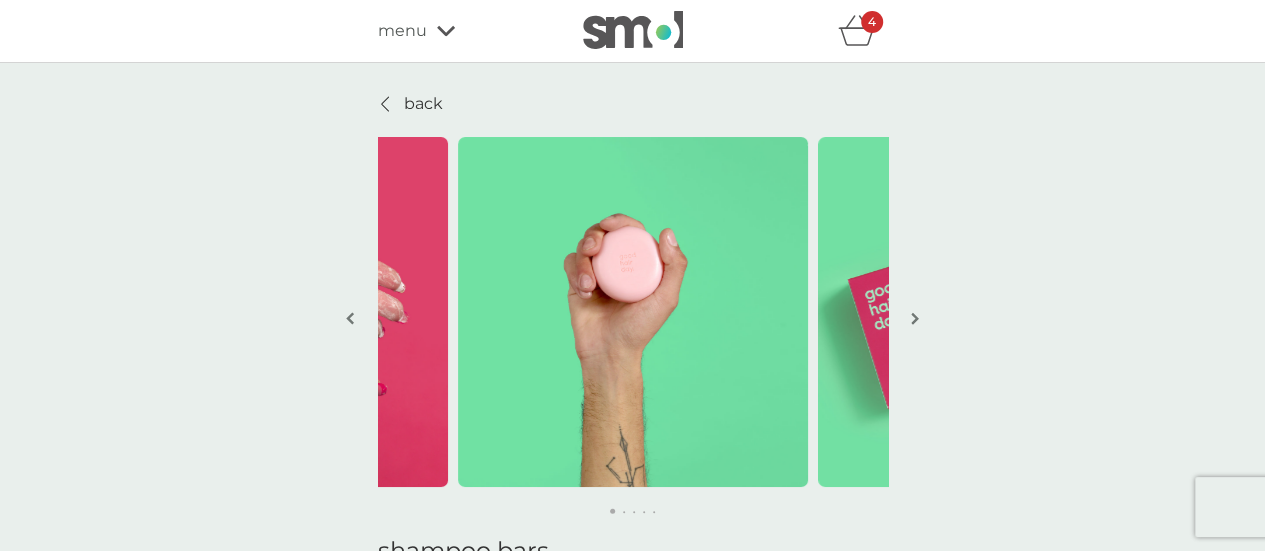 click at bounding box center [915, 318] 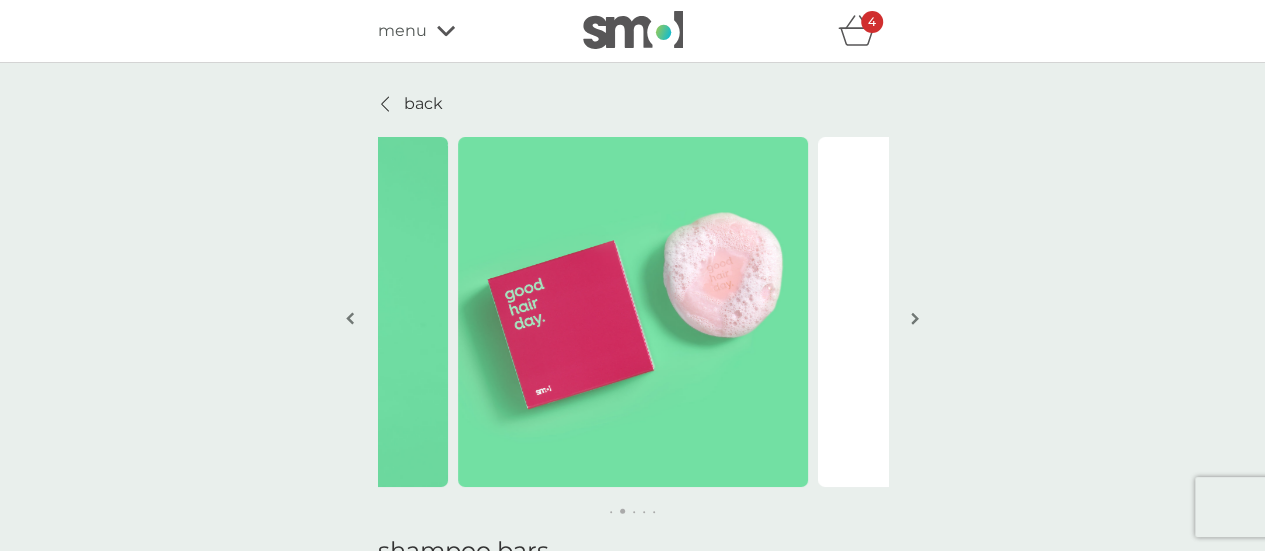 click at bounding box center [915, 318] 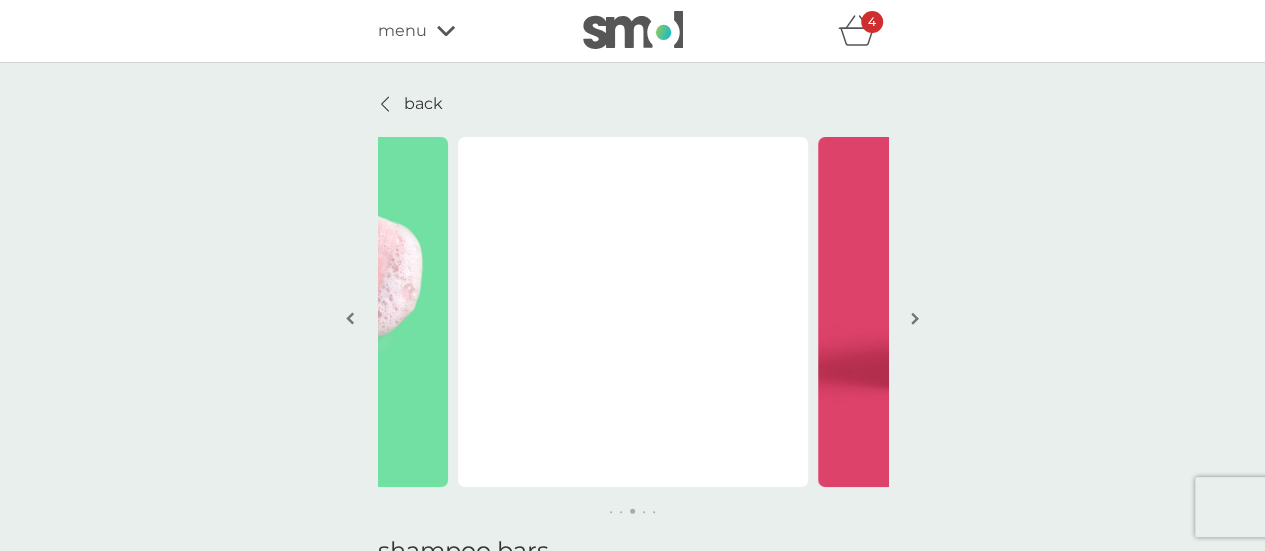 click at bounding box center (915, 318) 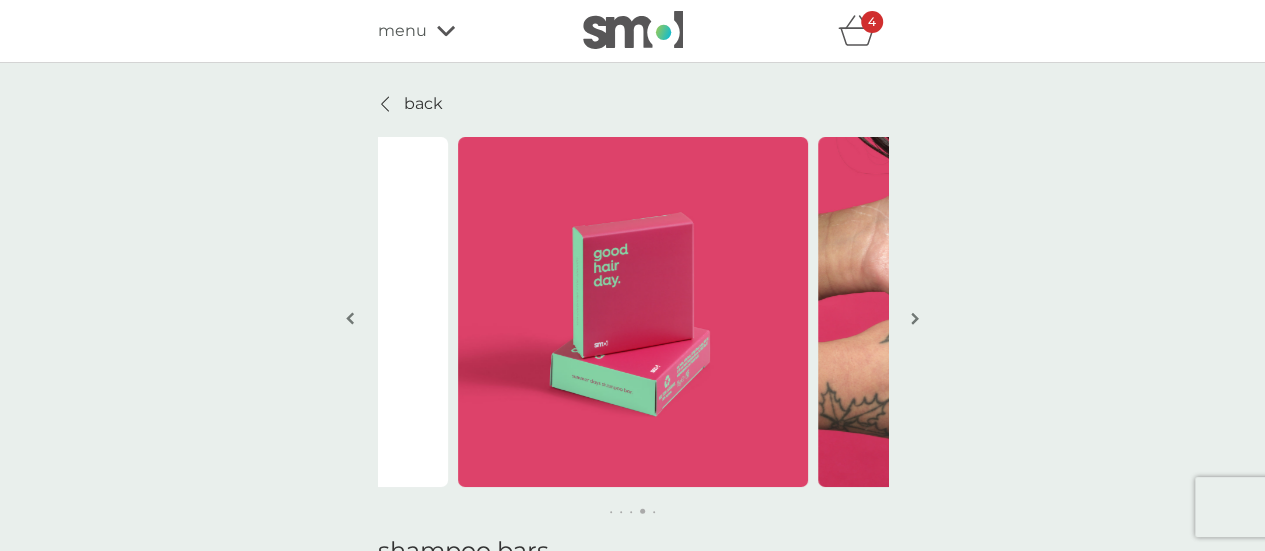 click at bounding box center (915, 318) 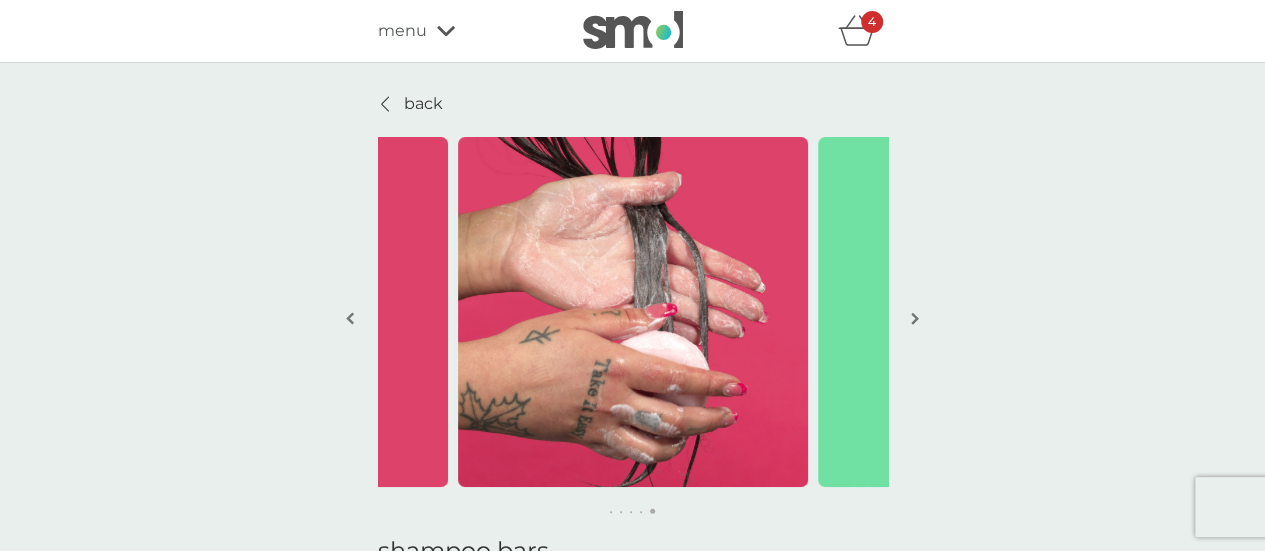 click at bounding box center [915, 318] 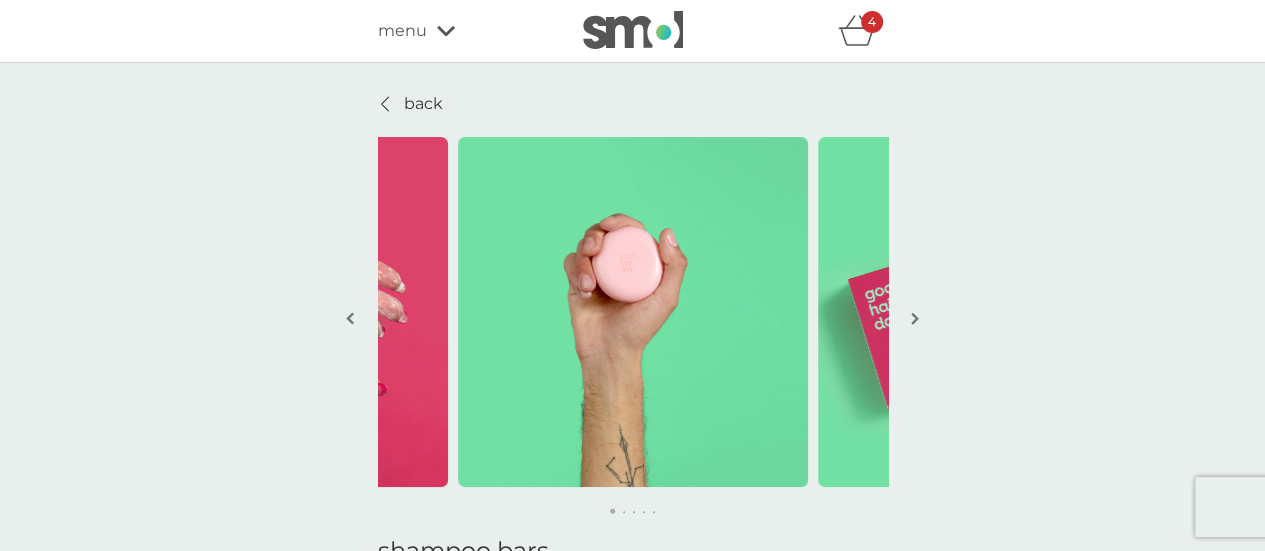 click at bounding box center (915, 318) 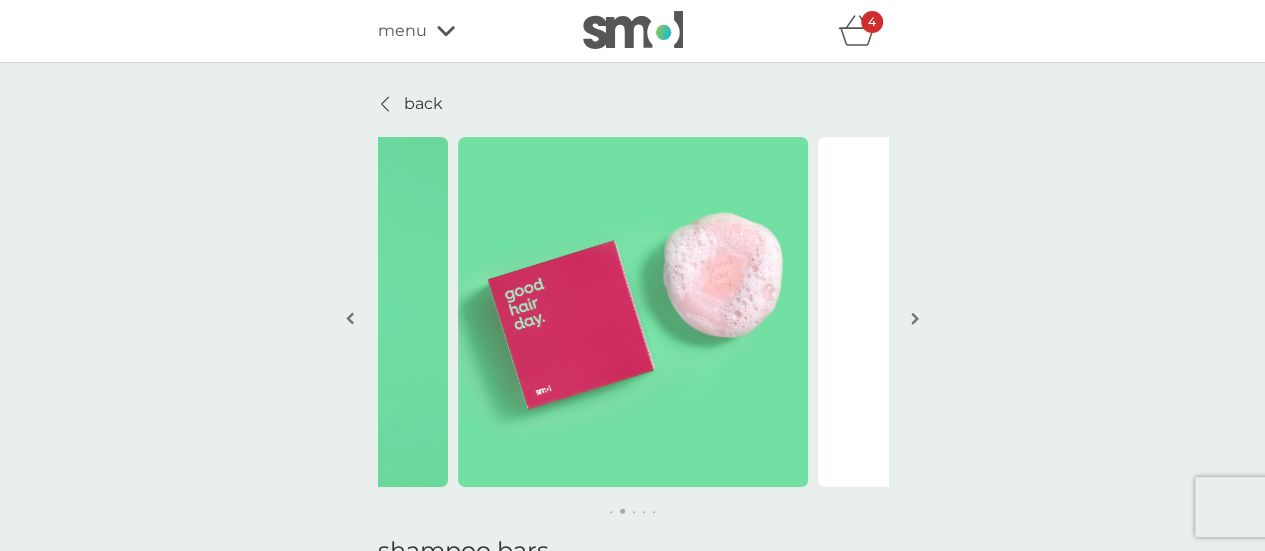 click at bounding box center [915, 318] 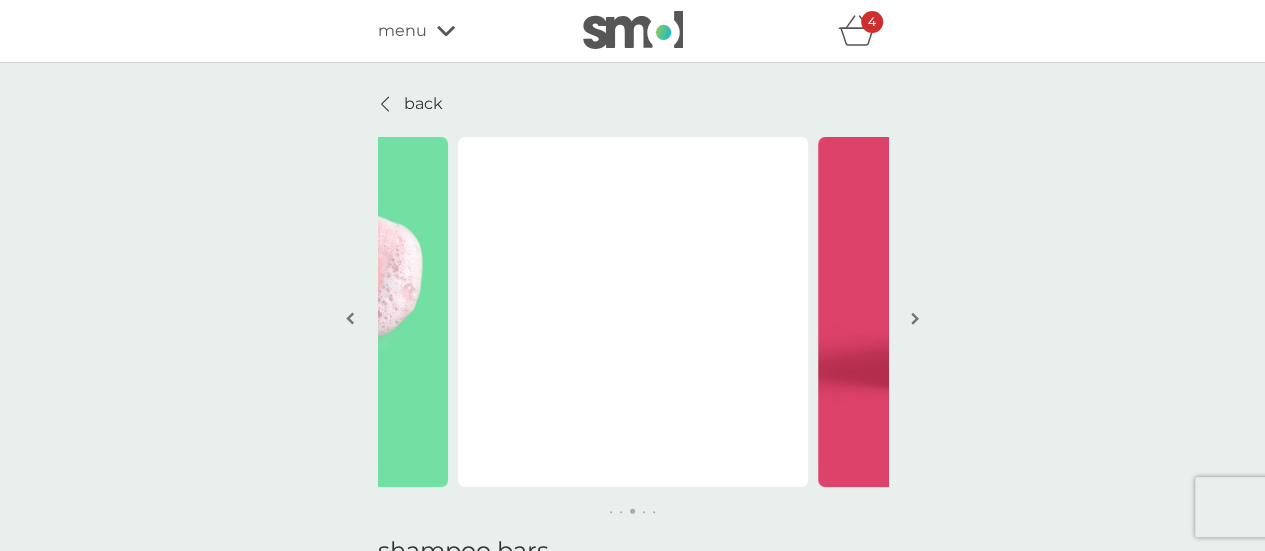 click 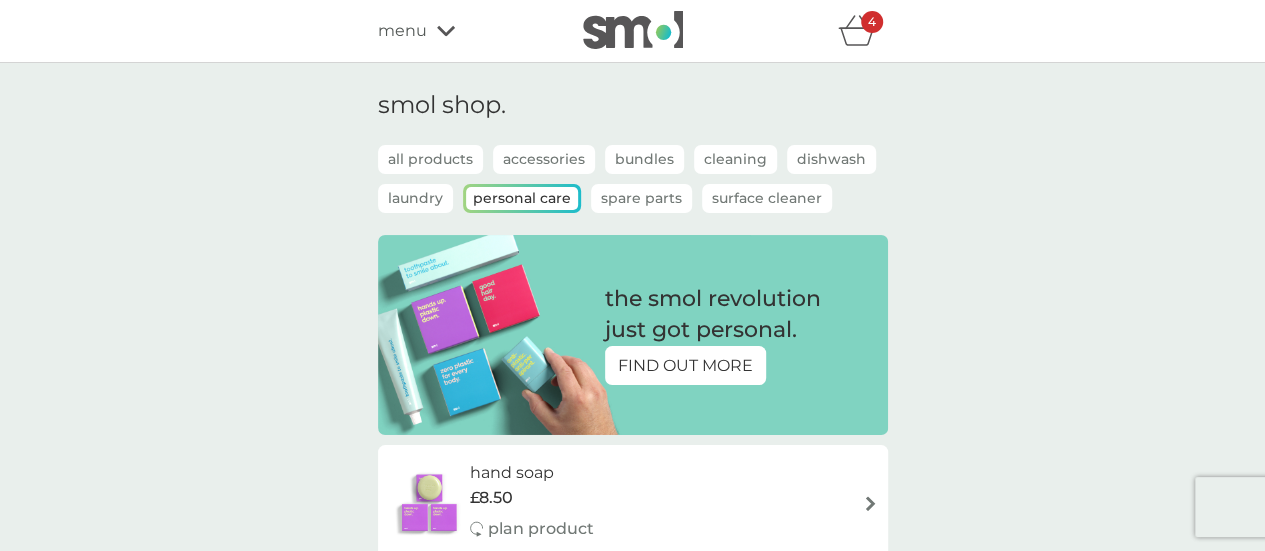 click on "all products Accessories Bundles Cleaning Dishwash Laundry Personal Care Spare Parts Surface Cleaner" at bounding box center [633, 191] 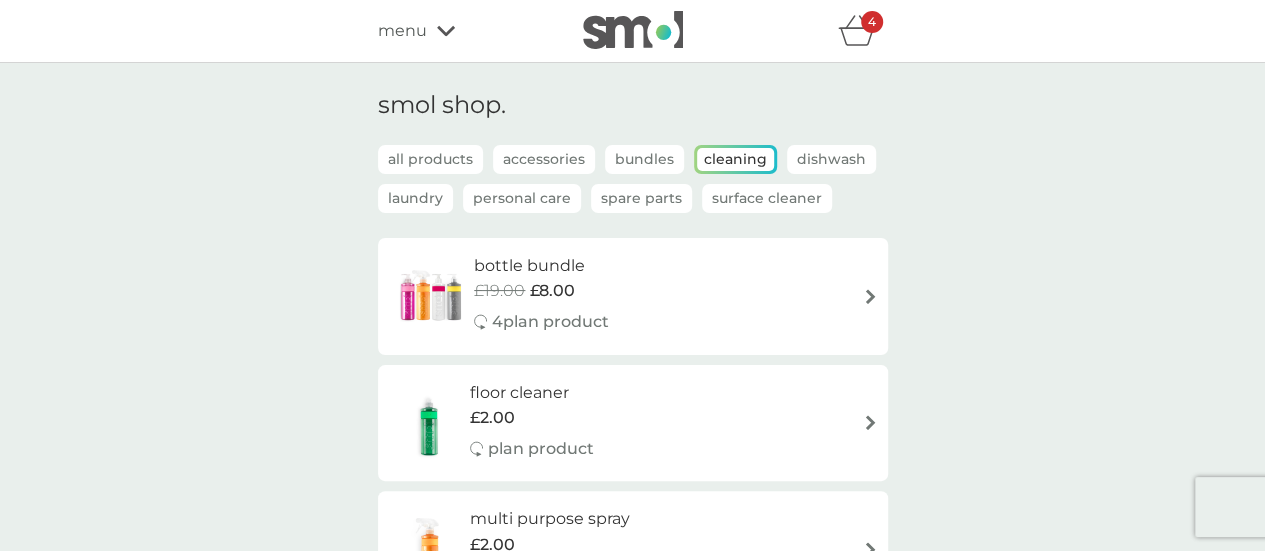 click on "floor cleaner £2.00 plan product" at bounding box center (633, 423) 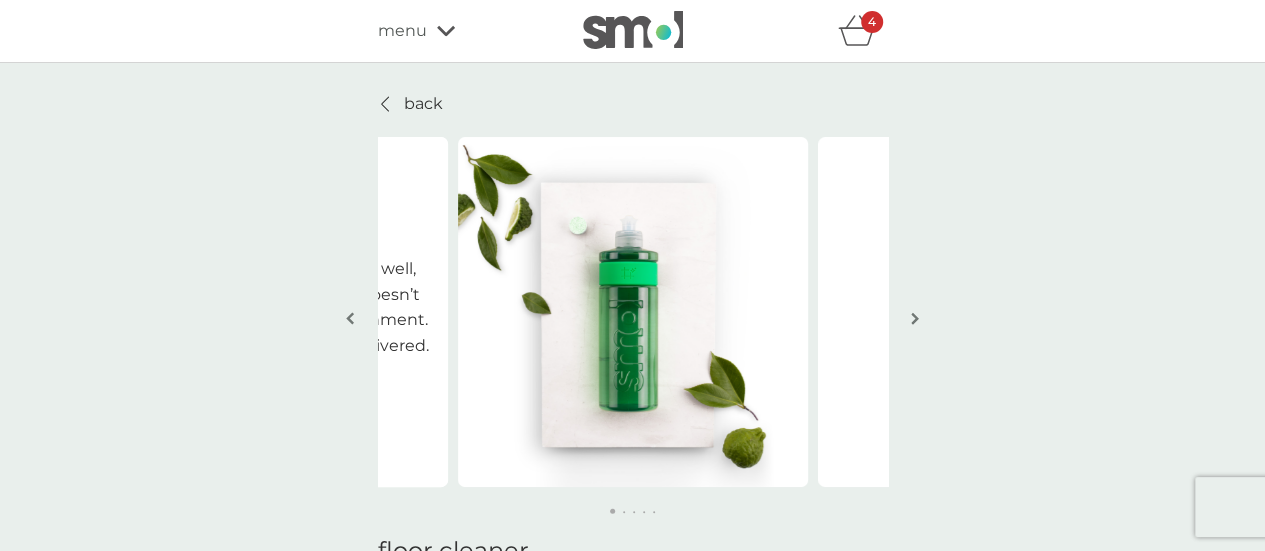 click at bounding box center (915, 318) 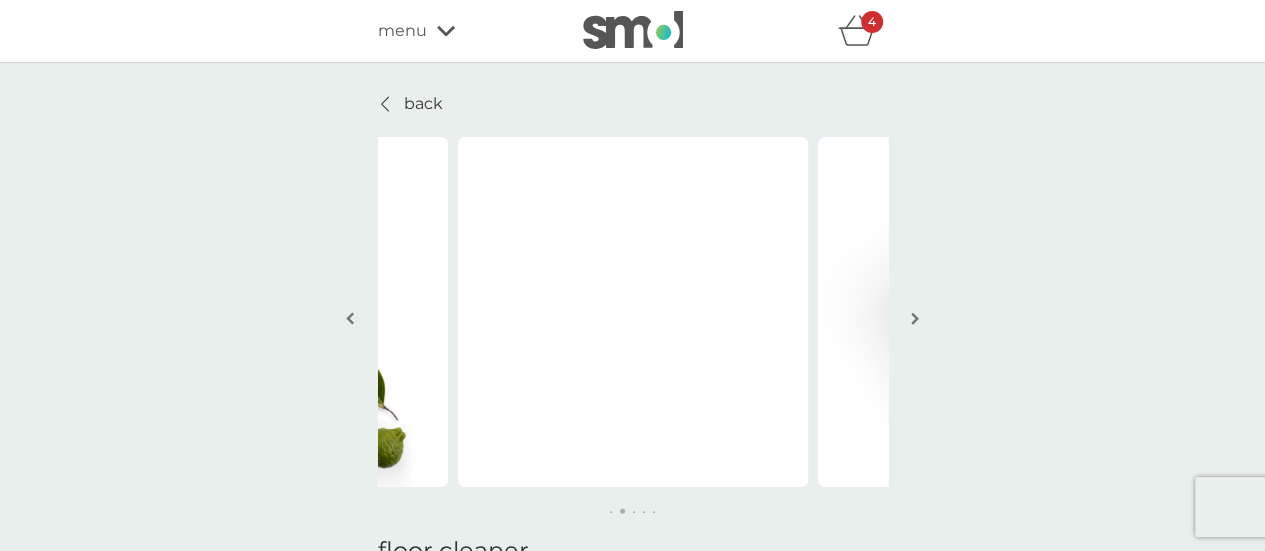 click at bounding box center (915, 318) 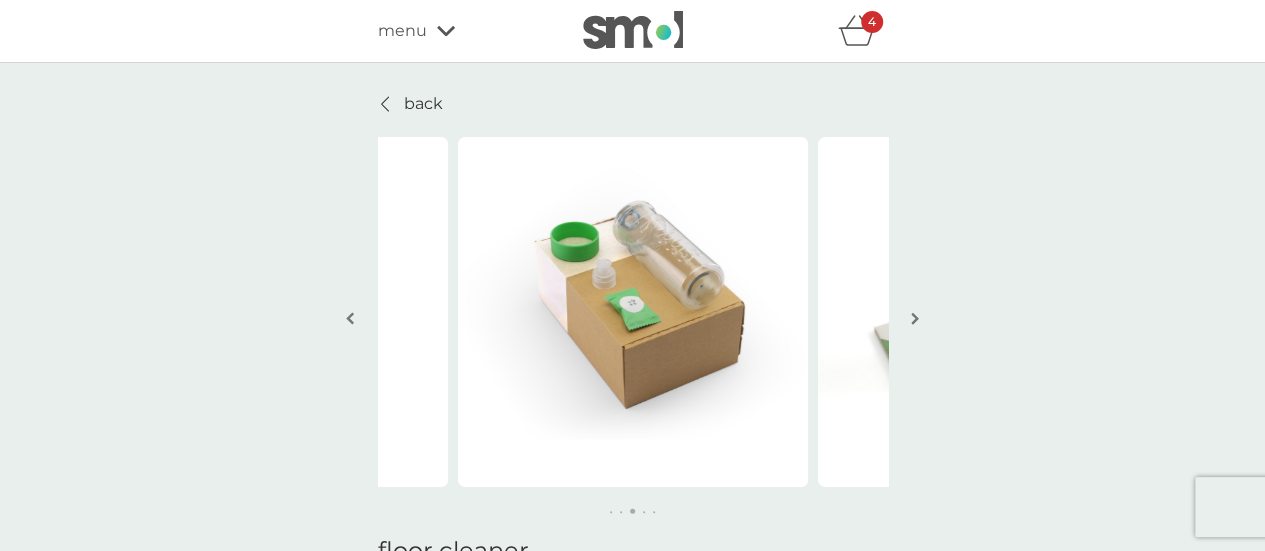 click at bounding box center (915, 318) 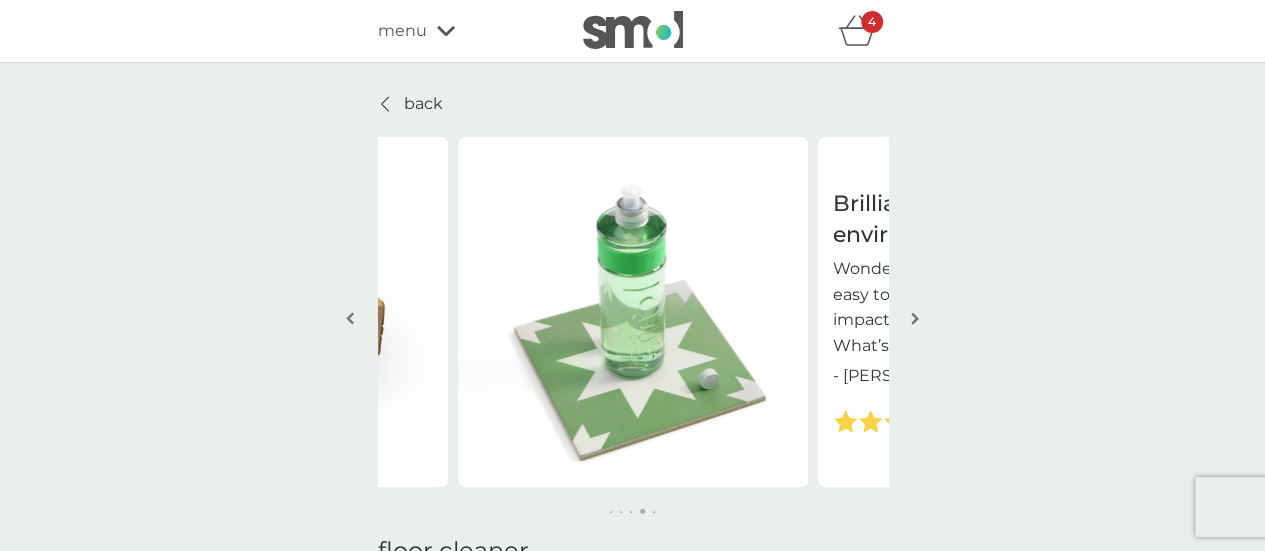 click at bounding box center (915, 318) 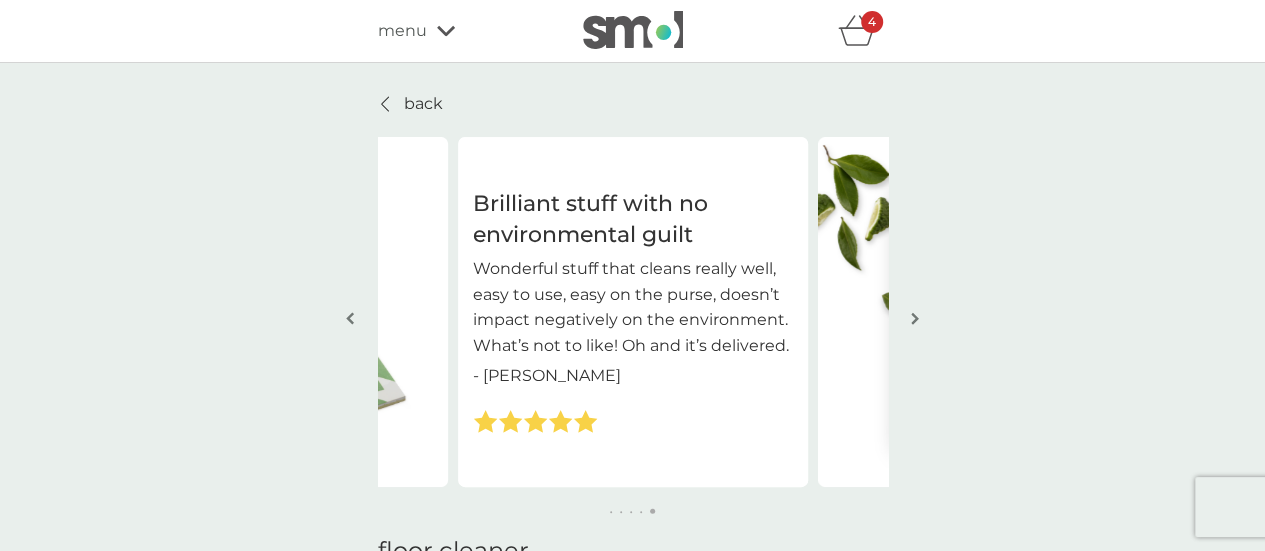 click at bounding box center [915, 318] 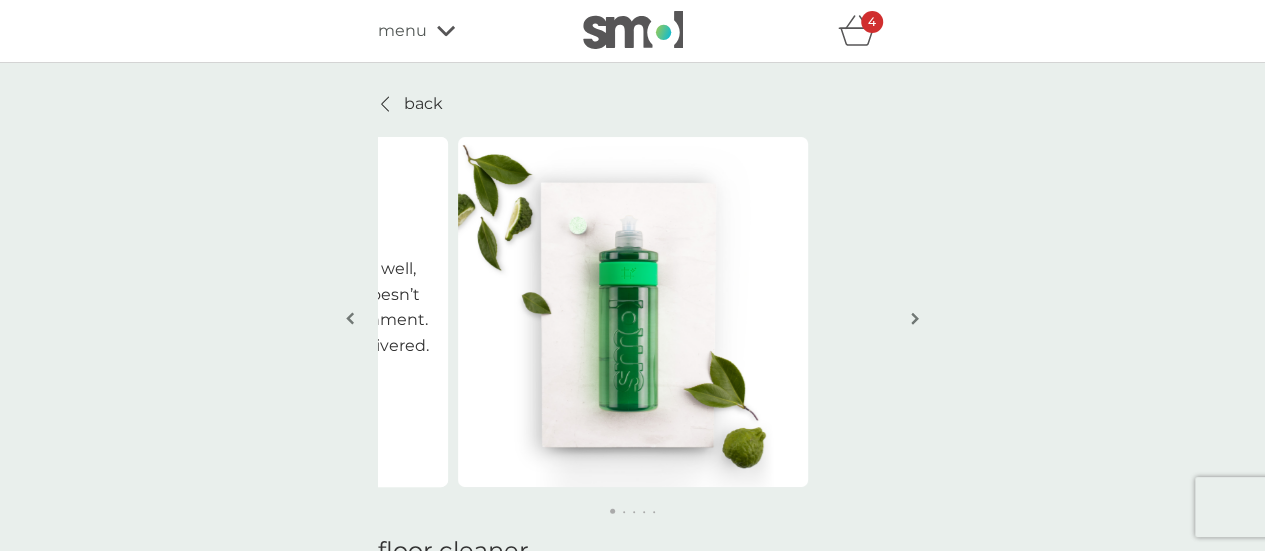 click at bounding box center [915, 318] 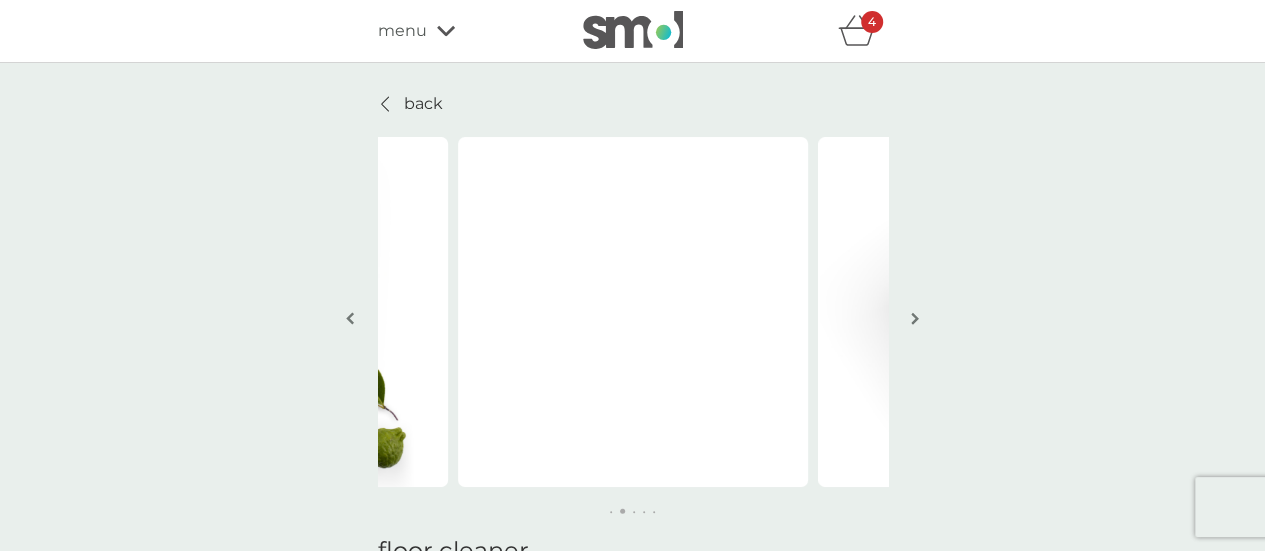 click 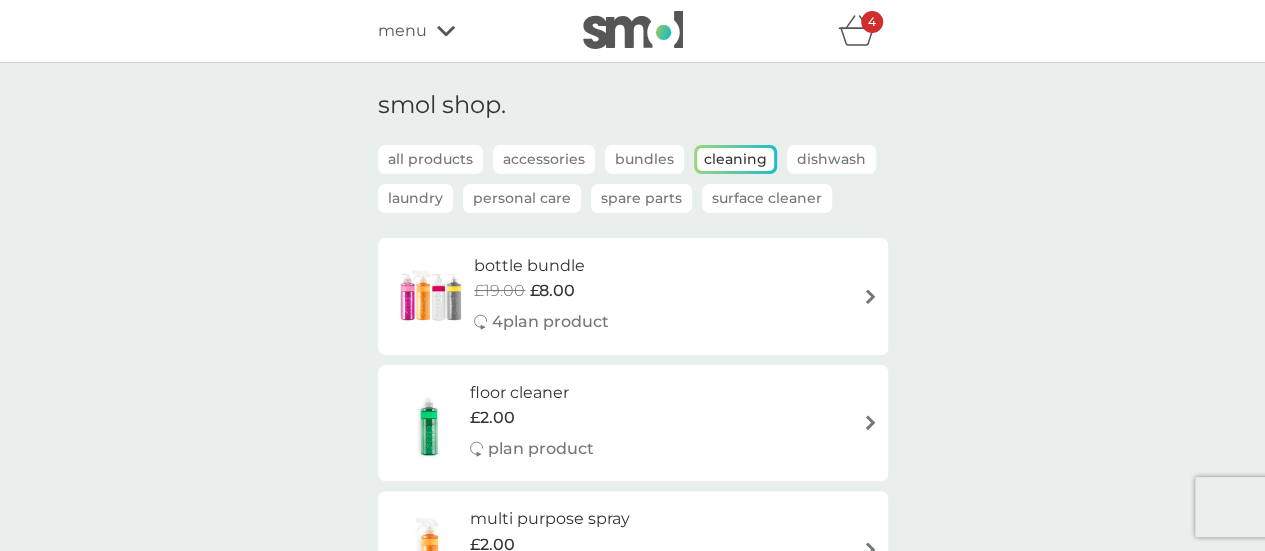 click on "Accessories" at bounding box center [544, 159] 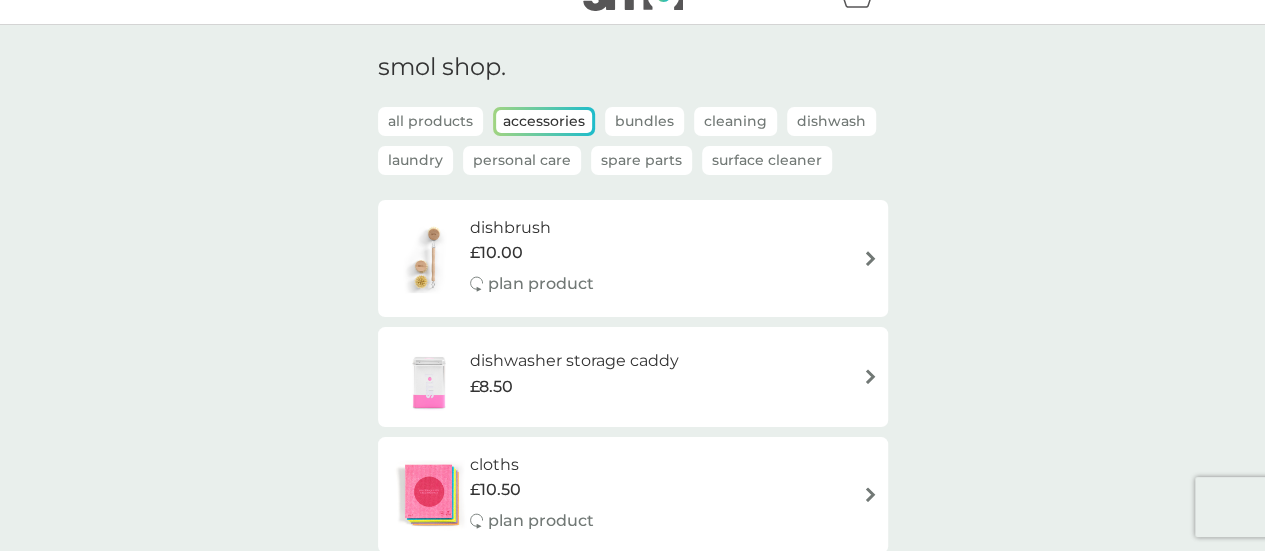 scroll, scrollTop: 8, scrollLeft: 0, axis: vertical 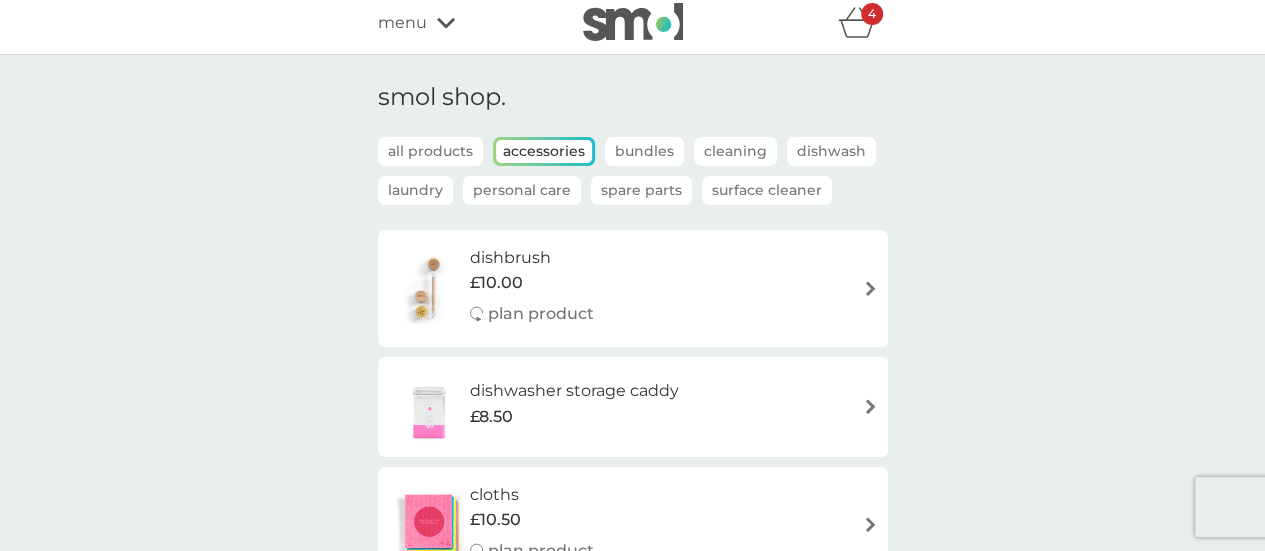 click on "Personal Care" at bounding box center [522, 190] 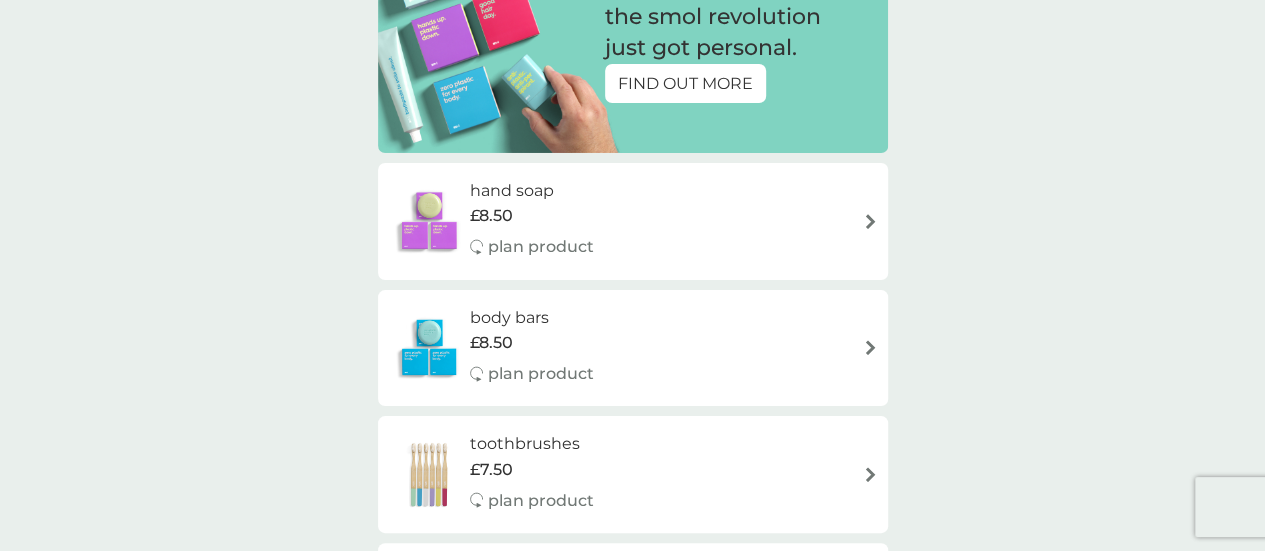 scroll, scrollTop: 0, scrollLeft: 0, axis: both 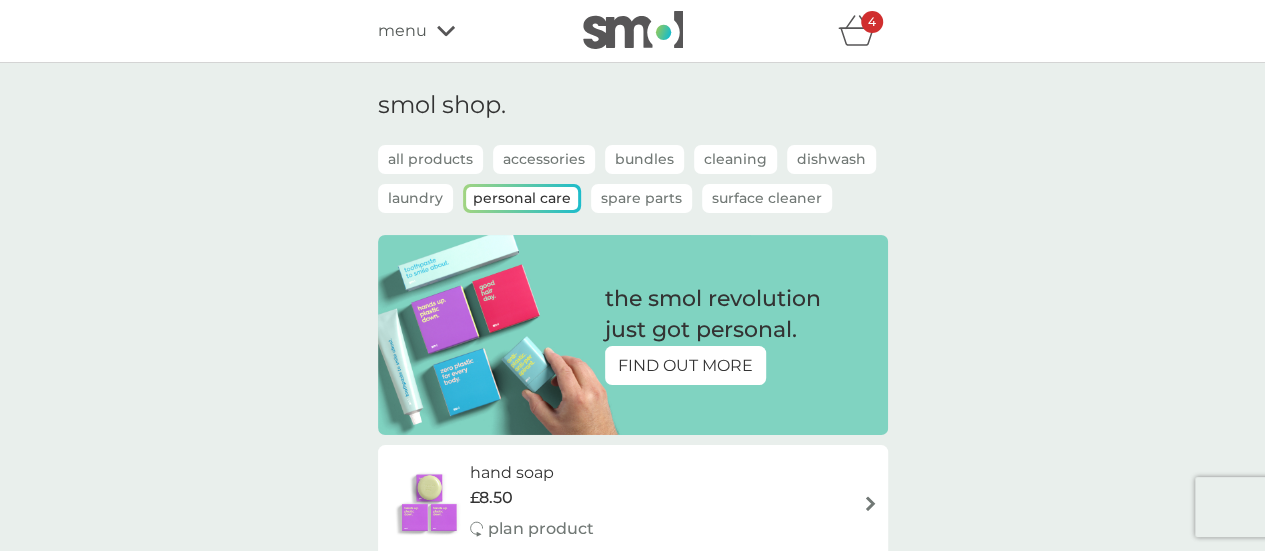 click 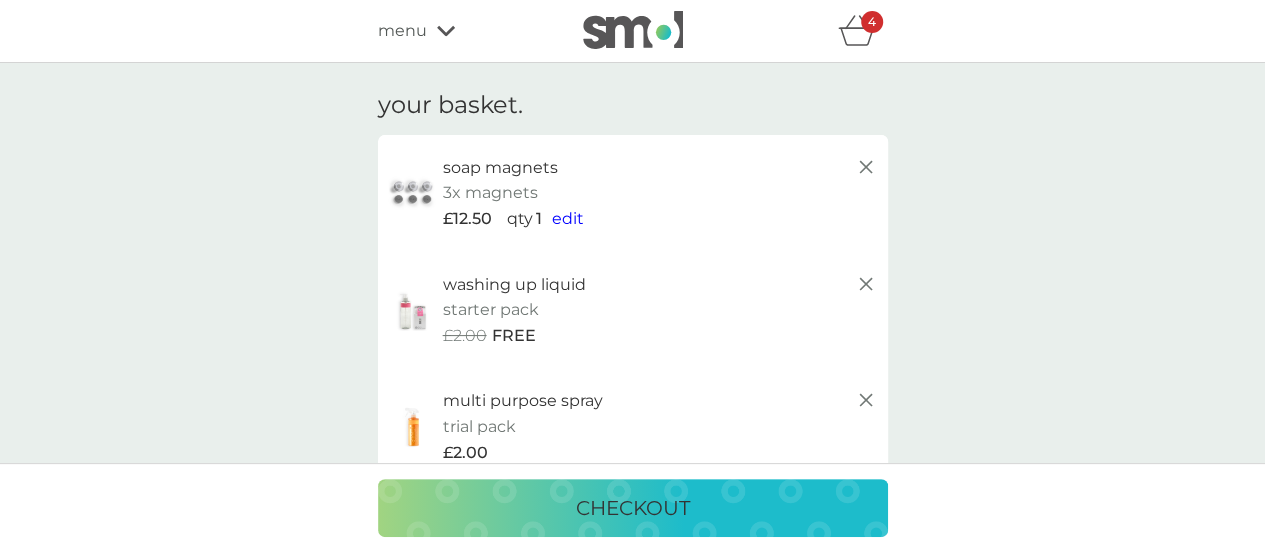 click on "checkout" at bounding box center (633, 508) 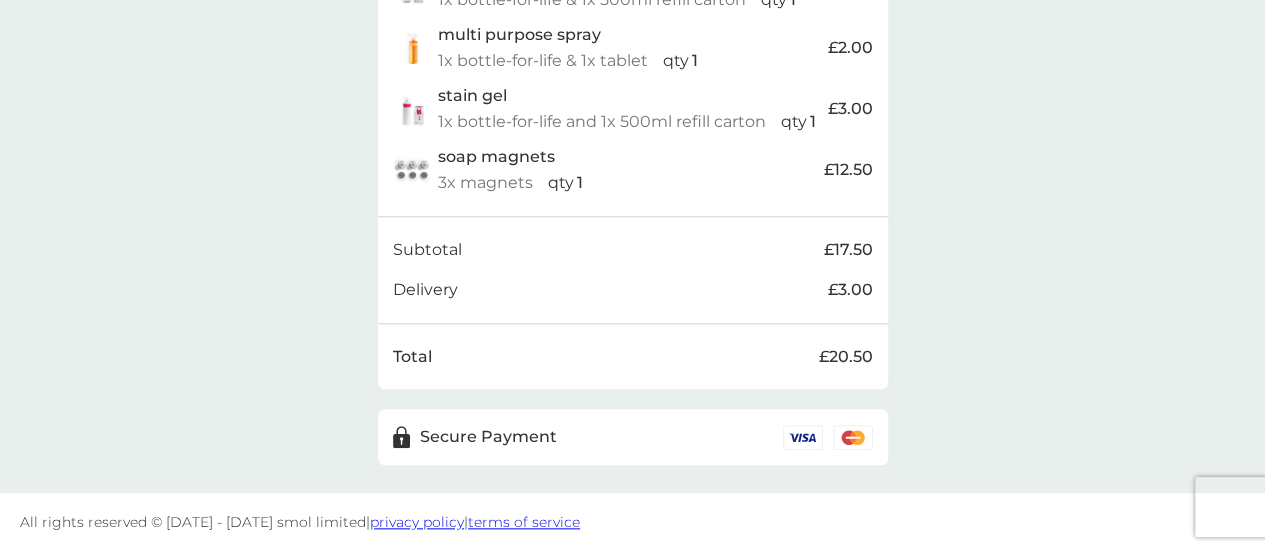 scroll, scrollTop: 634, scrollLeft: 0, axis: vertical 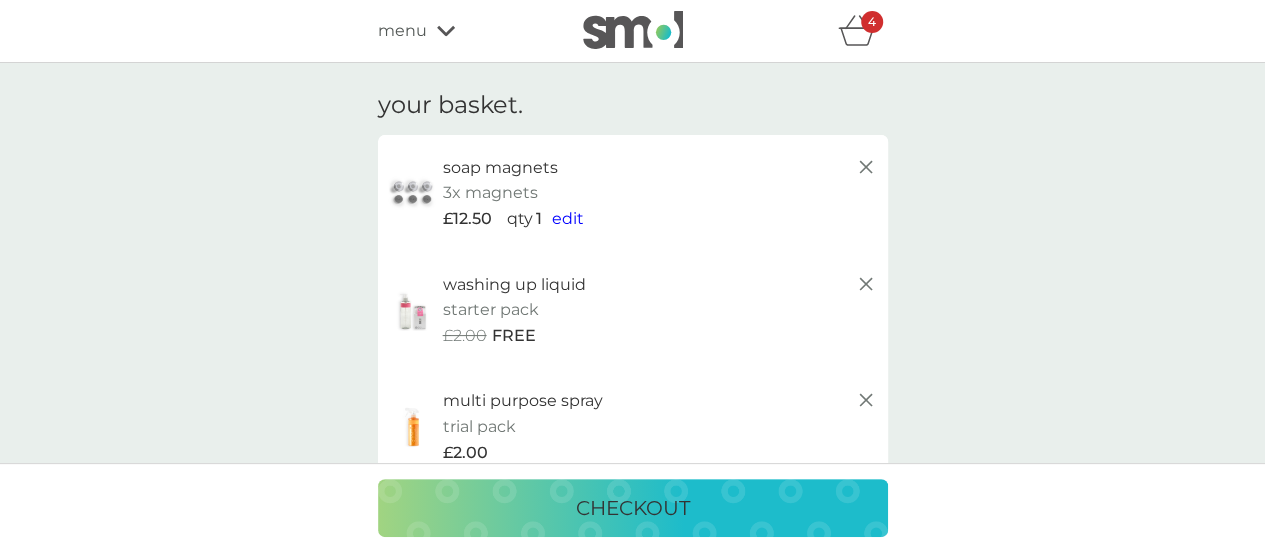 click 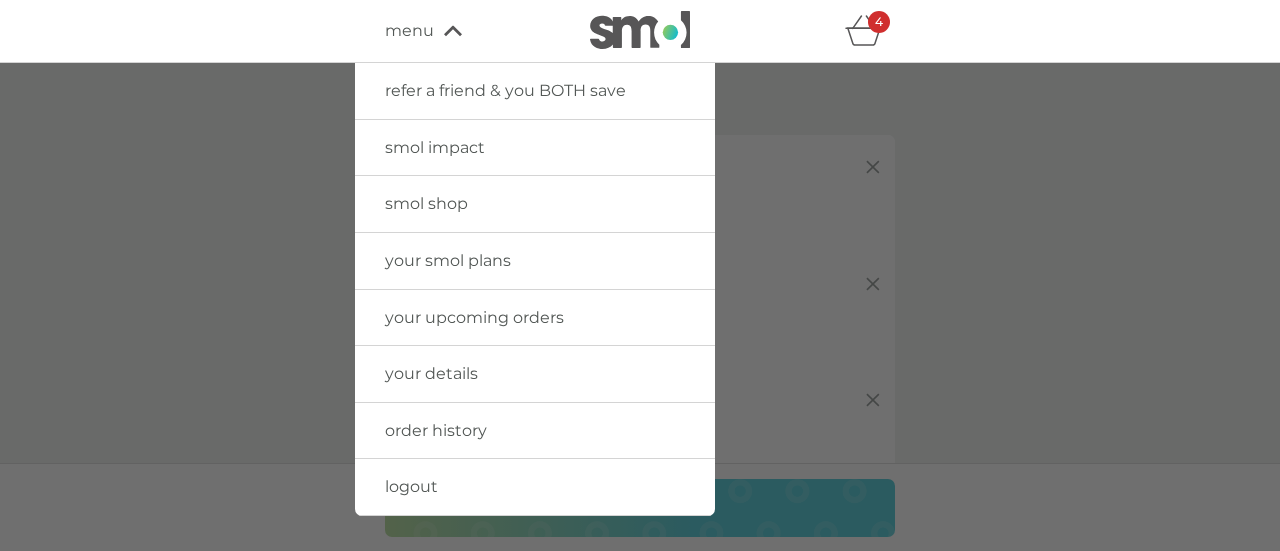 click on "smol shop" at bounding box center [426, 203] 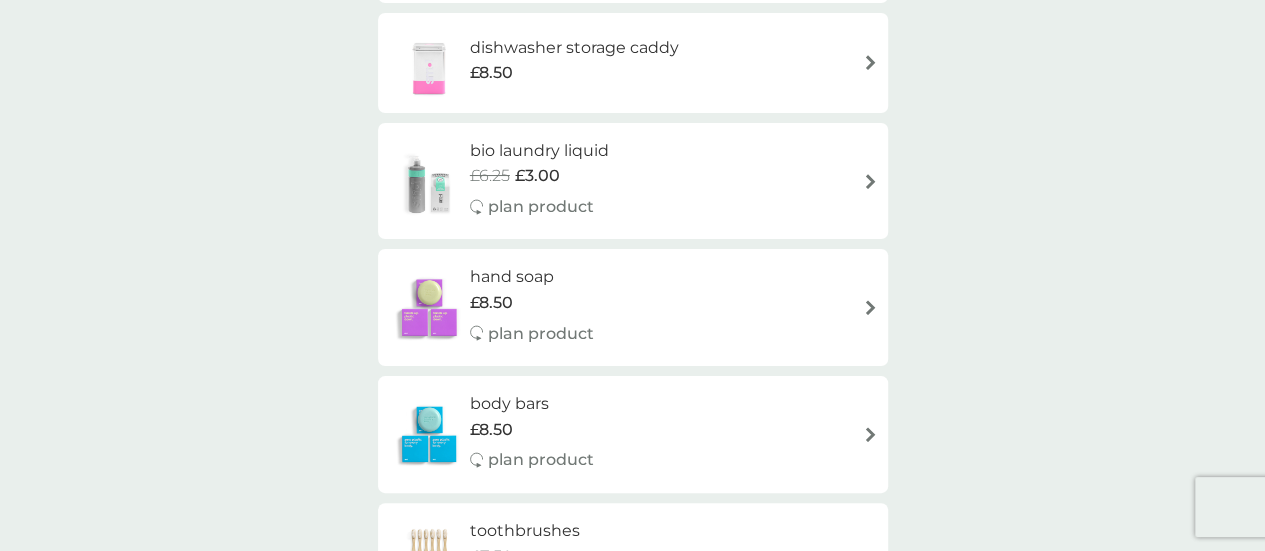 scroll, scrollTop: 1727, scrollLeft: 0, axis: vertical 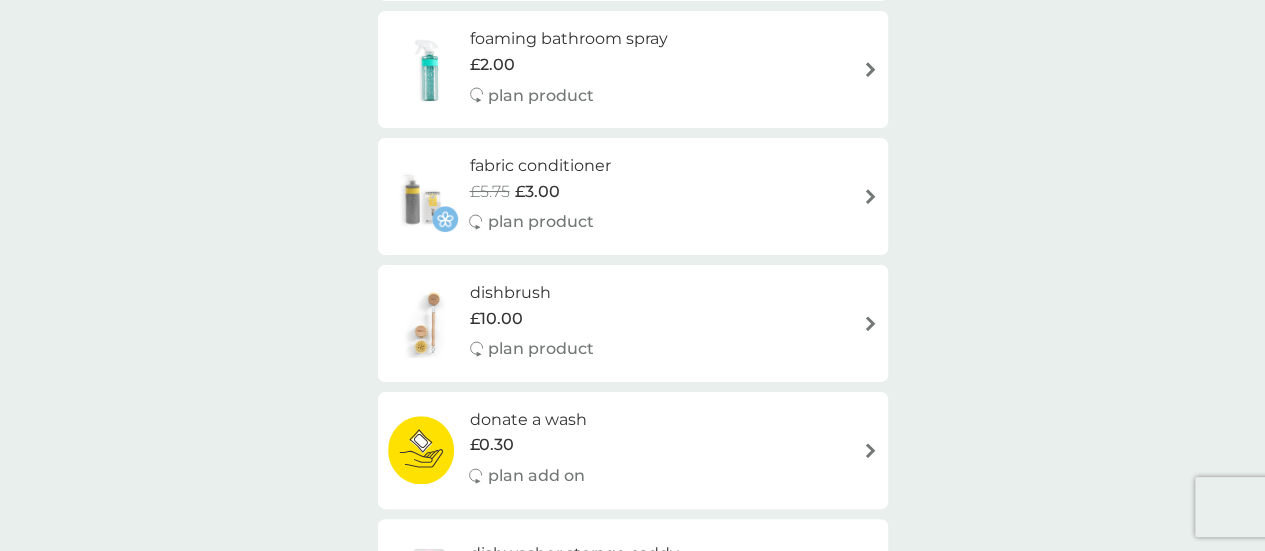 click at bounding box center (870, 450) 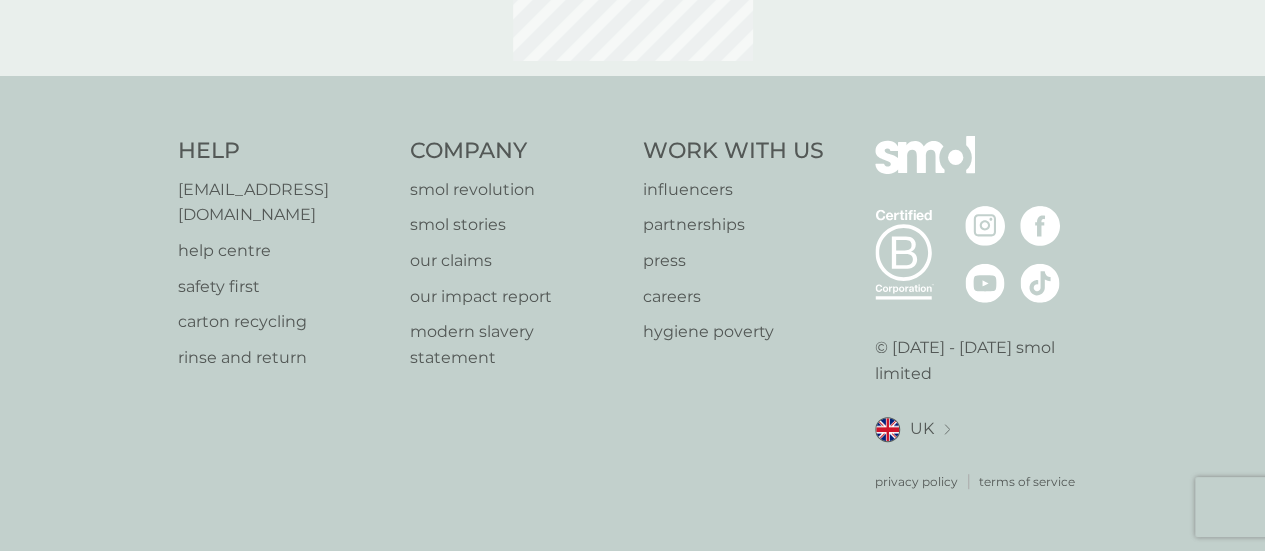 scroll, scrollTop: 0, scrollLeft: 0, axis: both 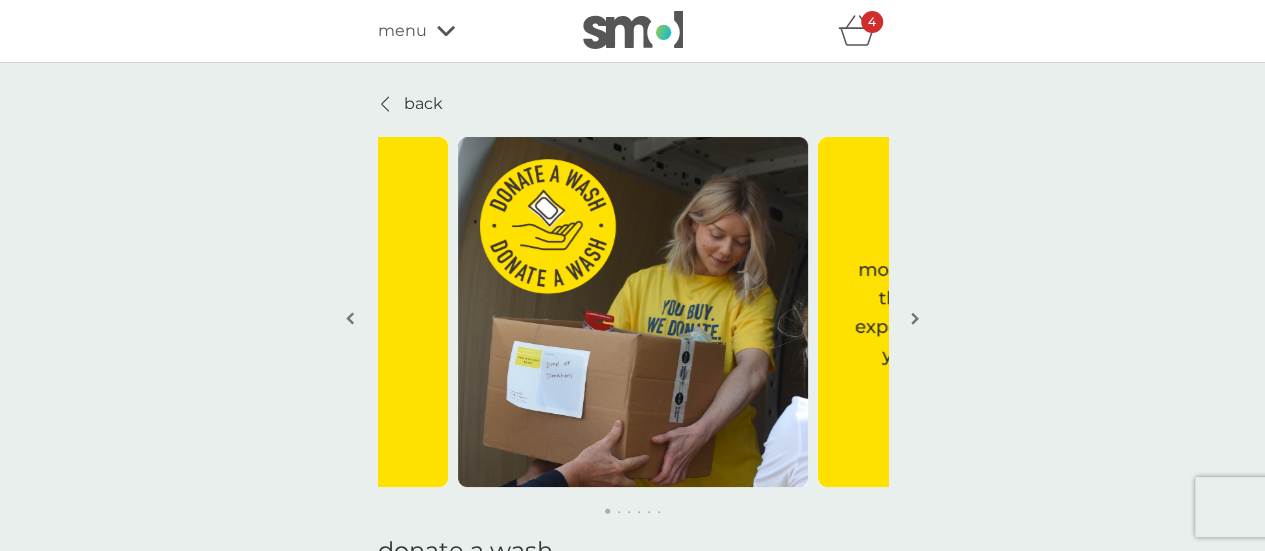 click 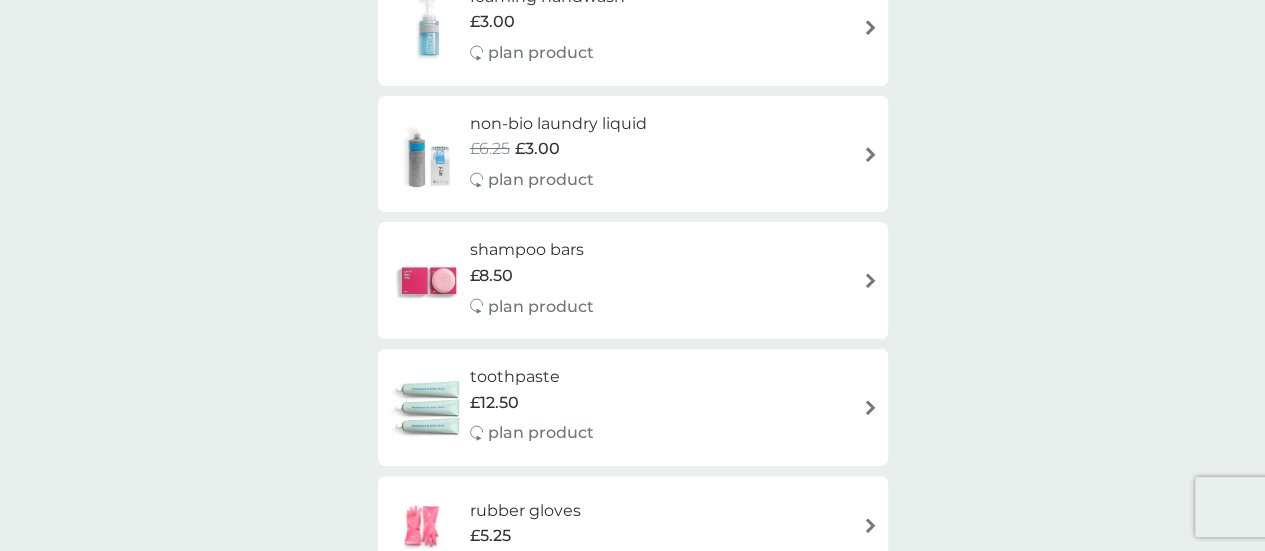 scroll, scrollTop: 3052, scrollLeft: 0, axis: vertical 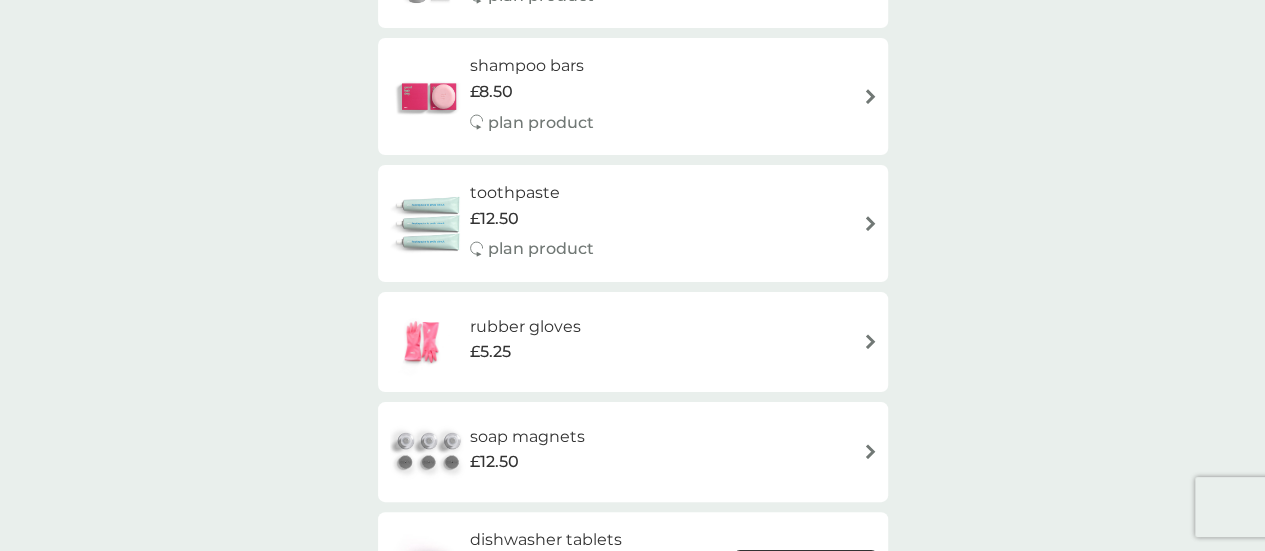click at bounding box center [870, 96] 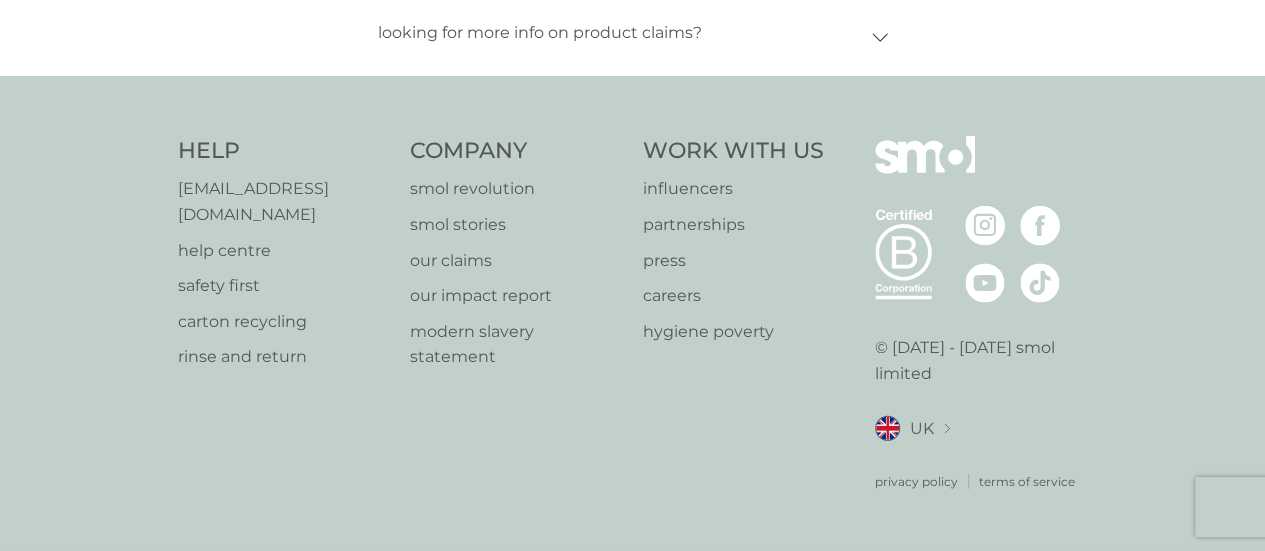 scroll, scrollTop: 0, scrollLeft: 0, axis: both 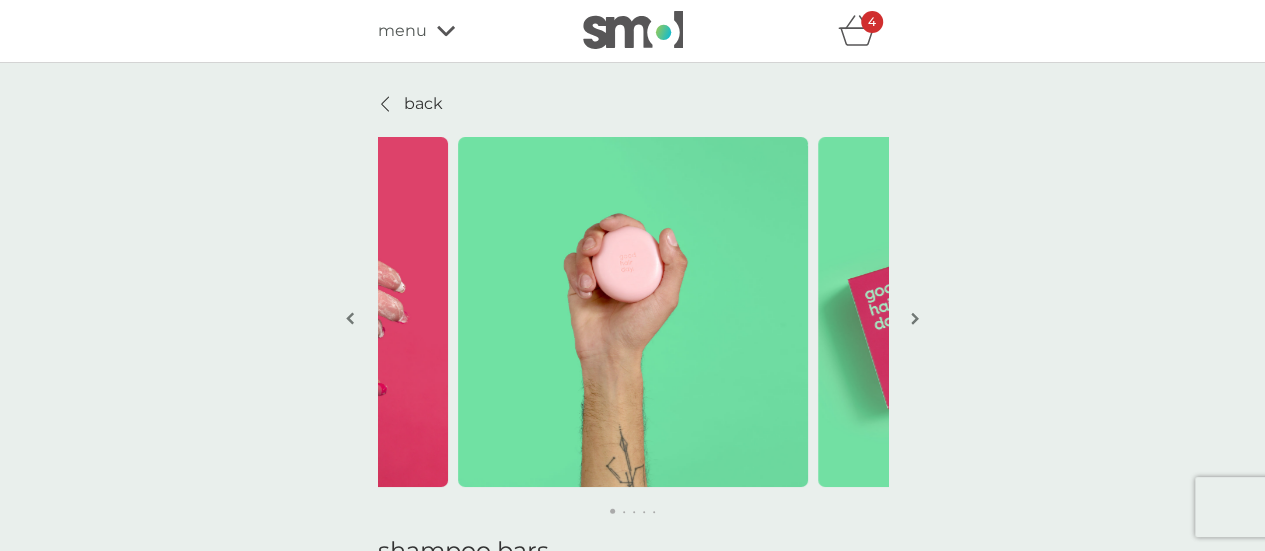 click 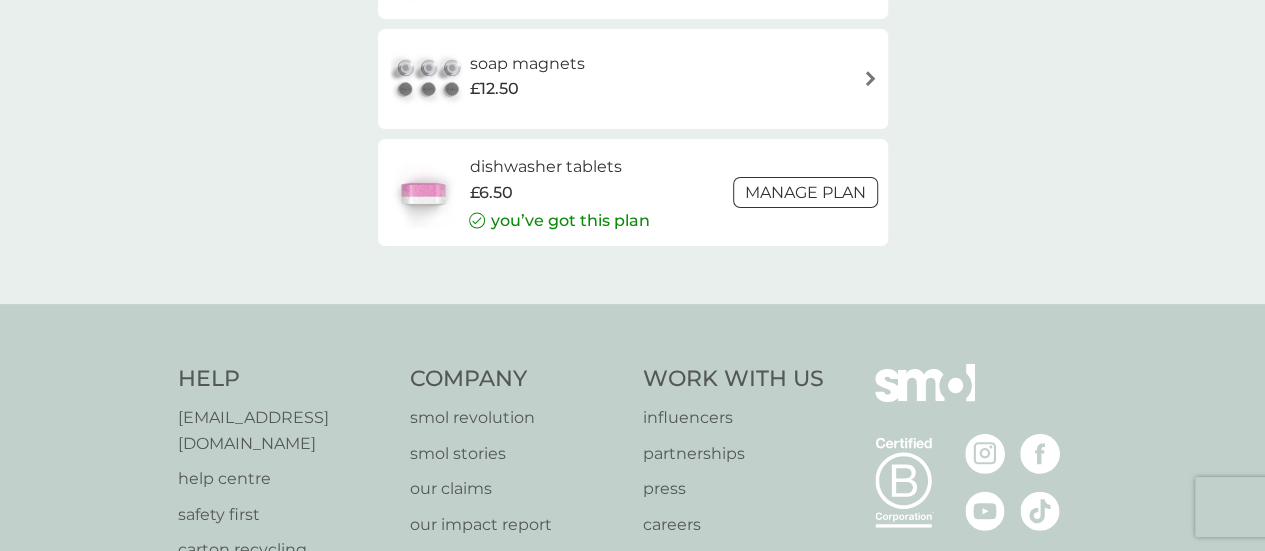 scroll, scrollTop: 3430, scrollLeft: 0, axis: vertical 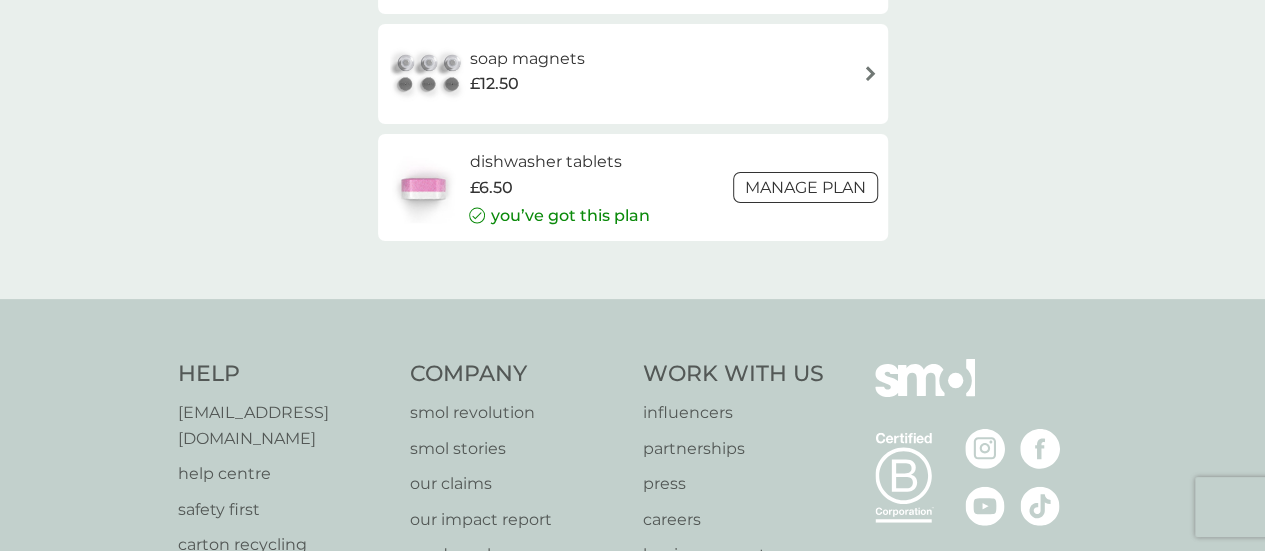 click on "Manage plan" at bounding box center [805, 187] 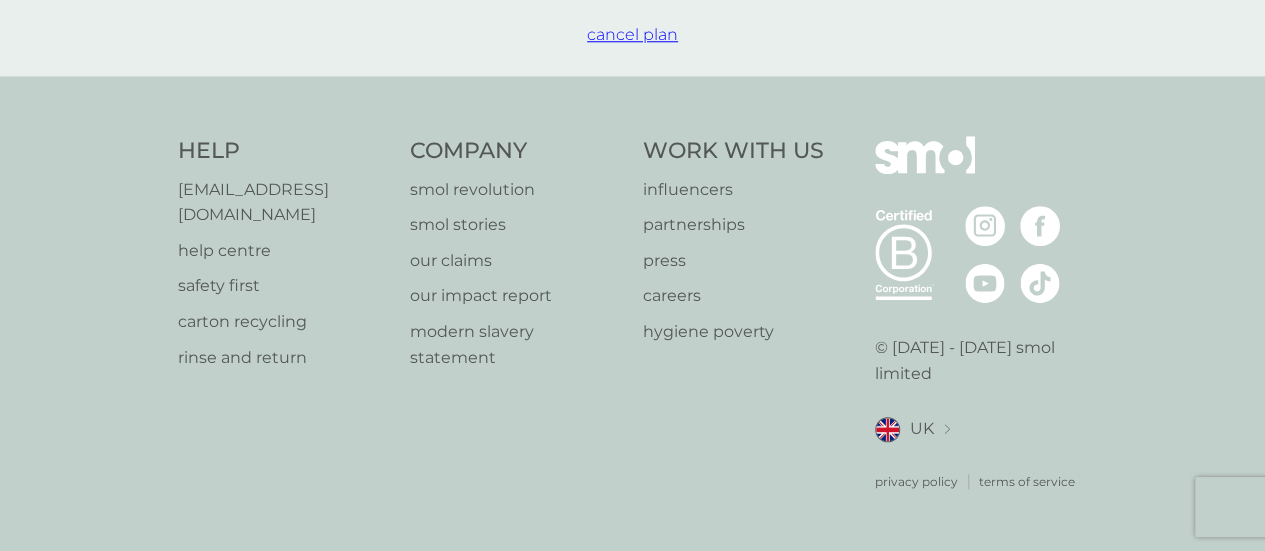 scroll, scrollTop: 0, scrollLeft: 0, axis: both 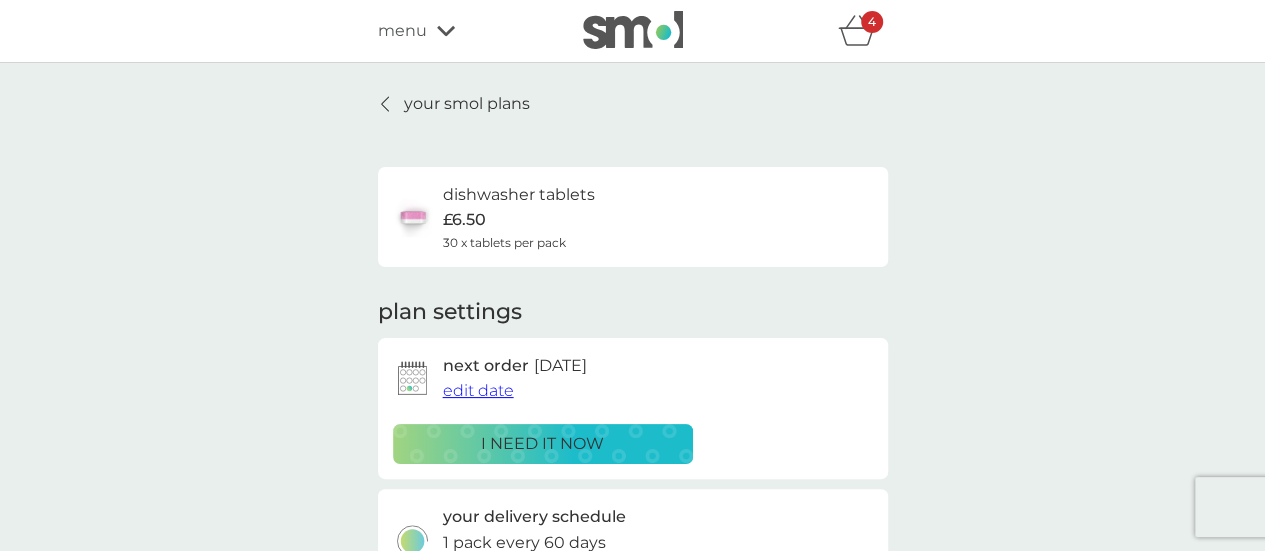 click on "edit date" at bounding box center (478, 390) 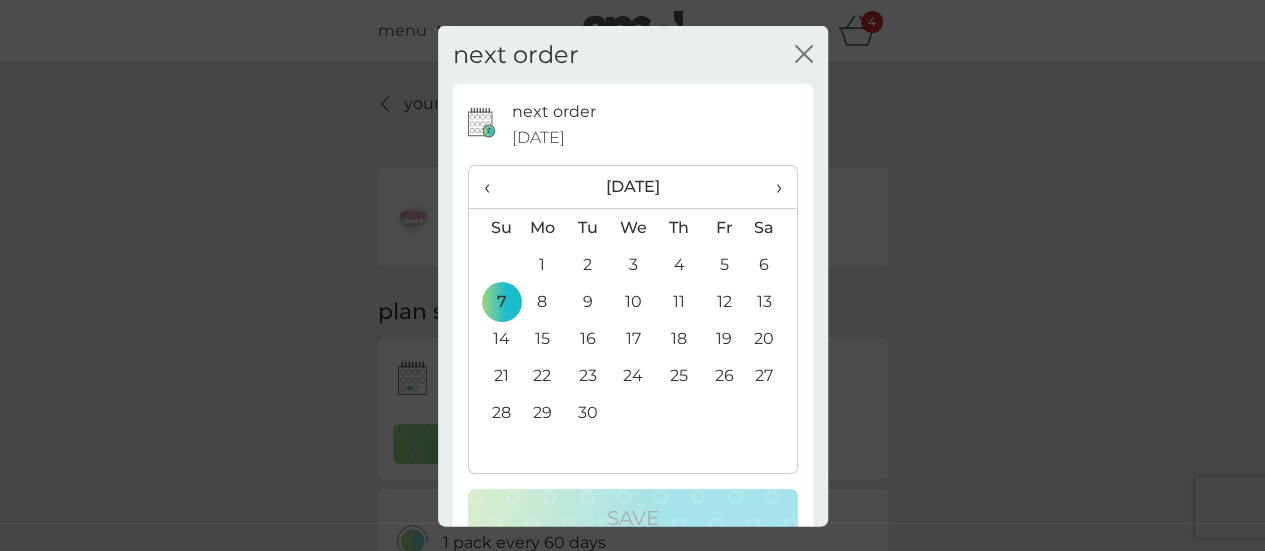 scroll, scrollTop: 49, scrollLeft: 0, axis: vertical 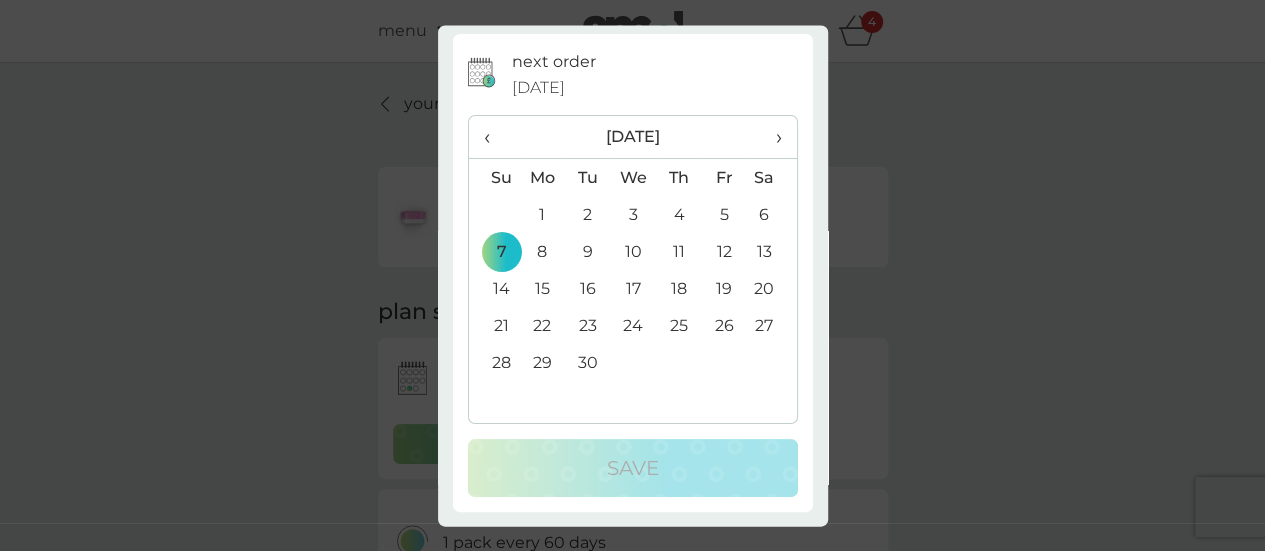 click on "›" at bounding box center (771, 138) 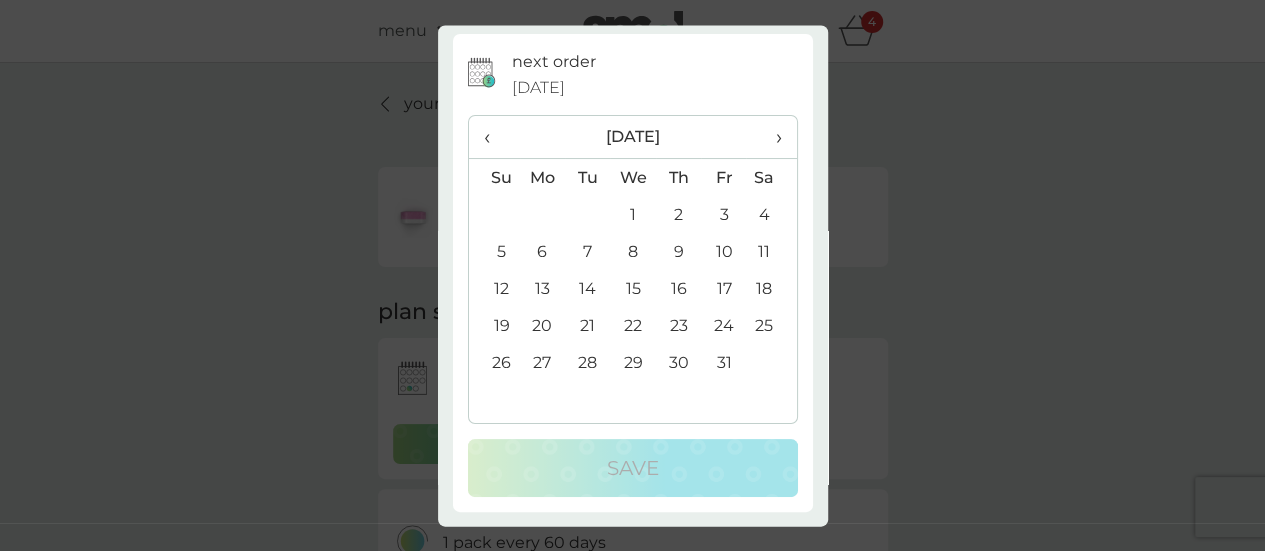 click on "31" at bounding box center (723, 363) 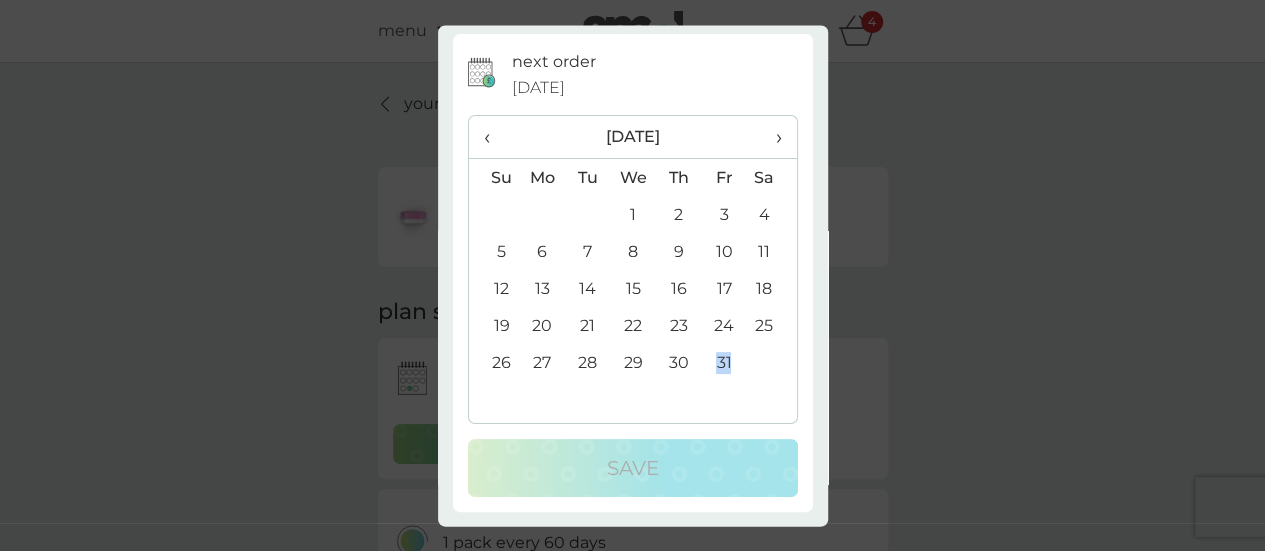 click on "31" at bounding box center [723, 363] 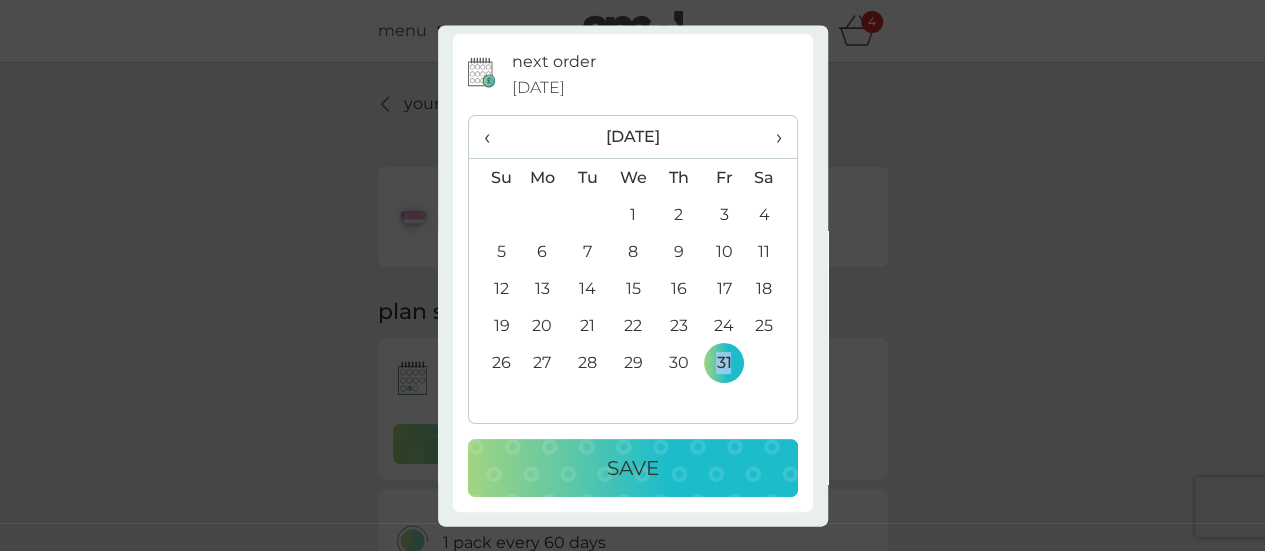 click on "Save" at bounding box center [633, 469] 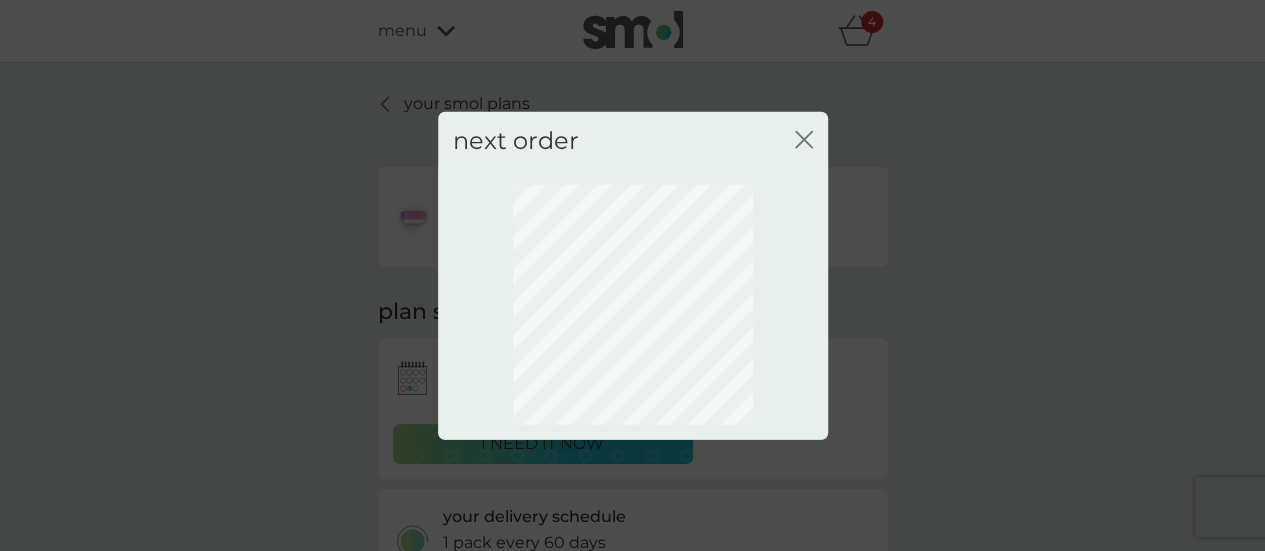 scroll, scrollTop: 0, scrollLeft: 0, axis: both 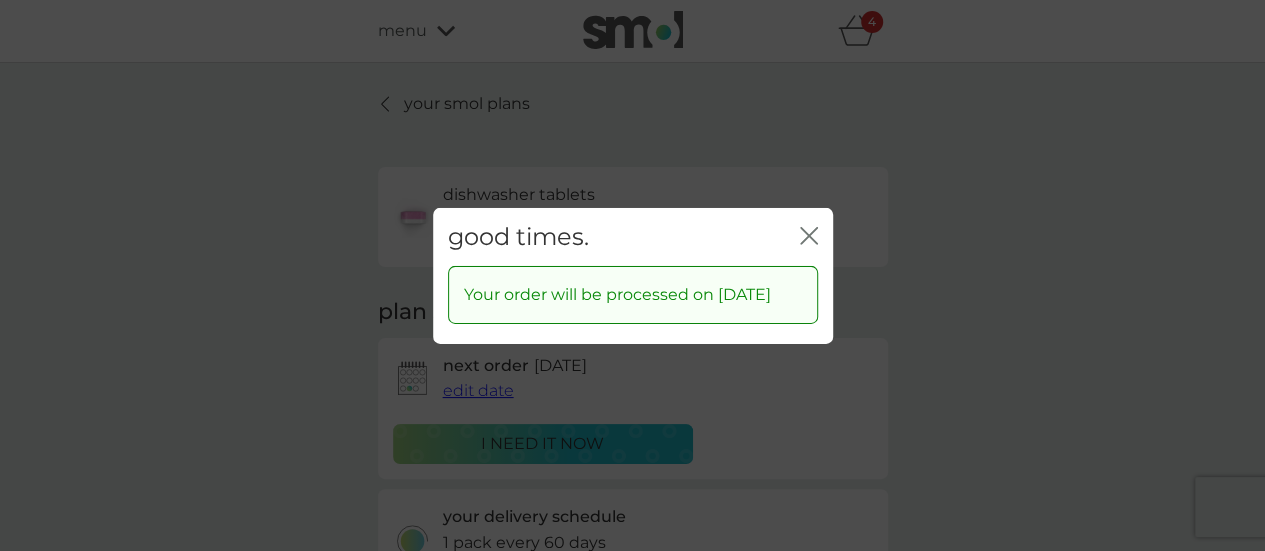 click on "close" 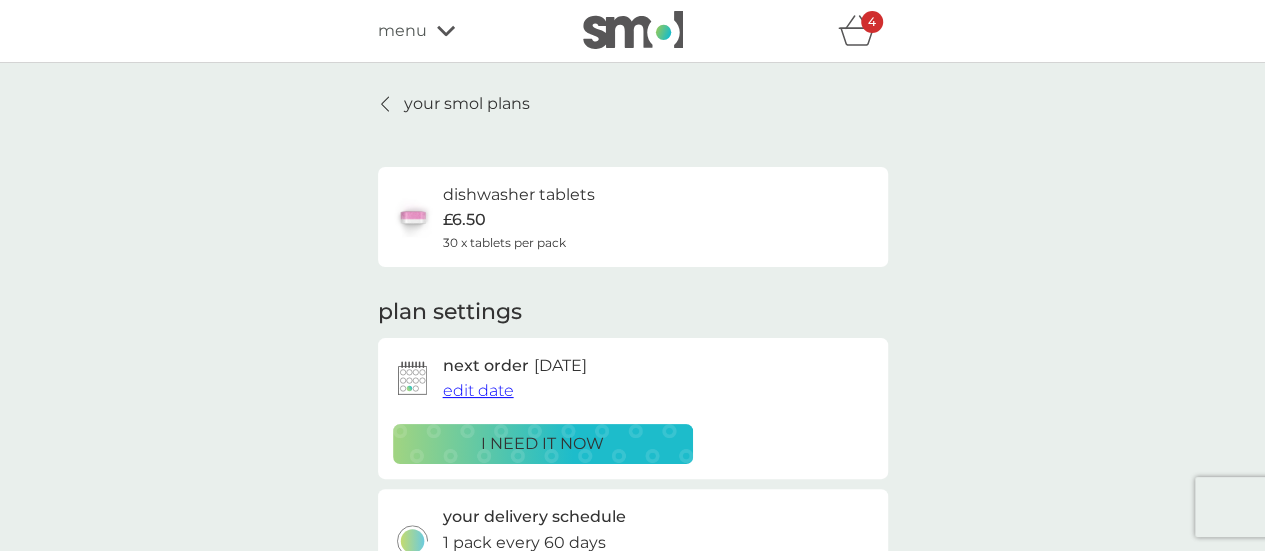 click at bounding box center [386, 104] 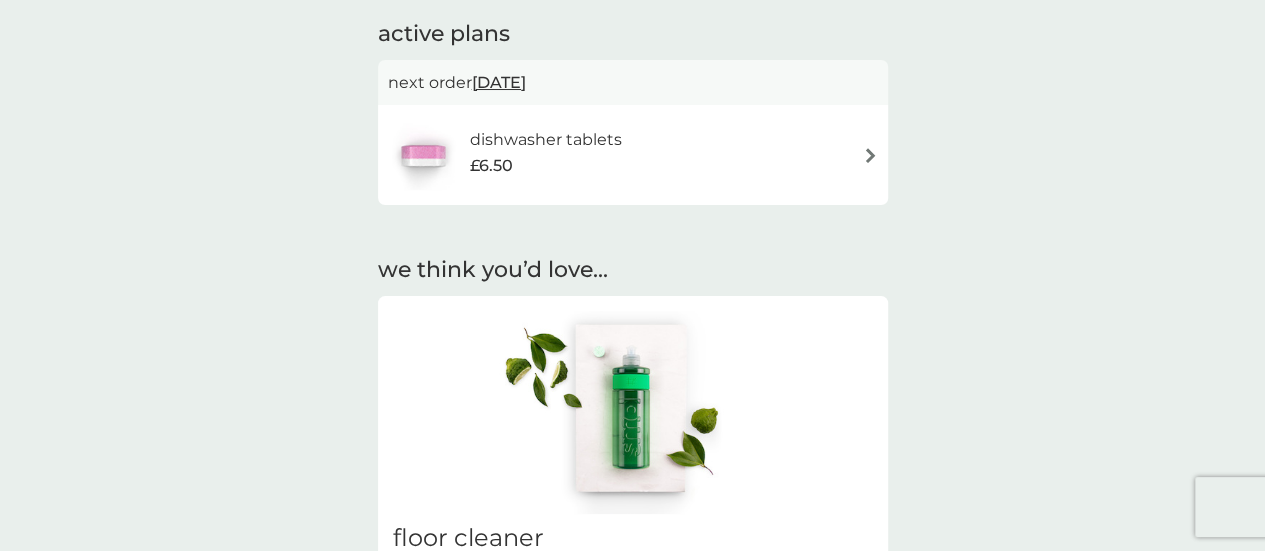 scroll, scrollTop: 132, scrollLeft: 0, axis: vertical 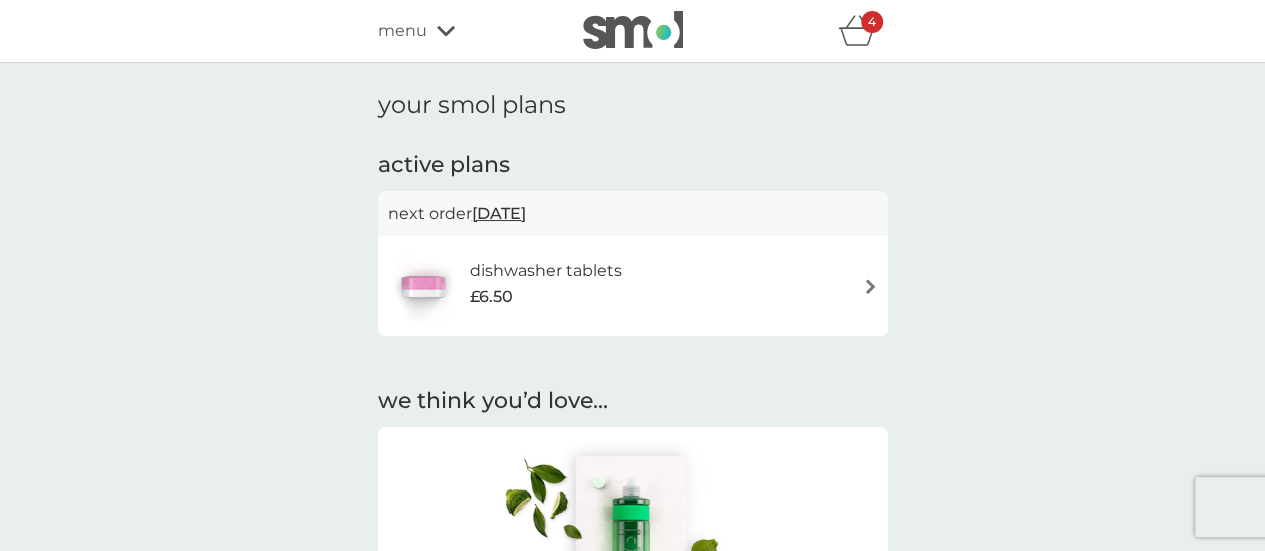 click at bounding box center [870, 286] 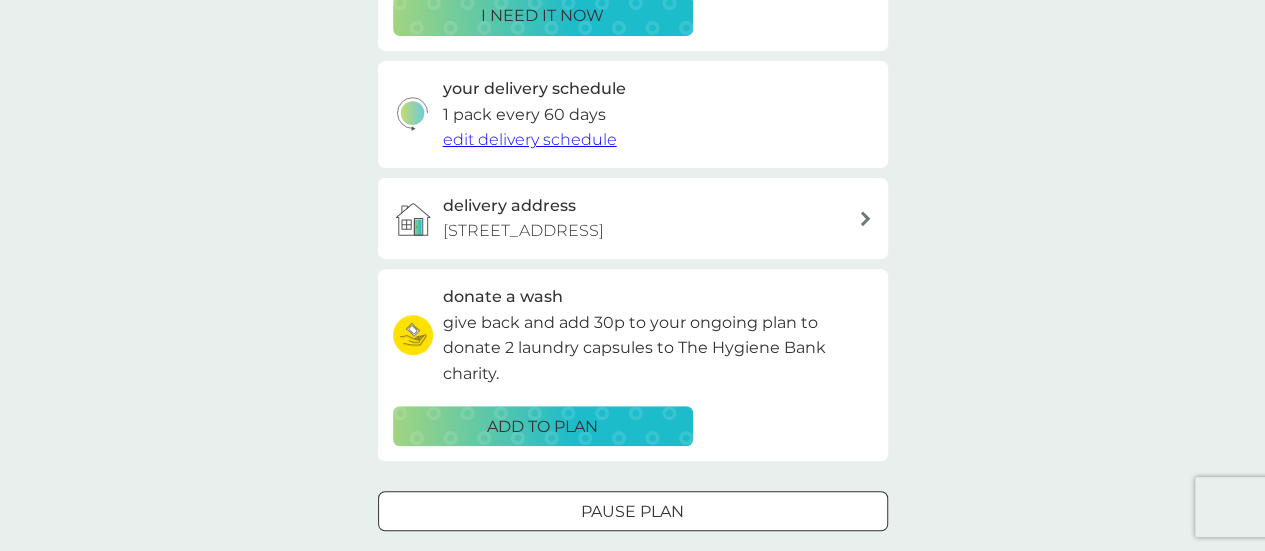 scroll, scrollTop: 485, scrollLeft: 0, axis: vertical 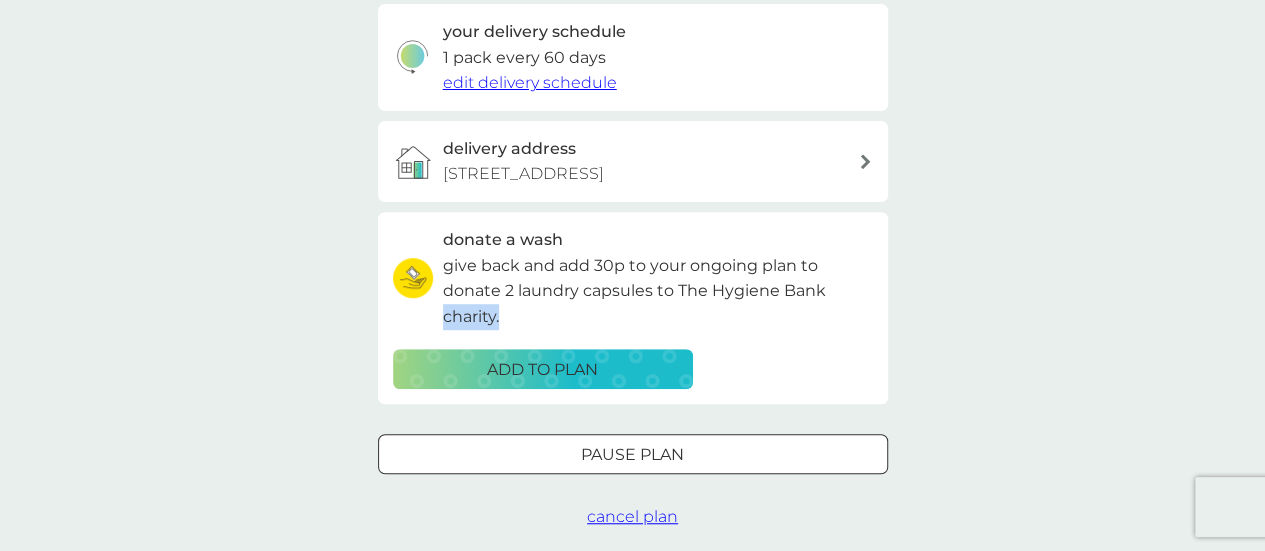 drag, startPoint x: 1264, startPoint y: 323, endPoint x: 1278, endPoint y: 359, distance: 38.626415 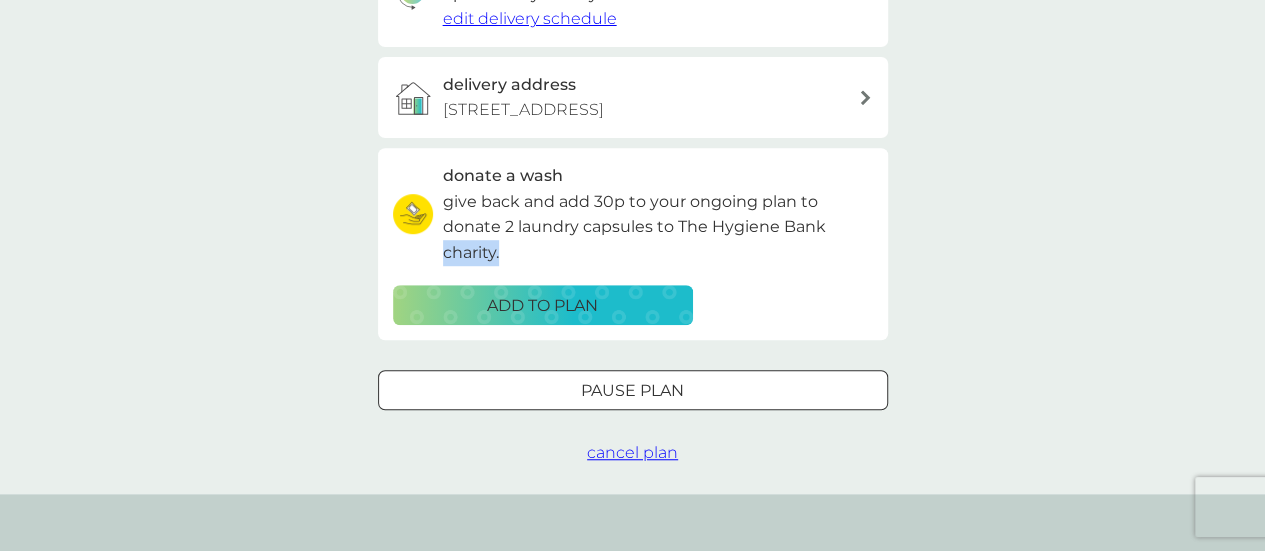 scroll, scrollTop: 557, scrollLeft: 0, axis: vertical 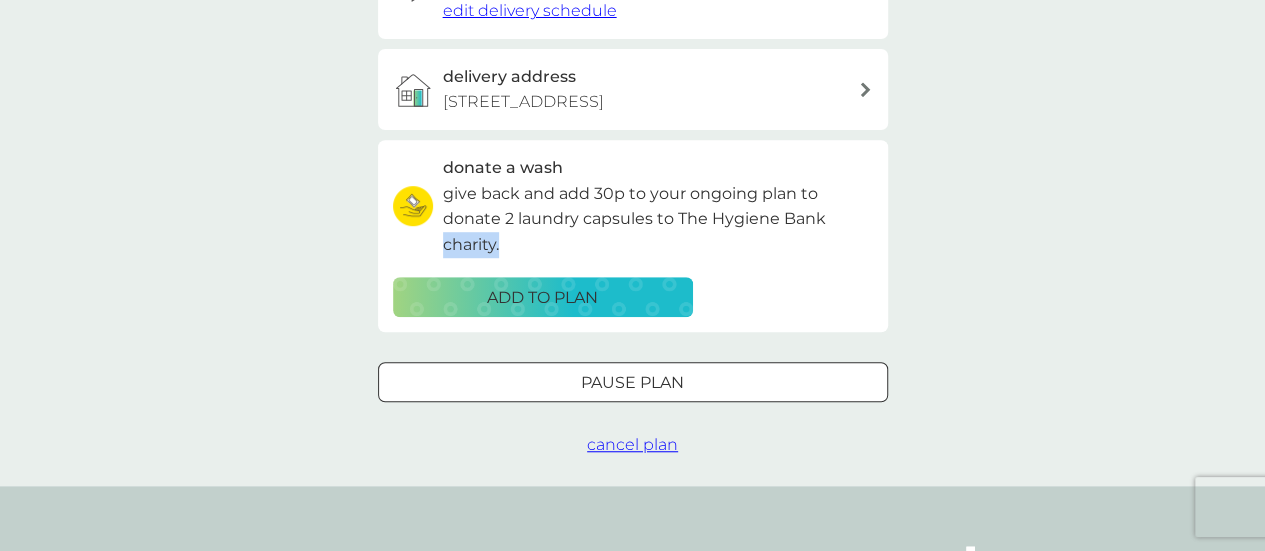 click on "cancel plan" at bounding box center [632, 444] 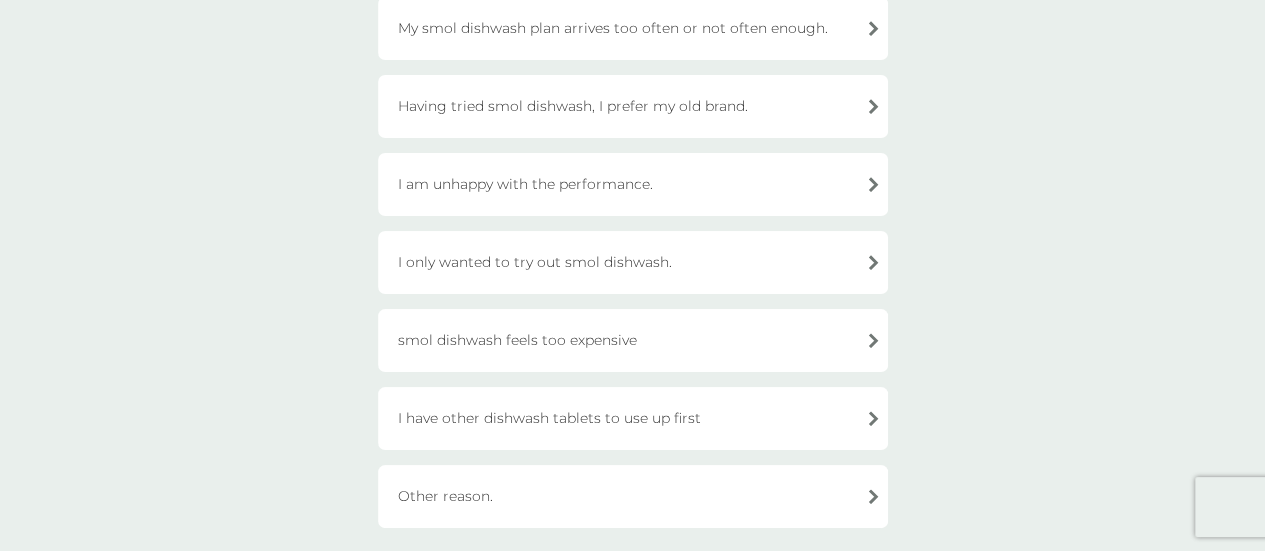 scroll, scrollTop: 287, scrollLeft: 0, axis: vertical 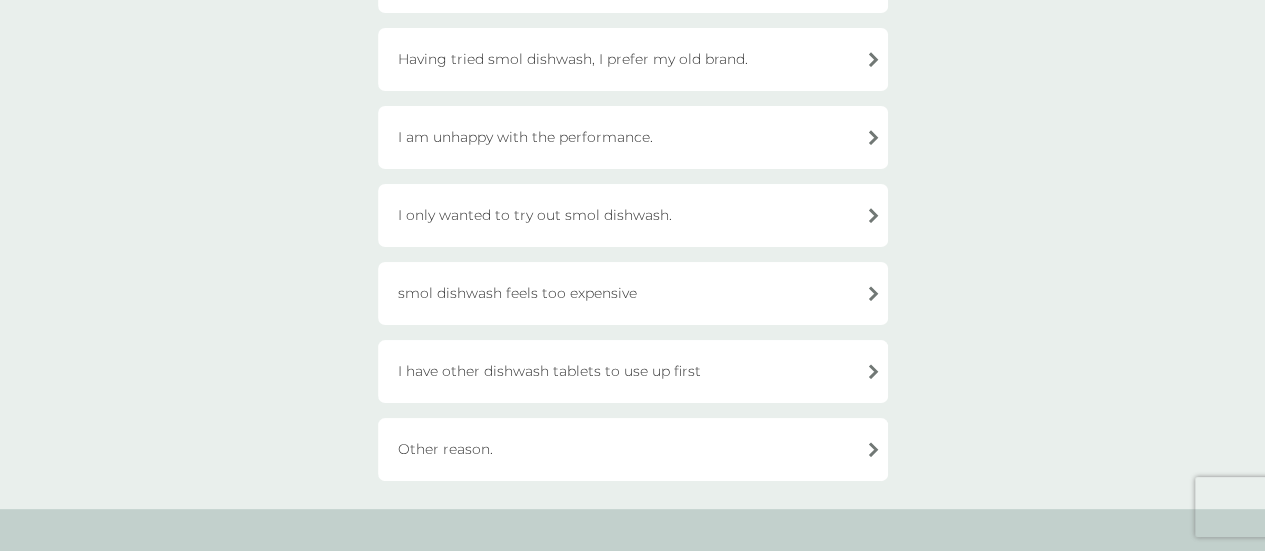 click on "I have other dishwash tablets to use up first" at bounding box center [633, 371] 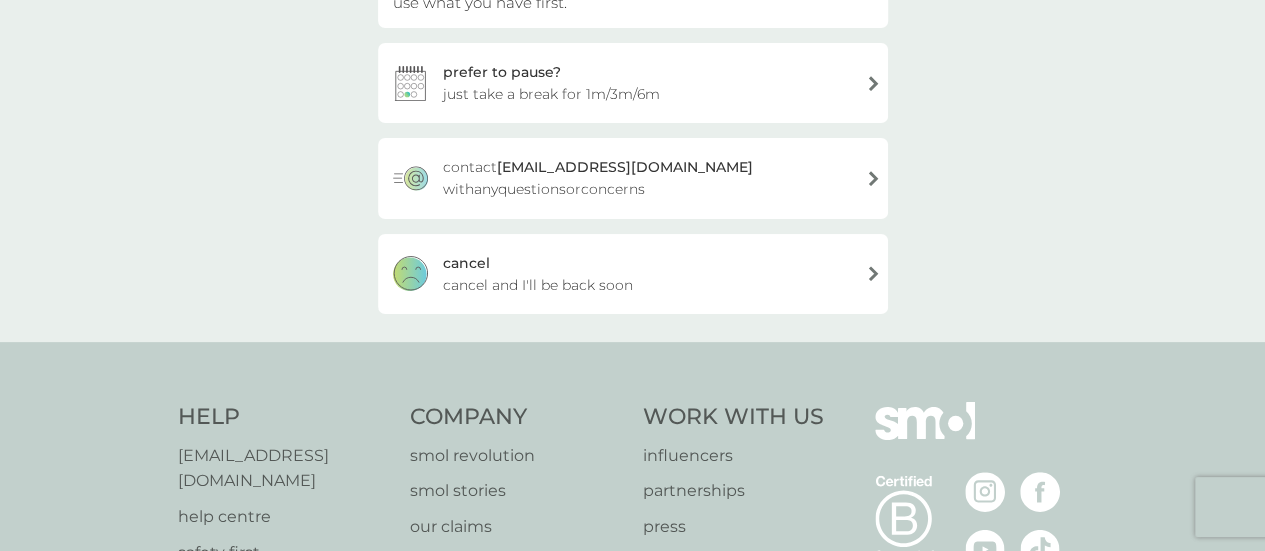 click on "cancel cancel and I'll be back soon" at bounding box center [633, 274] 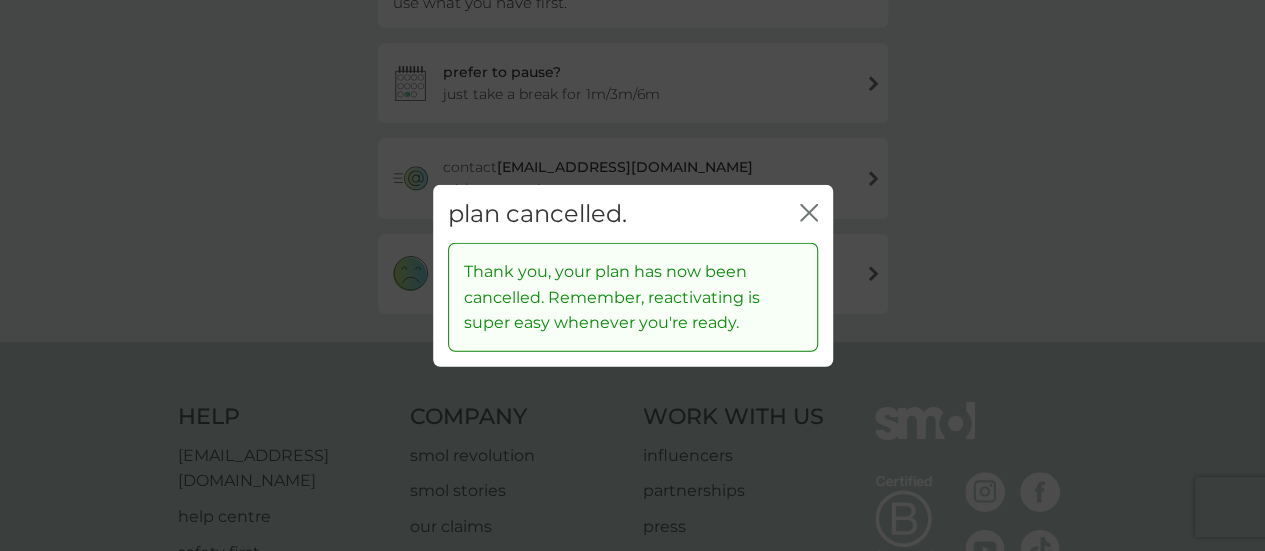 click on "close" 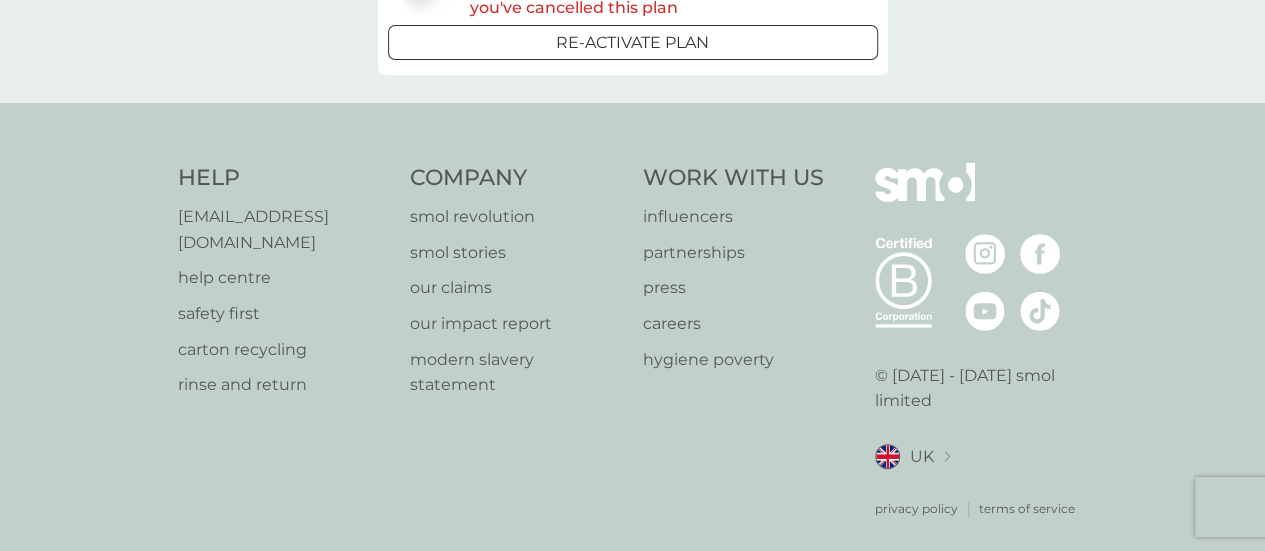 scroll, scrollTop: 0, scrollLeft: 0, axis: both 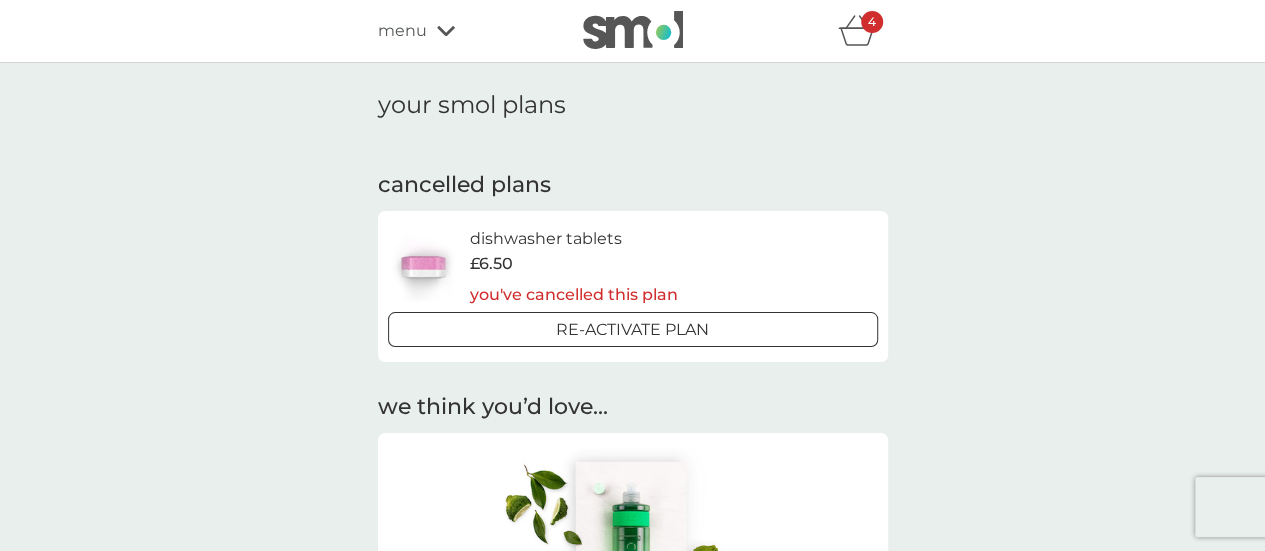 click on "4" at bounding box center (872, 22) 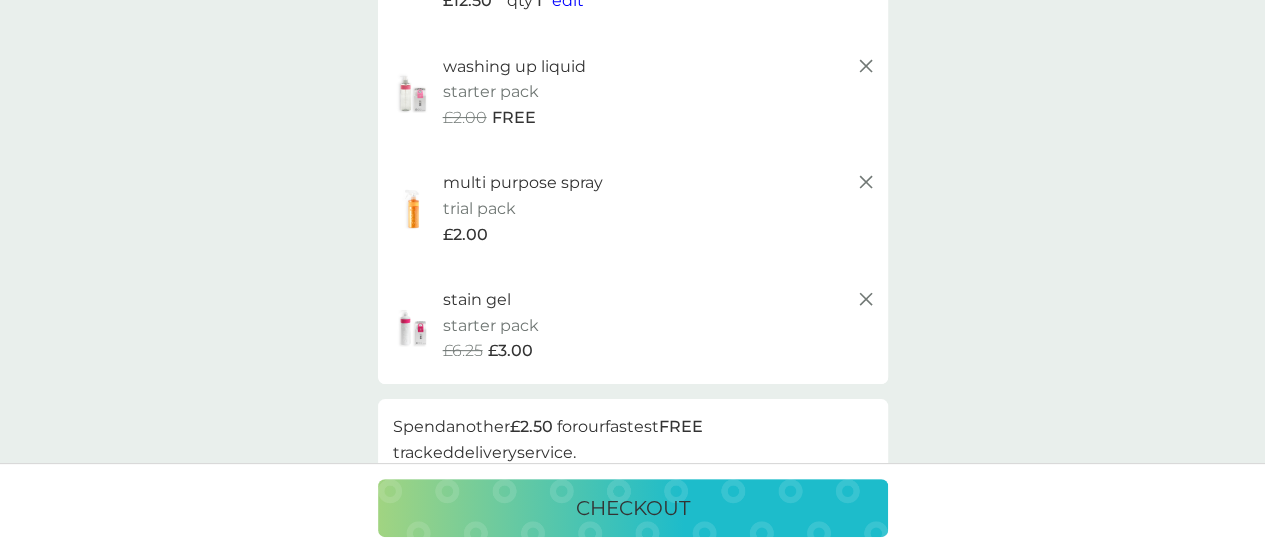 scroll, scrollTop: 221, scrollLeft: 0, axis: vertical 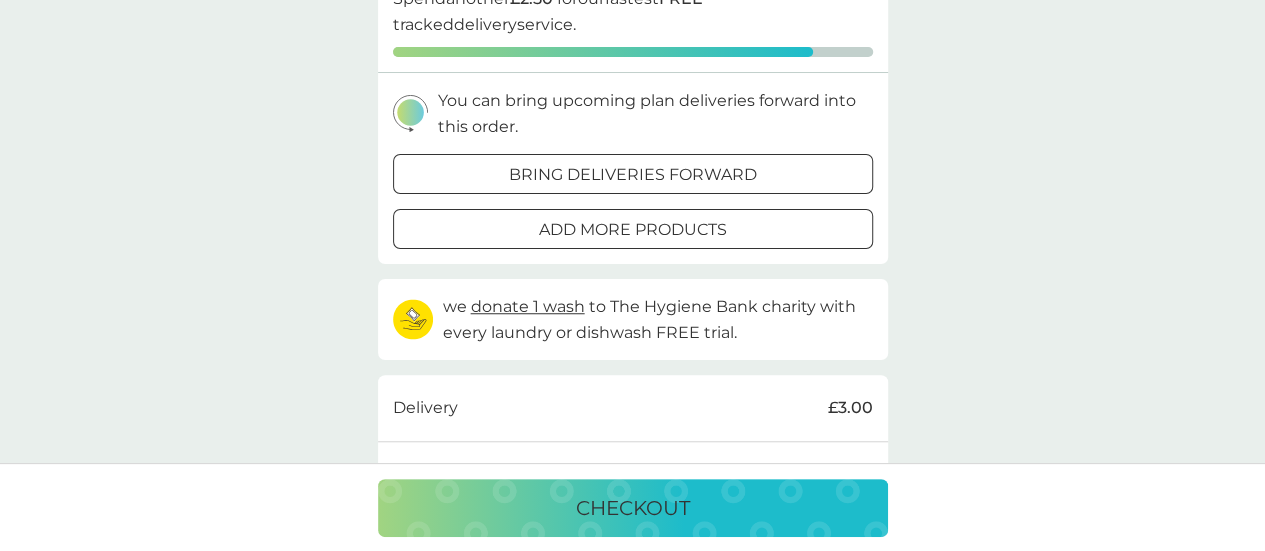 click on "add more products" at bounding box center [633, 230] 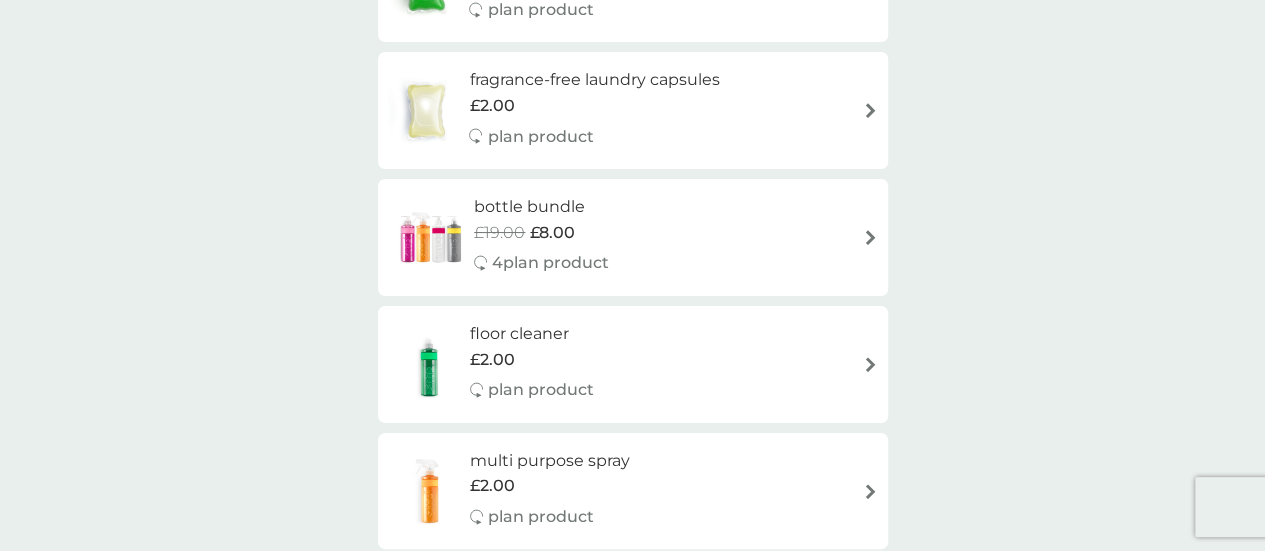 scroll, scrollTop: 0, scrollLeft: 0, axis: both 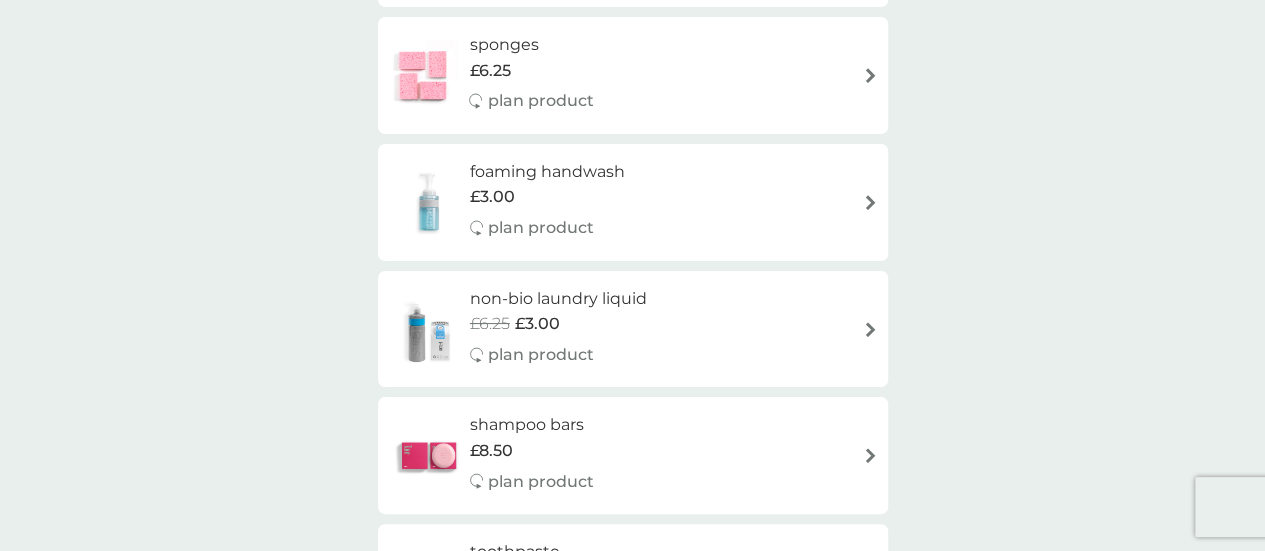 click on "shampoo bars" at bounding box center [532, 425] 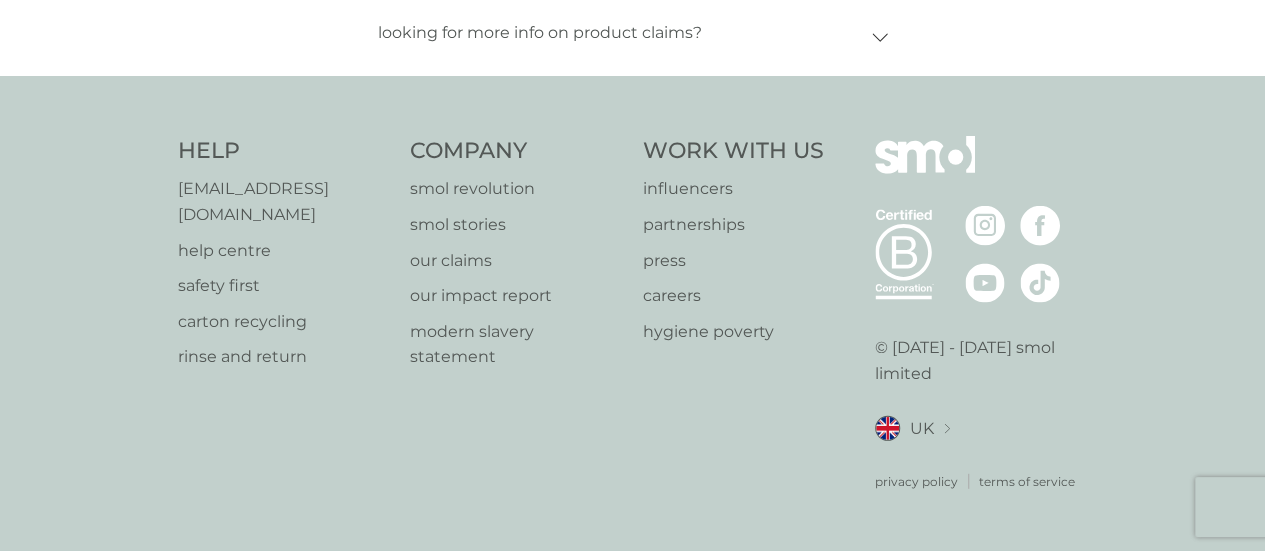 scroll, scrollTop: 0, scrollLeft: 0, axis: both 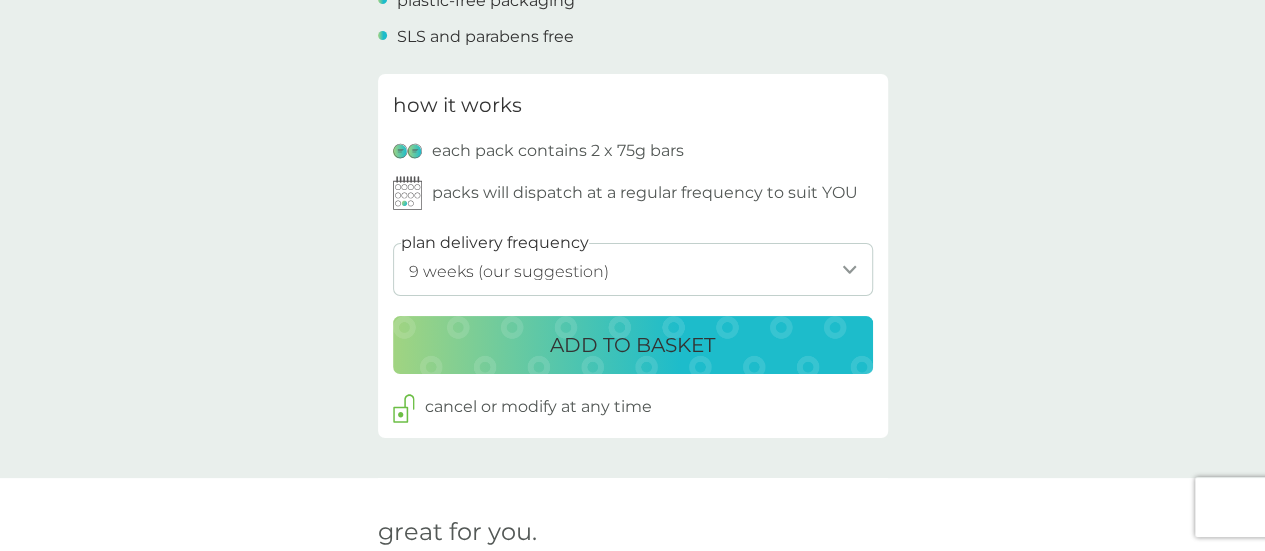 click on "ADD TO BASKET" at bounding box center (632, 345) 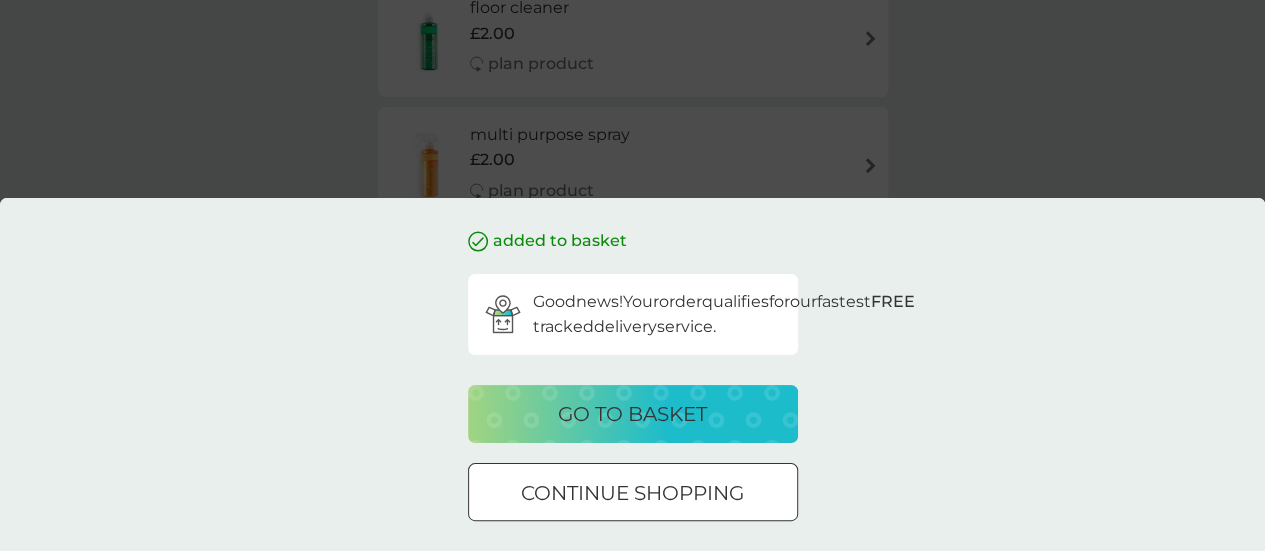 scroll, scrollTop: 0, scrollLeft: 0, axis: both 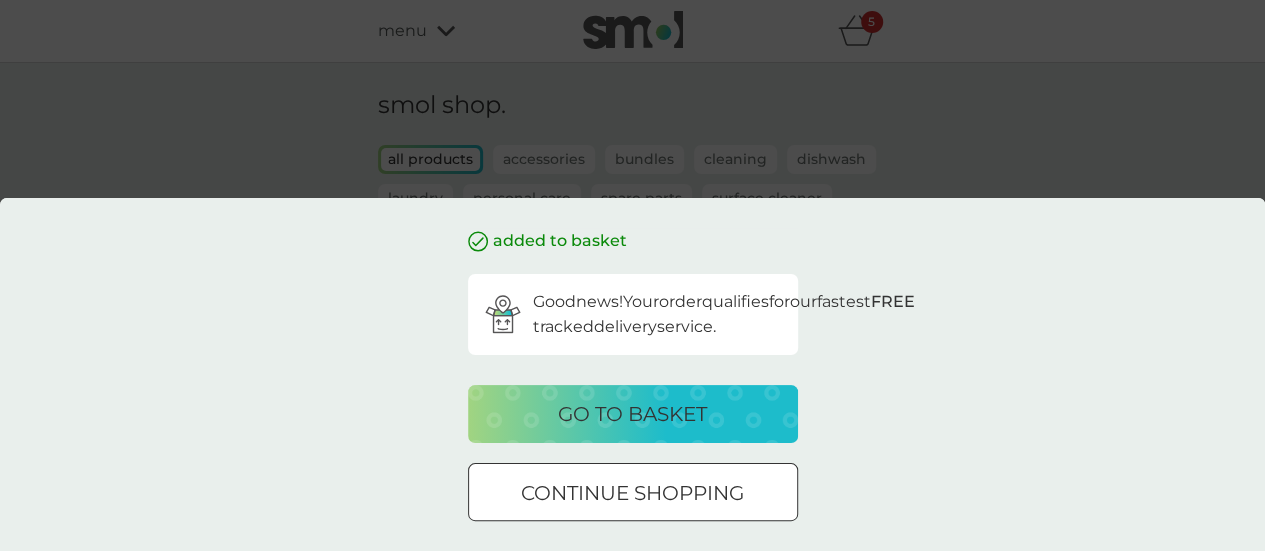 click on "go to basket" at bounding box center [632, 414] 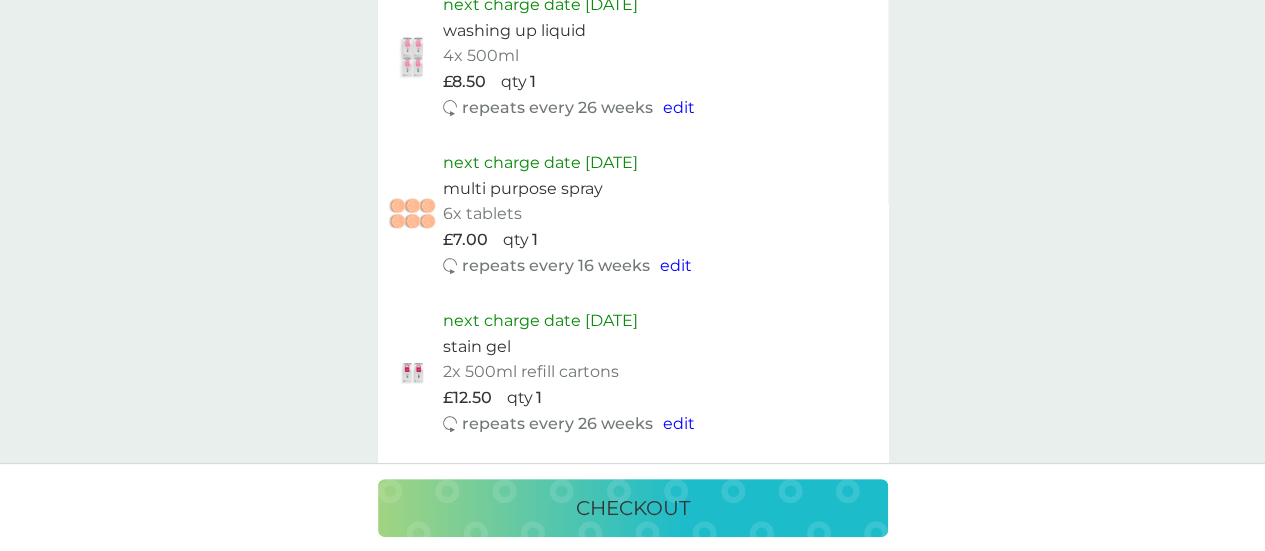 scroll, scrollTop: 1186, scrollLeft: 0, axis: vertical 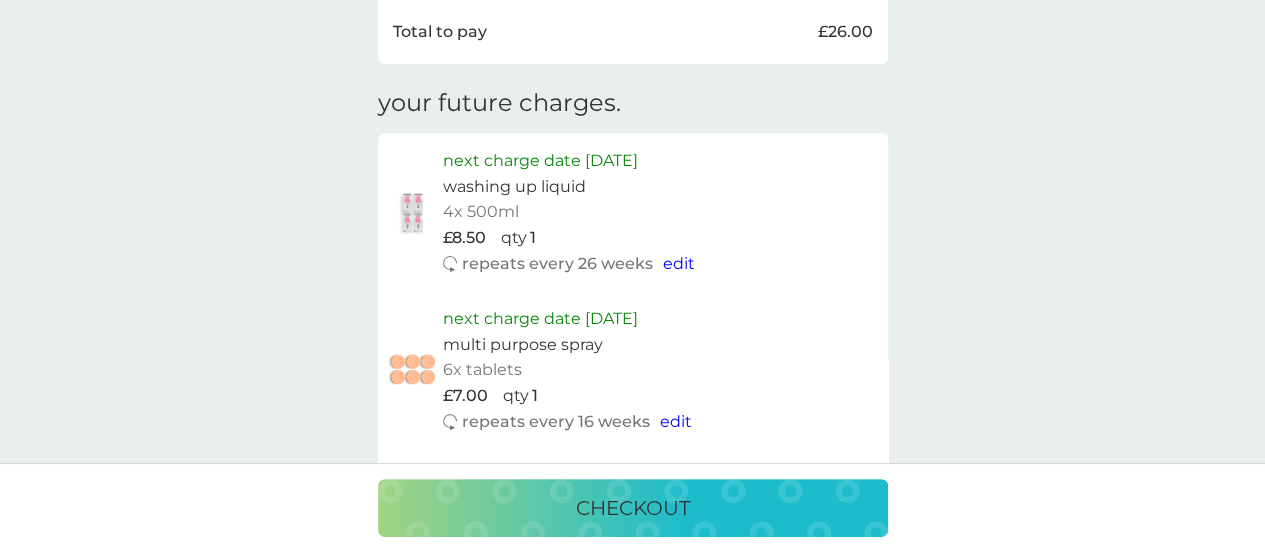 click on "edit" at bounding box center (679, 263) 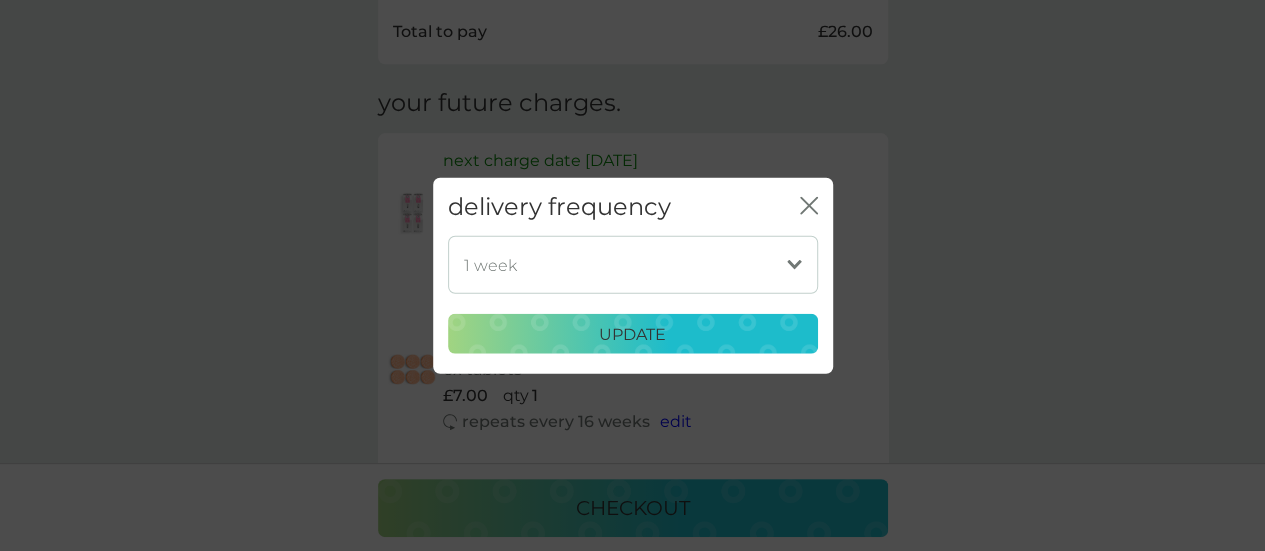 click 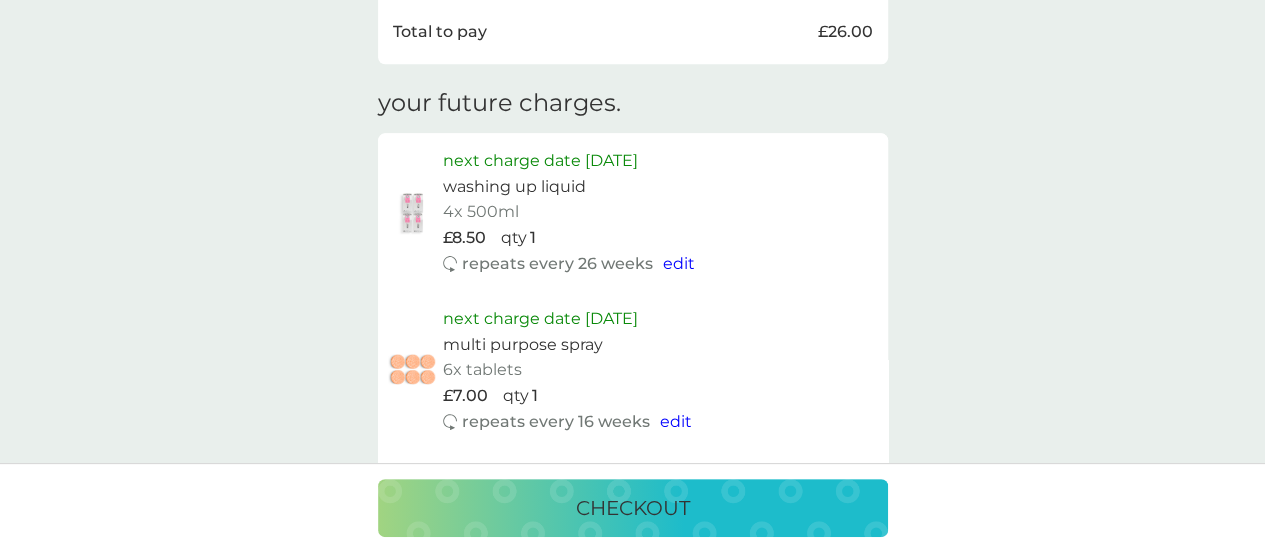 click on "edit" at bounding box center (679, 263) 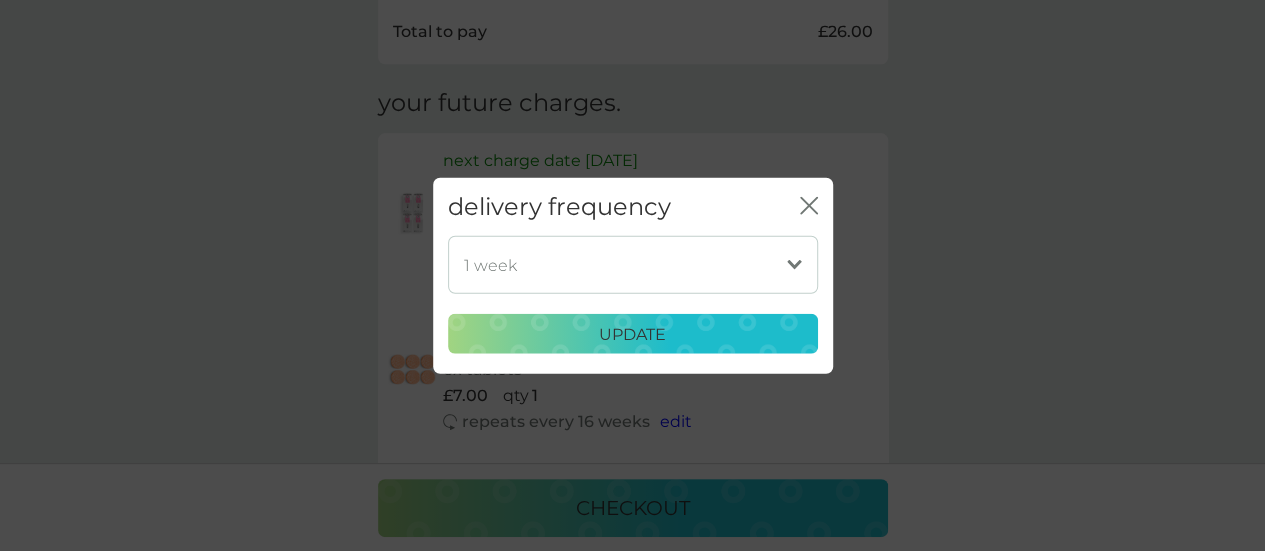 click on "1 week  2 weeks  3 weeks  4 weeks  5 weeks  6 weeks  7 weeks  8 weeks  9 weeks  10 weeks  11 weeks  12 weeks  13 weeks  14 weeks  15 weeks  16 weeks (our suggestion) 17 weeks  18 weeks  19 weeks  20 weeks  21 weeks  22 weeks  23 weeks  24 weeks  25 weeks  26 weeks  27 weeks  28 weeks  29 weeks  30 weeks" at bounding box center [633, 265] 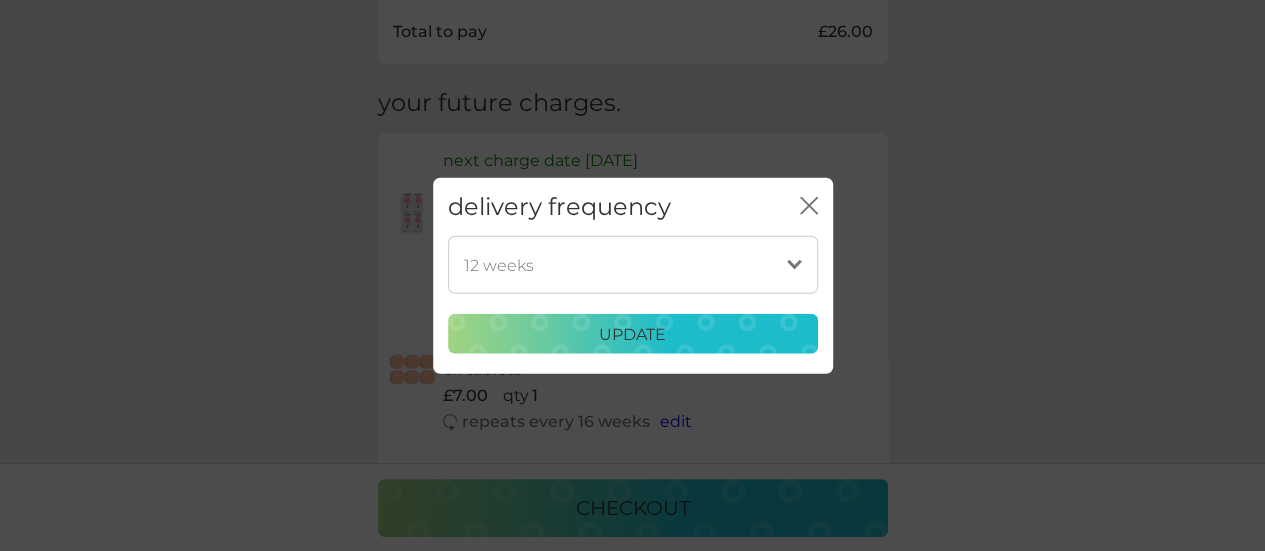 click on "1 week  2 weeks  3 weeks  4 weeks  5 weeks  6 weeks  7 weeks  8 weeks  9 weeks  10 weeks  11 weeks  12 weeks  13 weeks  14 weeks  15 weeks  16 weeks (our suggestion) 17 weeks  18 weeks  19 weeks  20 weeks  21 weeks  22 weeks  23 weeks  24 weeks  25 weeks  26 weeks  27 weeks  28 weeks  29 weeks  30 weeks" at bounding box center [633, 265] 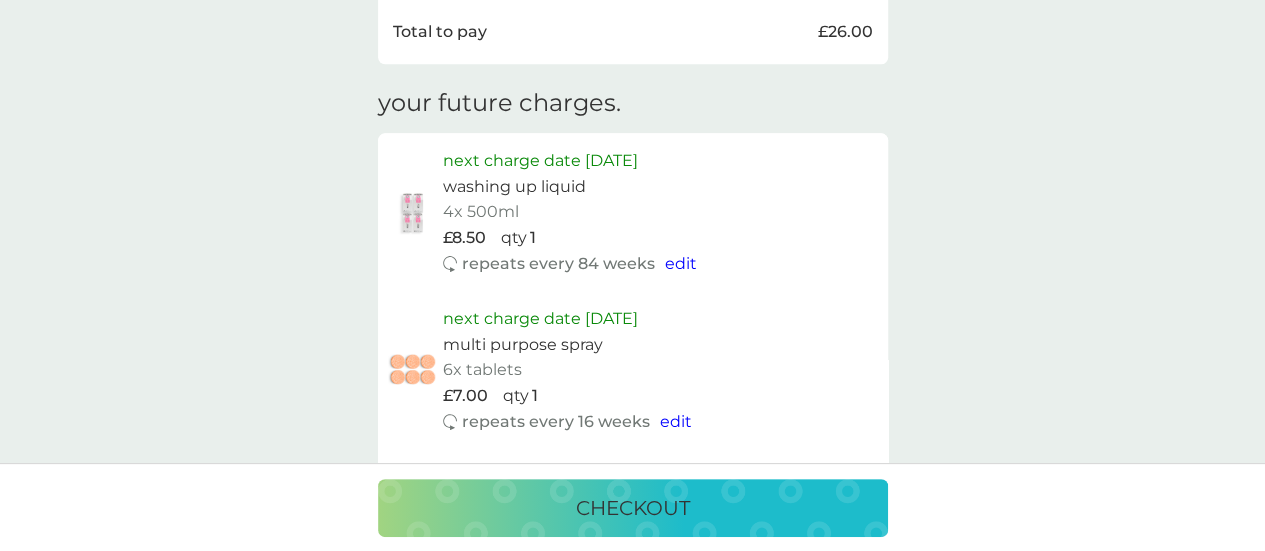 click on "edit" at bounding box center [681, 263] 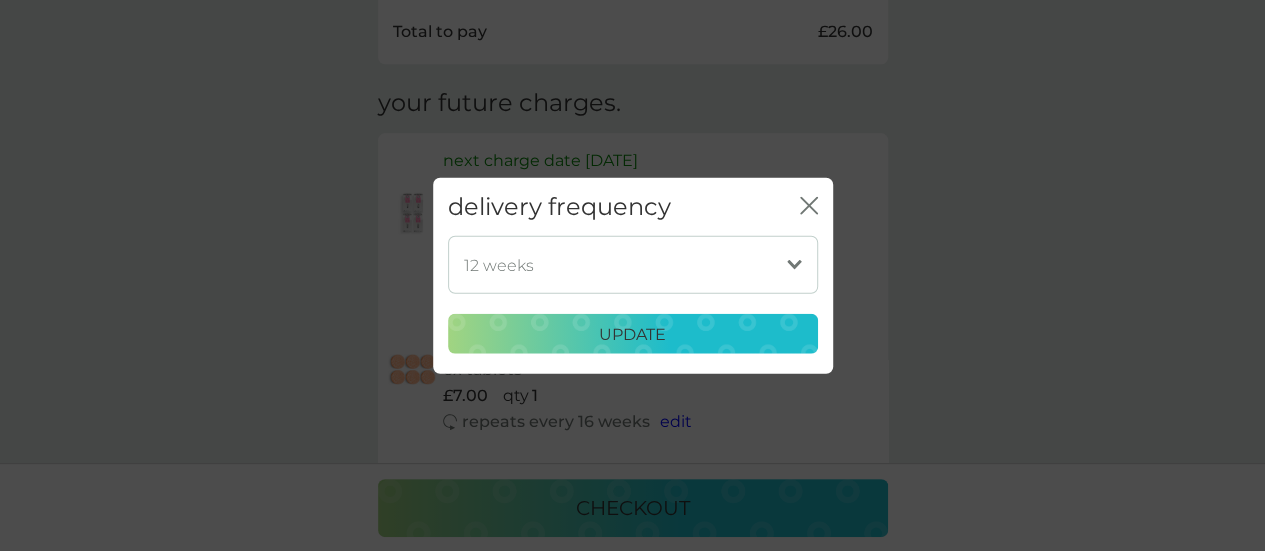 click on "1 week  2 weeks  3 weeks  4 weeks  5 weeks  6 weeks  7 weeks  8 weeks  9 weeks  10 weeks  11 weeks  12 weeks  13 weeks  14 weeks  15 weeks  16 weeks (our suggestion) 17 weeks  18 weeks  19 weeks  20 weeks  21 weeks  22 weeks  23 weeks  24 weeks  25 weeks  26 weeks  27 weeks  28 weeks  29 weeks  30 weeks" at bounding box center (633, 265) 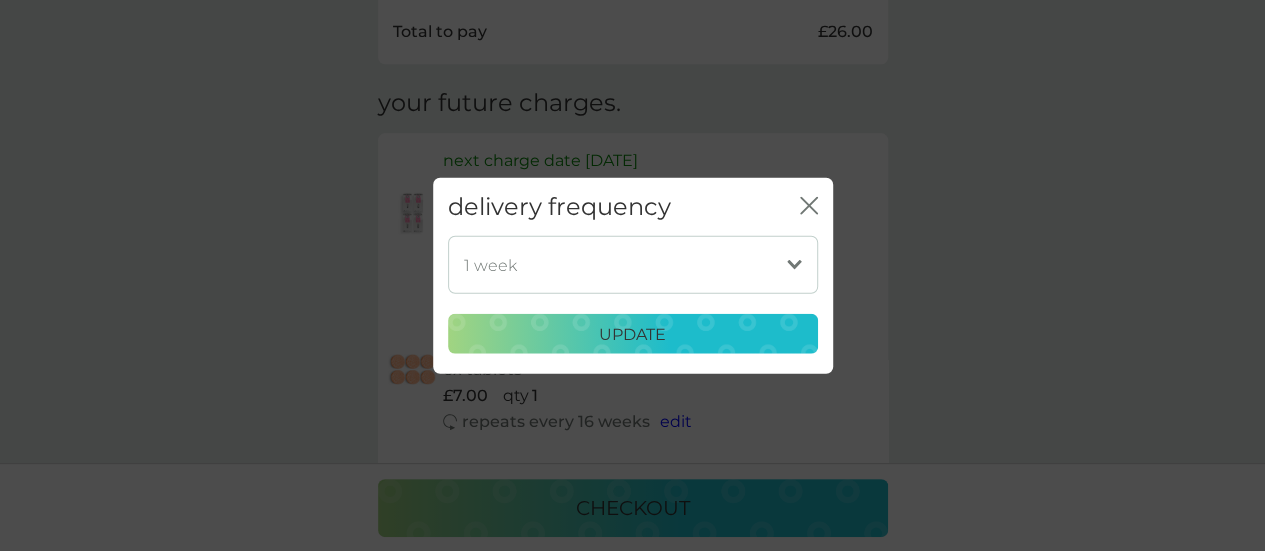 click on "1 week  2 weeks  3 weeks  4 weeks  5 weeks  6 weeks  7 weeks  8 weeks  9 weeks  10 weeks  11 weeks  12 weeks  13 weeks  14 weeks  15 weeks  16 weeks (our suggestion) 17 weeks  18 weeks  19 weeks  20 weeks  21 weeks  22 weeks  23 weeks  24 weeks  25 weeks  26 weeks  27 weeks  28 weeks  29 weeks  30 weeks" at bounding box center [633, 265] 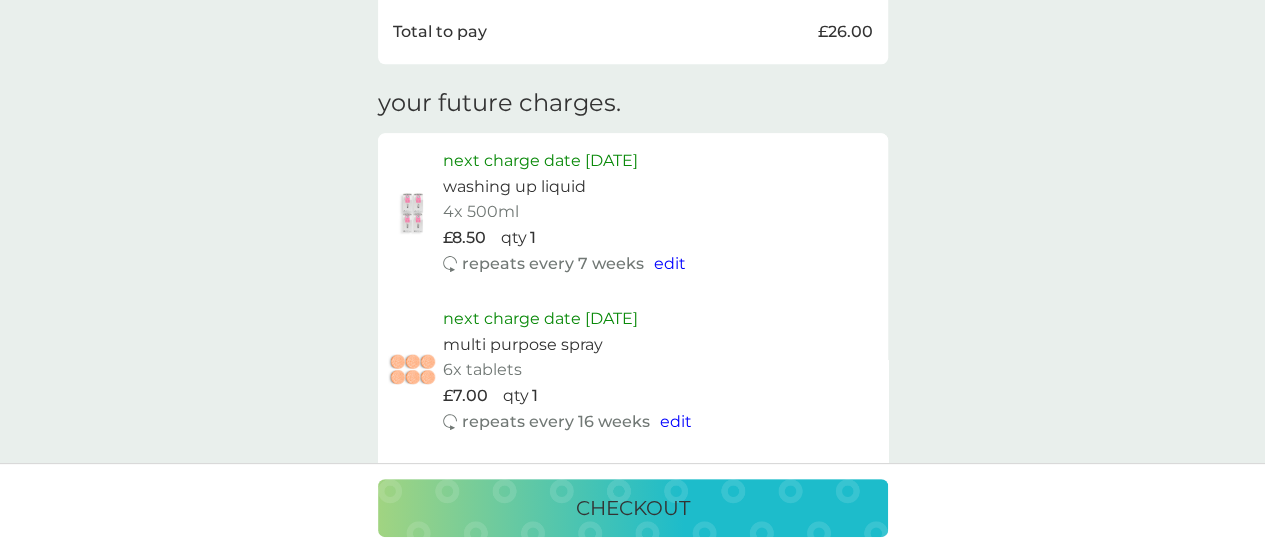 click on "edit" at bounding box center (670, 263) 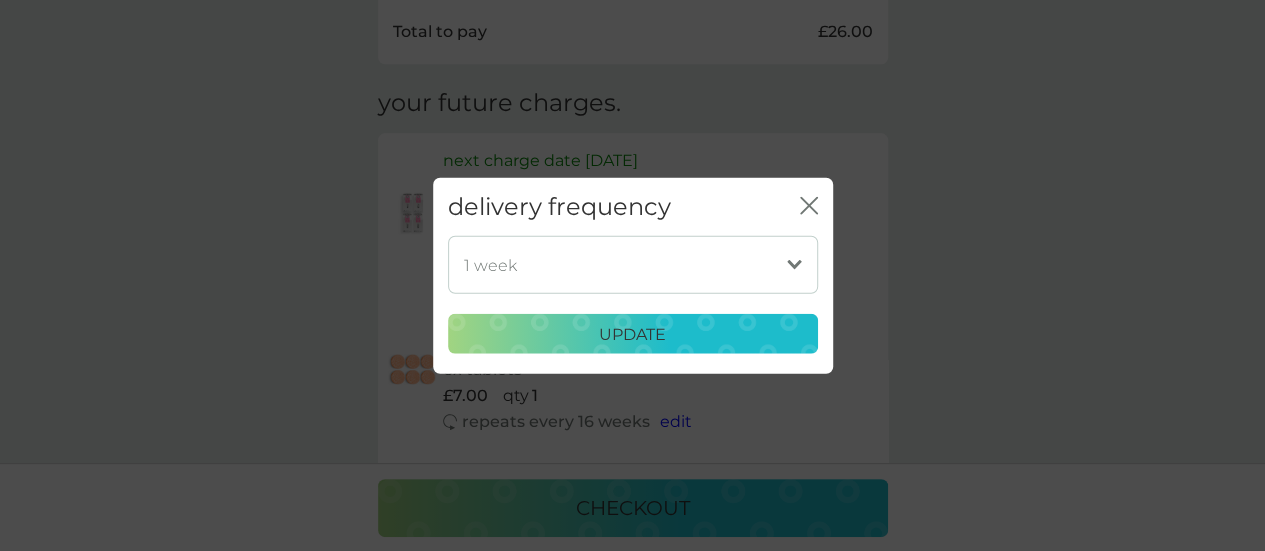 click on "1 week  2 weeks  3 weeks  4 weeks  5 weeks  6 weeks  7 weeks  8 weeks  9 weeks  10 weeks  11 weeks  12 weeks  13 weeks  14 weeks  15 weeks  16 weeks (our suggestion) 17 weeks  18 weeks  19 weeks  20 weeks  21 weeks  22 weeks  23 weeks  24 weeks  25 weeks  26 weeks  27 weeks  28 weeks  29 weeks  30 weeks" at bounding box center (633, 265) 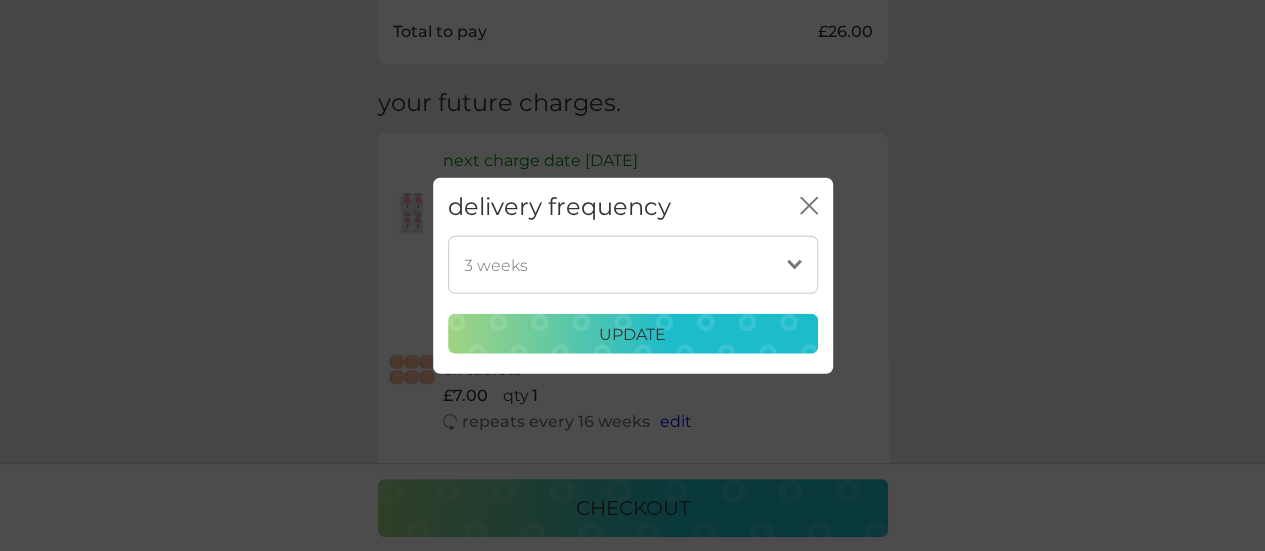 click on "1 week  2 weeks  3 weeks  4 weeks  5 weeks  6 weeks  7 weeks  8 weeks  9 weeks  10 weeks  11 weeks  12 weeks  13 weeks  14 weeks  15 weeks  16 weeks (our suggestion) 17 weeks  18 weeks  19 weeks  20 weeks  21 weeks  22 weeks  23 weeks  24 weeks  25 weeks  26 weeks  27 weeks  28 weeks  29 weeks  30 weeks" at bounding box center [633, 265] 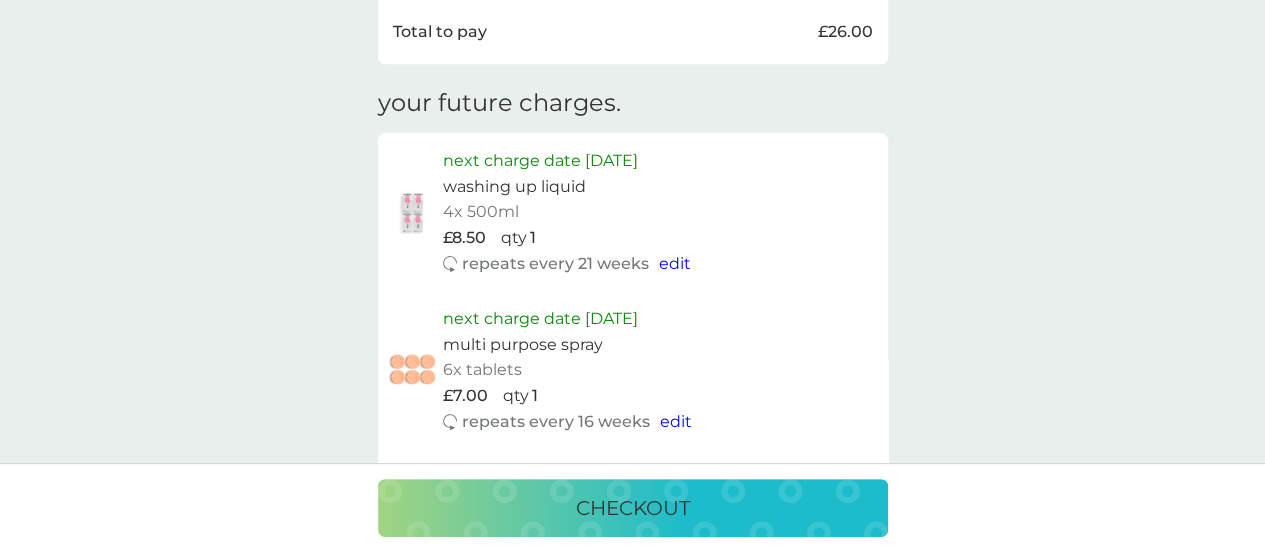 click on "edit" at bounding box center (675, 263) 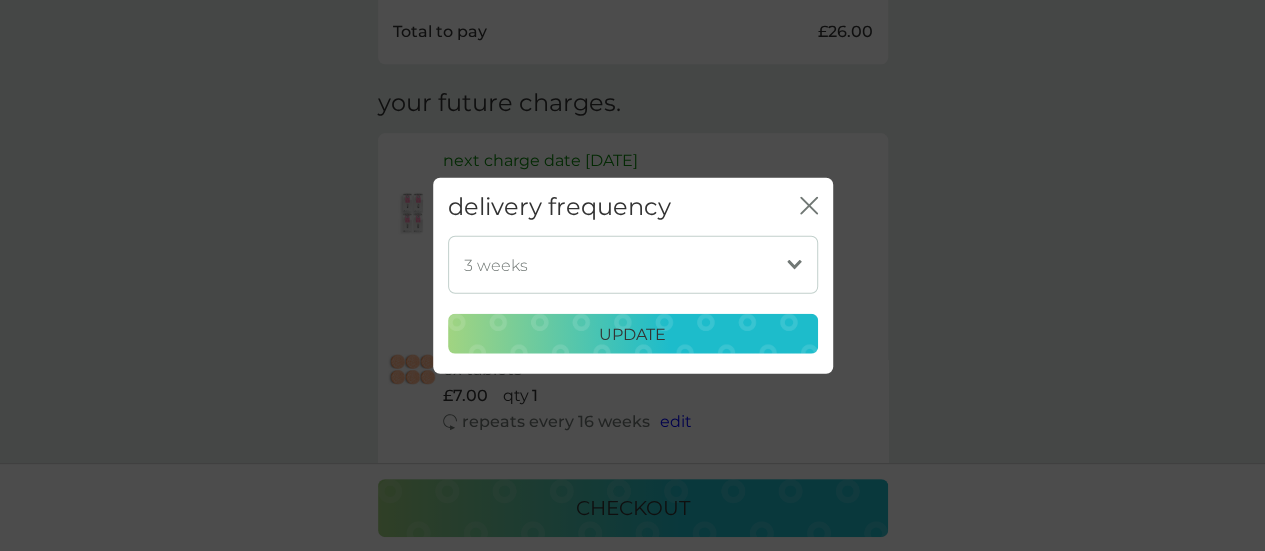 click on "1 week  2 weeks  3 weeks  4 weeks  5 weeks  6 weeks  7 weeks  8 weeks  9 weeks  10 weeks  11 weeks  12 weeks  13 weeks  14 weeks  15 weeks  16 weeks (our suggestion) 17 weeks  18 weeks  19 weeks  20 weeks  21 weeks  22 weeks  23 weeks  24 weeks  25 weeks  26 weeks  27 weeks  28 weeks  29 weeks  30 weeks" at bounding box center (633, 265) 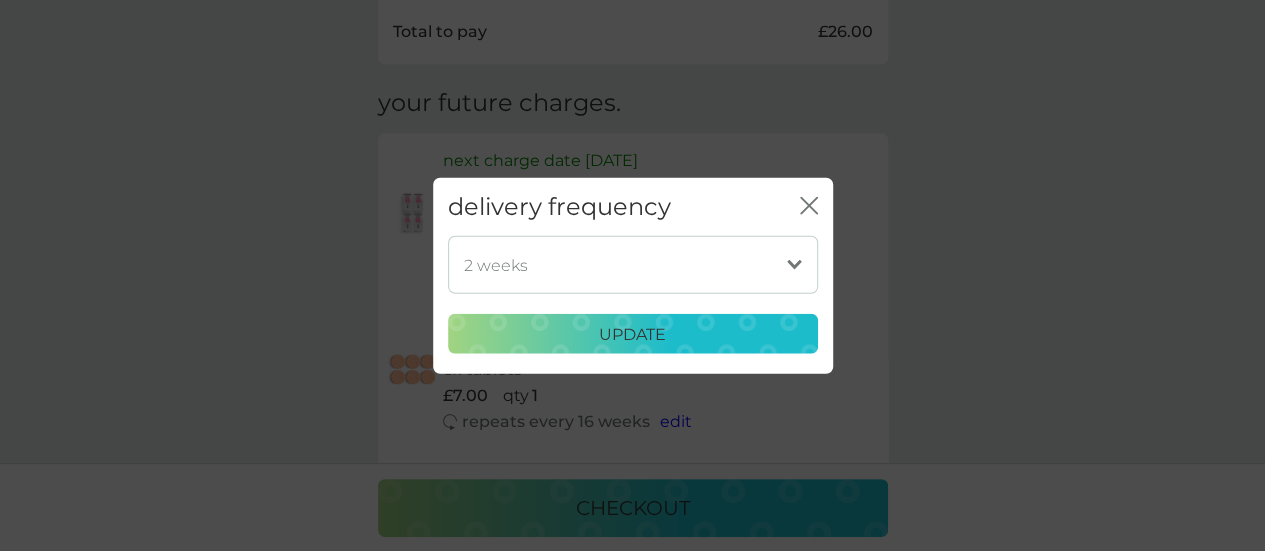 click on "1 week  2 weeks  3 weeks  4 weeks  5 weeks  6 weeks  7 weeks  8 weeks  9 weeks  10 weeks  11 weeks  12 weeks  13 weeks  14 weeks  15 weeks  16 weeks (our suggestion) 17 weeks  18 weeks  19 weeks  20 weeks  21 weeks  22 weeks  23 weeks  24 weeks  25 weeks  26 weeks  27 weeks  28 weeks  29 weeks  30 weeks" at bounding box center (633, 265) 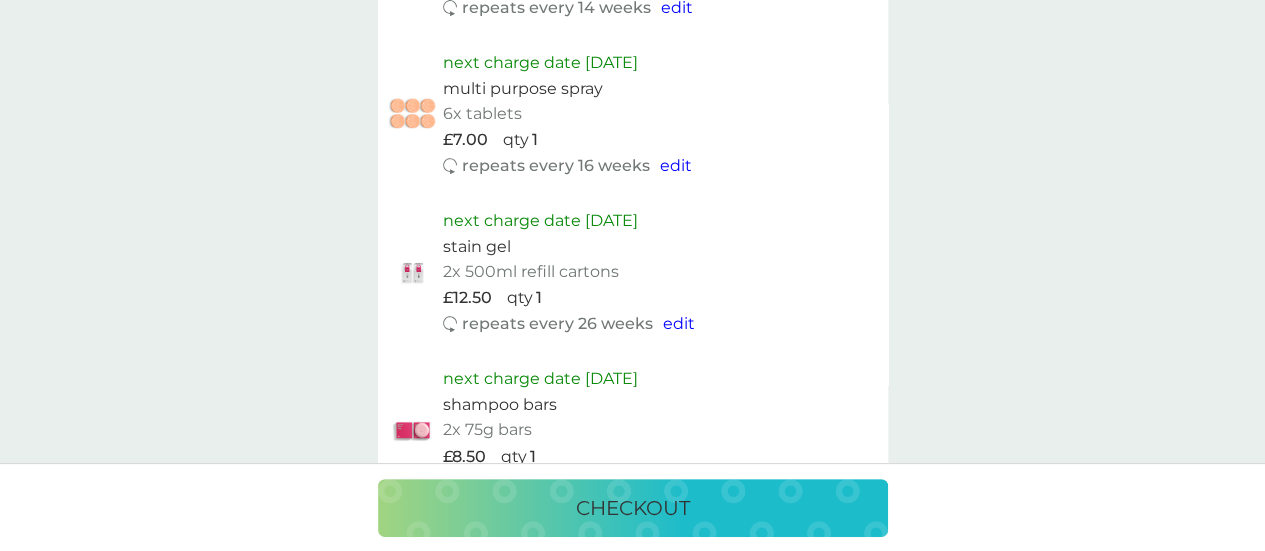 scroll, scrollTop: 1517, scrollLeft: 0, axis: vertical 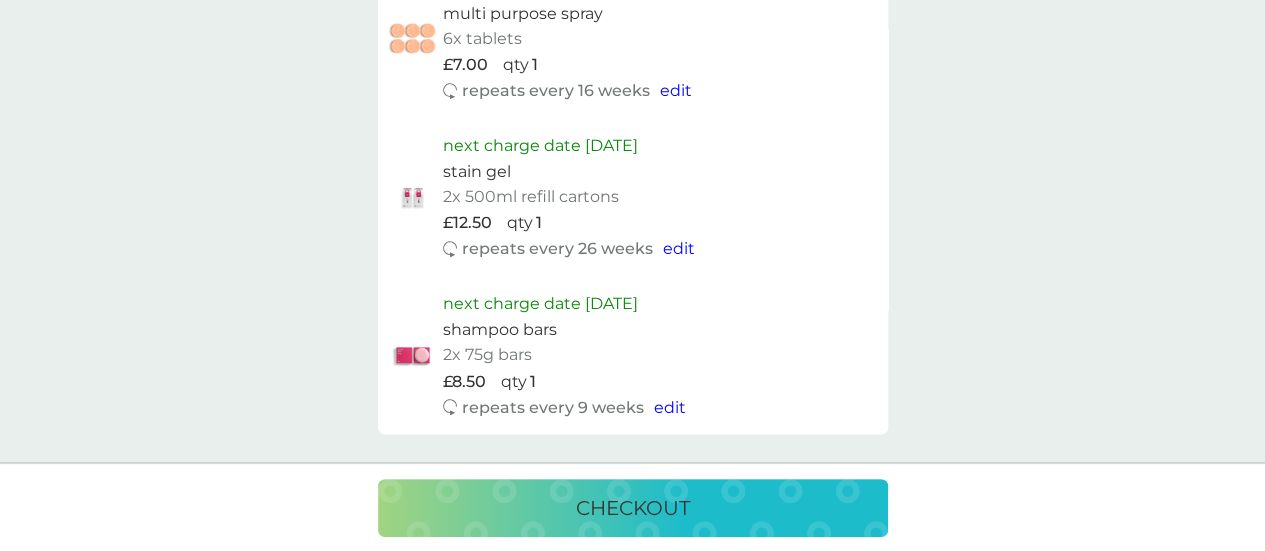 click on "edit" at bounding box center (670, 406) 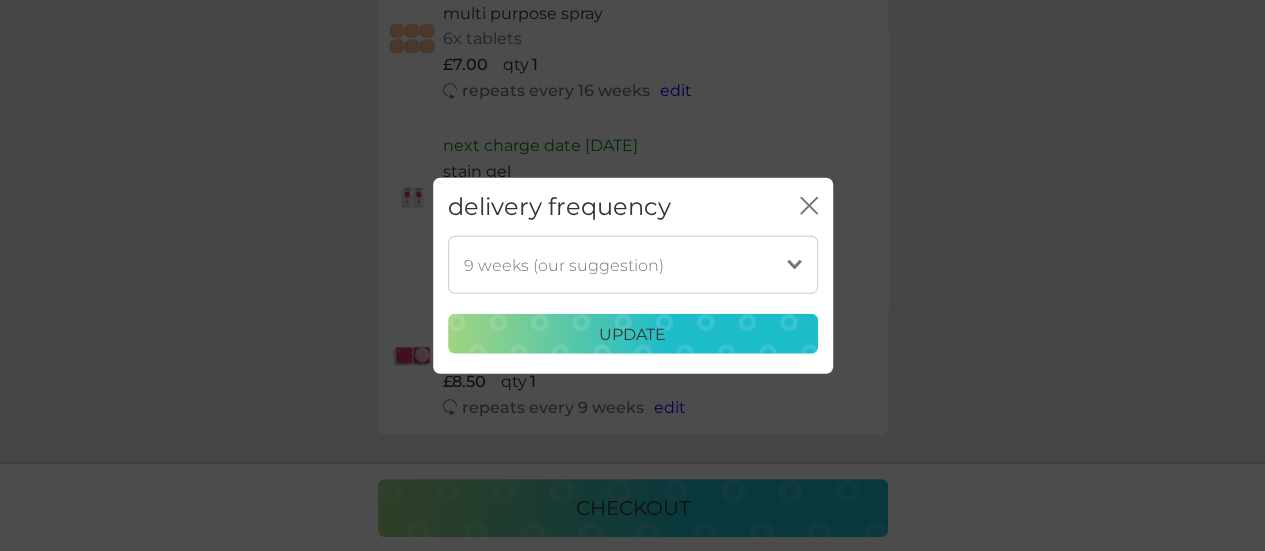 click on "1 week  2 weeks  3 weeks  4 weeks  5 weeks  6 weeks  7 weeks  8 weeks  9 weeks (our suggestion) 10 weeks  11 weeks  12 weeks  13 weeks  14 weeks  15 weeks  16 weeks  17 weeks  18 weeks  19 weeks  20 weeks  21 weeks  22 weeks  23 weeks  24 weeks  25 weeks  26 weeks" at bounding box center (633, 265) 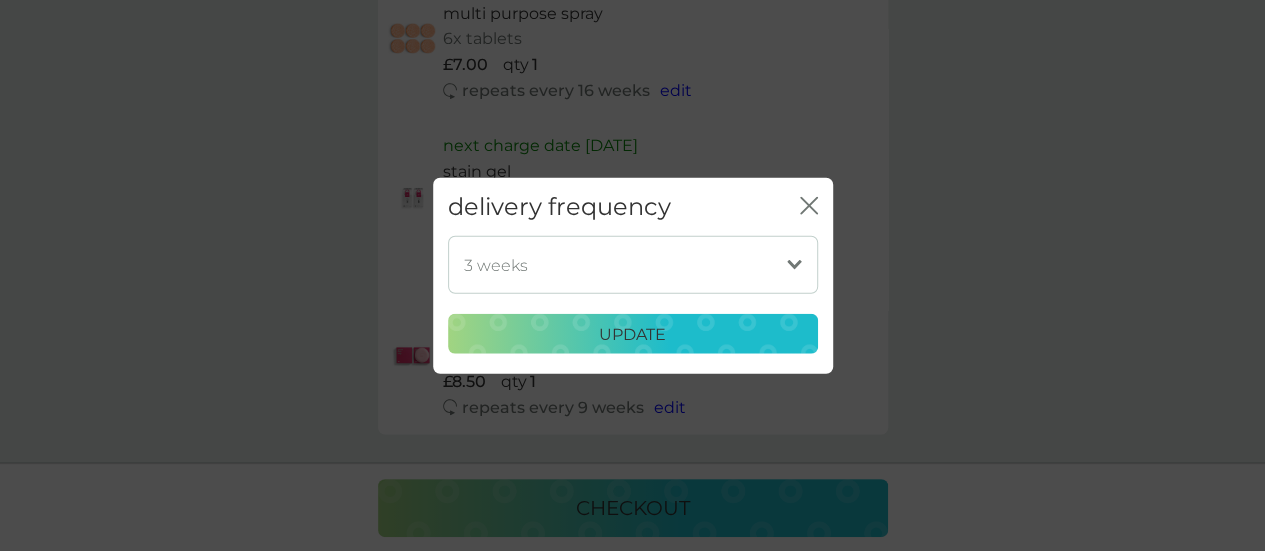click on "1 week  2 weeks  3 weeks  4 weeks  5 weeks  6 weeks  7 weeks  8 weeks  9 weeks (our suggestion) 10 weeks  11 weeks  12 weeks  13 weeks  14 weeks  15 weeks  16 weeks  17 weeks  18 weeks  19 weeks  20 weeks  21 weeks  22 weeks  23 weeks  24 weeks  25 weeks  26 weeks" at bounding box center (633, 265) 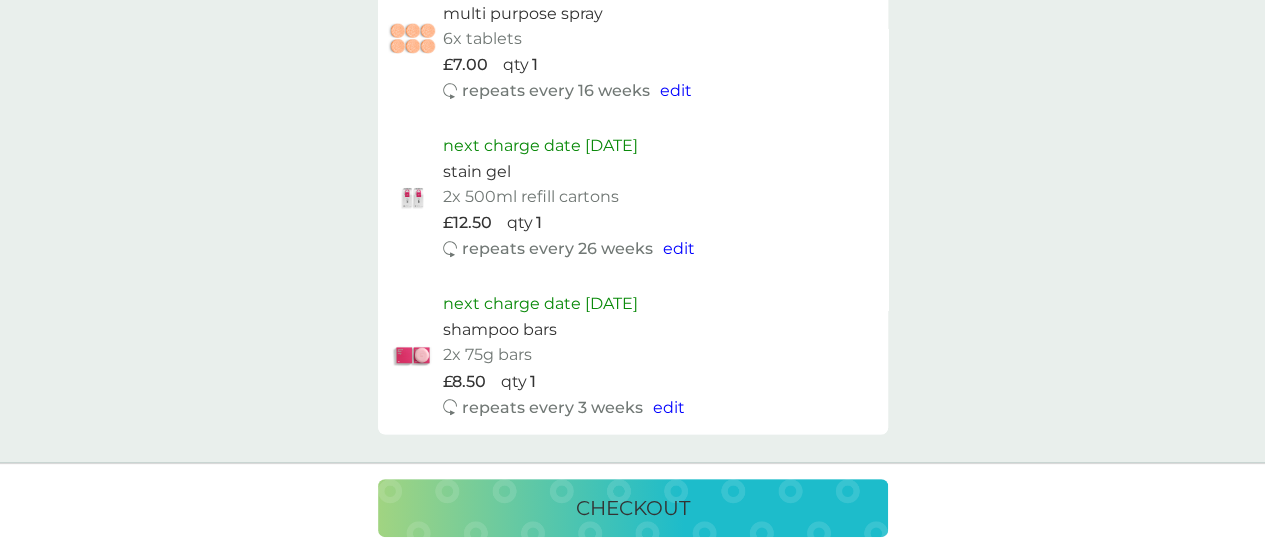 click on "edit" at bounding box center (669, 406) 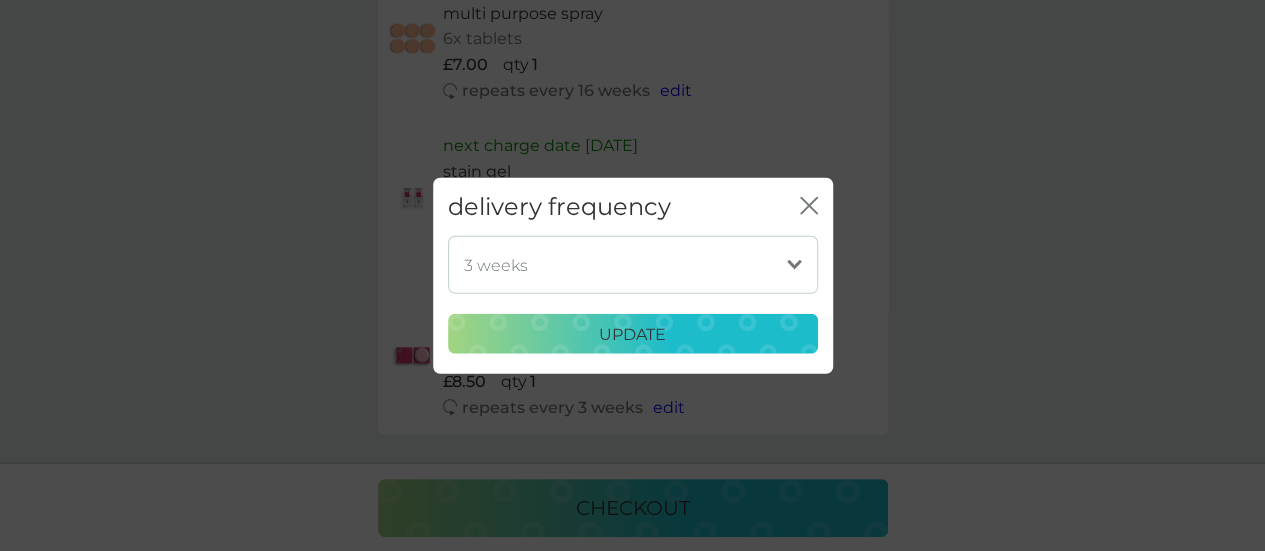 click on "1 week  2 weeks  3 weeks  4 weeks  5 weeks  6 weeks  7 weeks  8 weeks  9 weeks (our suggestion) 10 weeks  11 weeks  12 weeks  13 weeks  14 weeks  15 weeks  16 weeks  17 weeks  18 weeks  19 weeks  20 weeks  21 weeks  22 weeks  23 weeks  24 weeks  25 weeks  26 weeks" at bounding box center (633, 265) 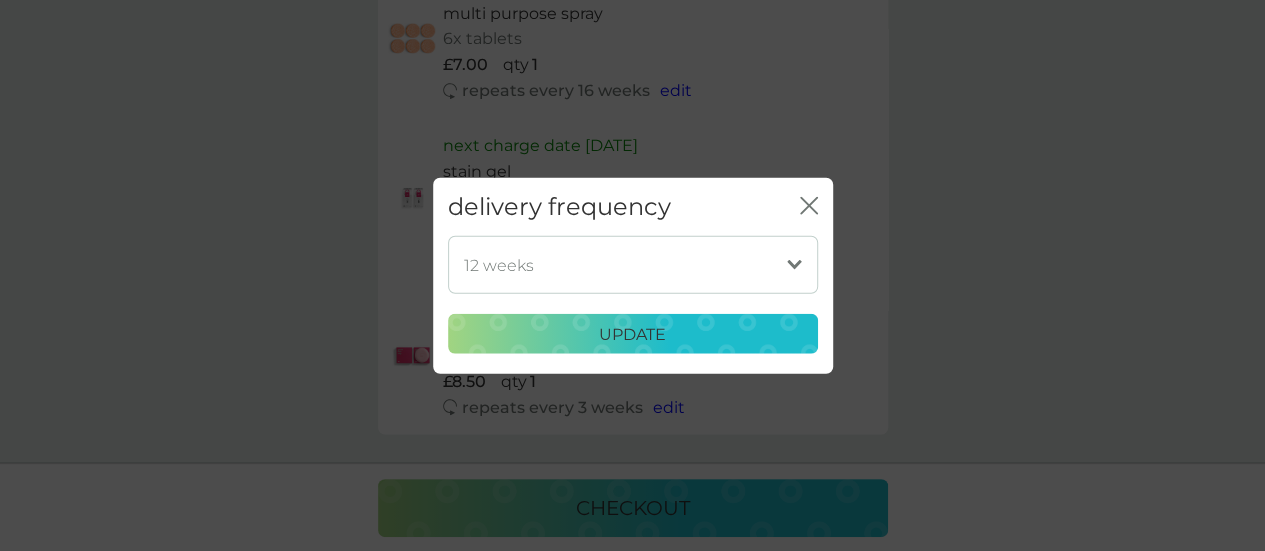 click on "1 week  2 weeks  3 weeks  4 weeks  5 weeks  6 weeks  7 weeks  8 weeks  9 weeks (our suggestion) 10 weeks  11 weeks  12 weeks  13 weeks  14 weeks  15 weeks  16 weeks  17 weeks  18 weeks  19 weeks  20 weeks  21 weeks  22 weeks  23 weeks  24 weeks  25 weeks  26 weeks" at bounding box center (633, 265) 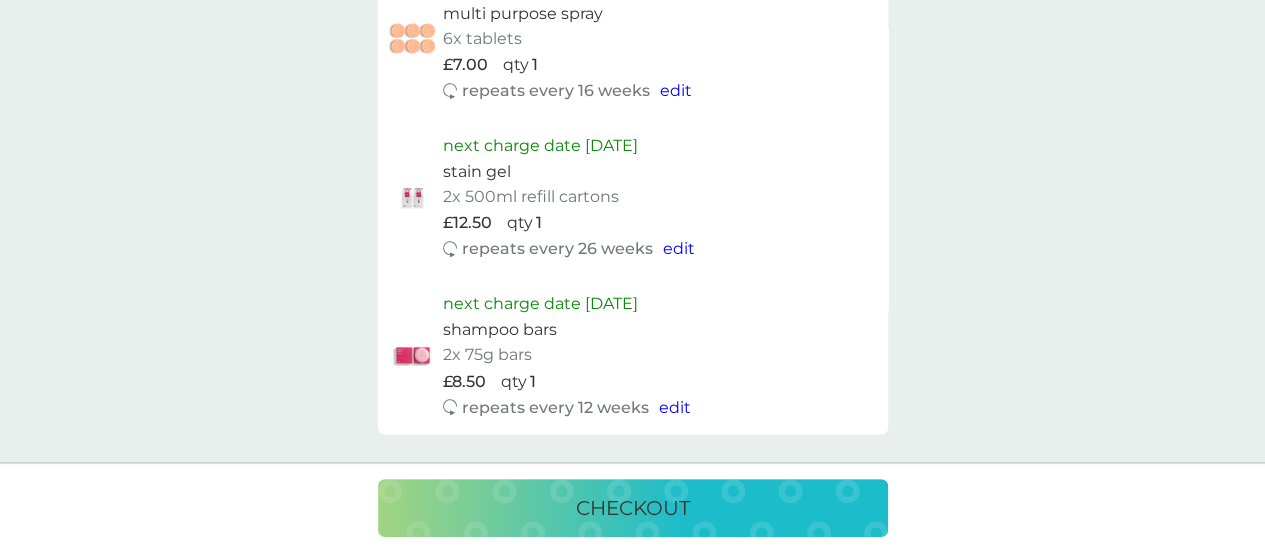 click on "checkout" at bounding box center [633, 508] 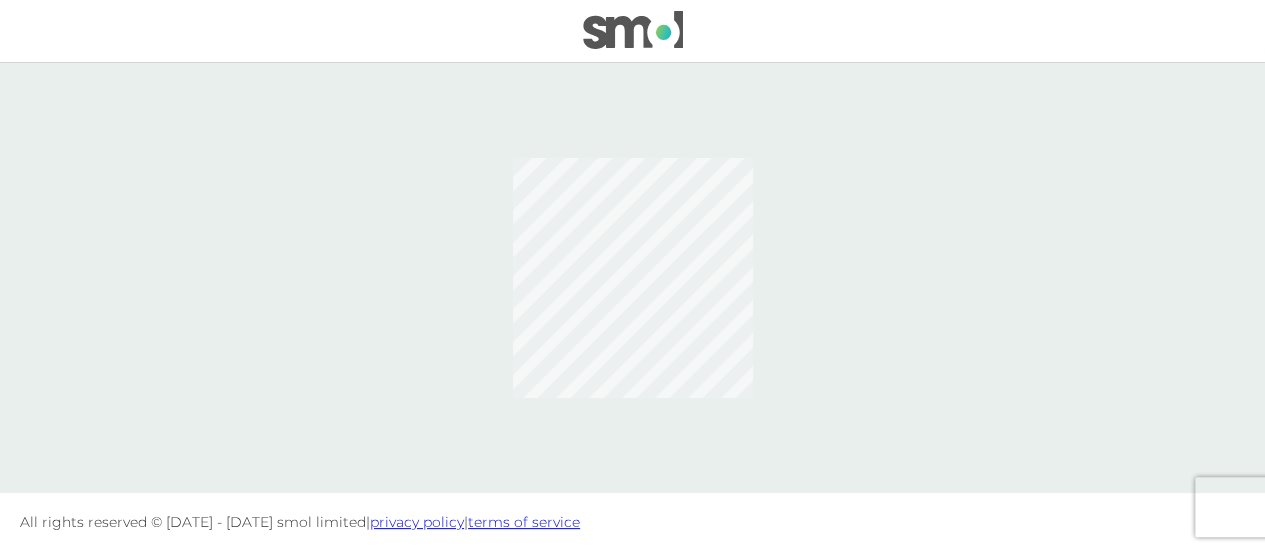 scroll, scrollTop: 0, scrollLeft: 0, axis: both 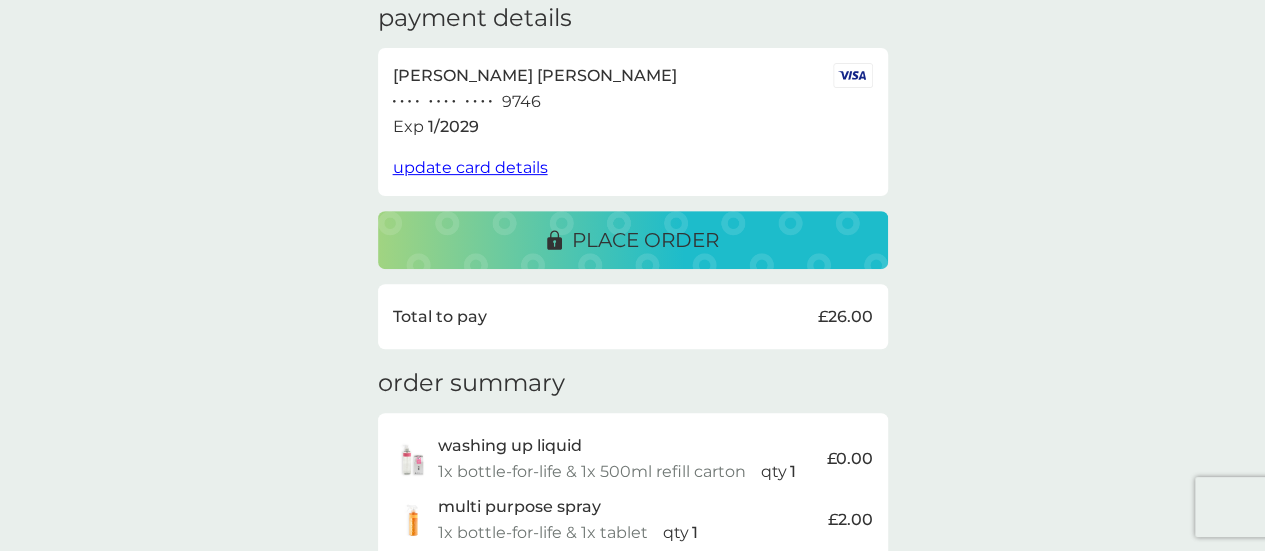 click on "place order" at bounding box center (645, 240) 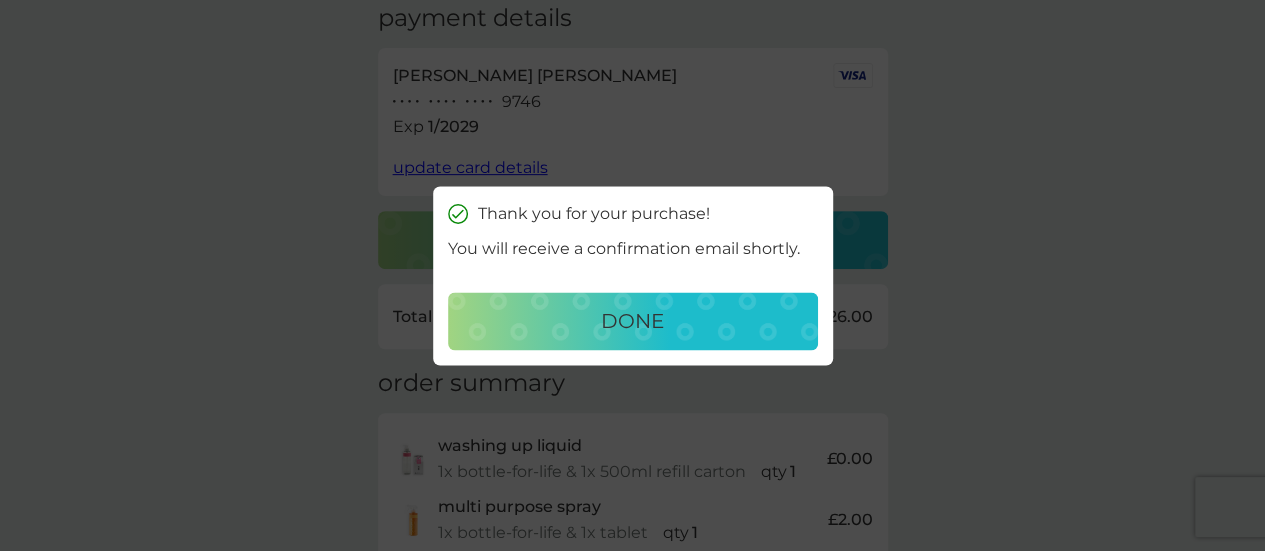 click on "done" at bounding box center [633, 321] 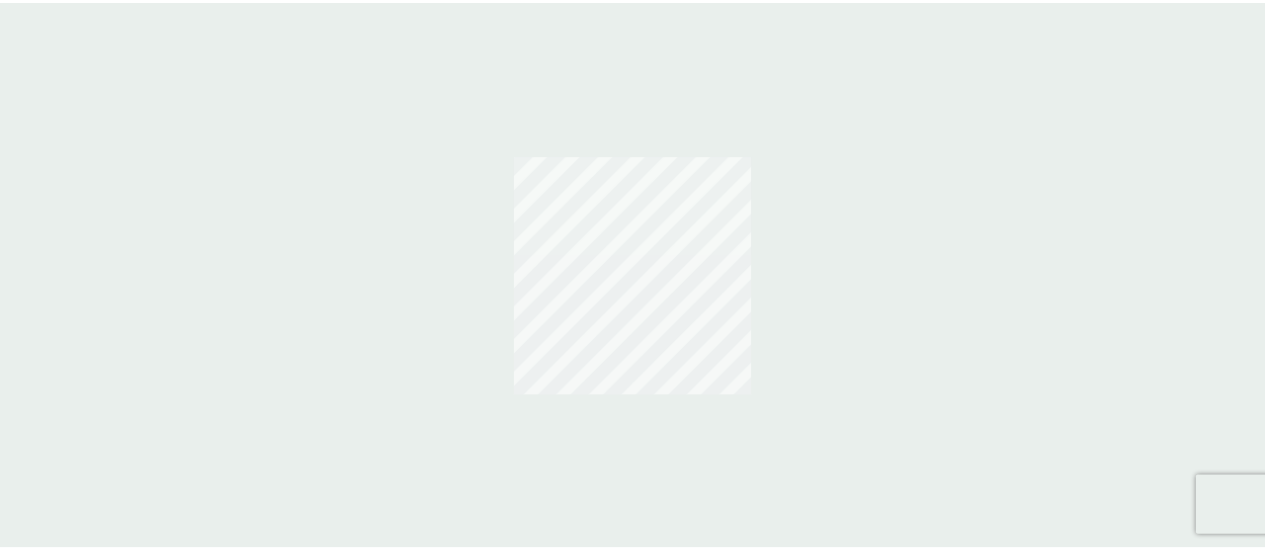 scroll, scrollTop: 0, scrollLeft: 0, axis: both 